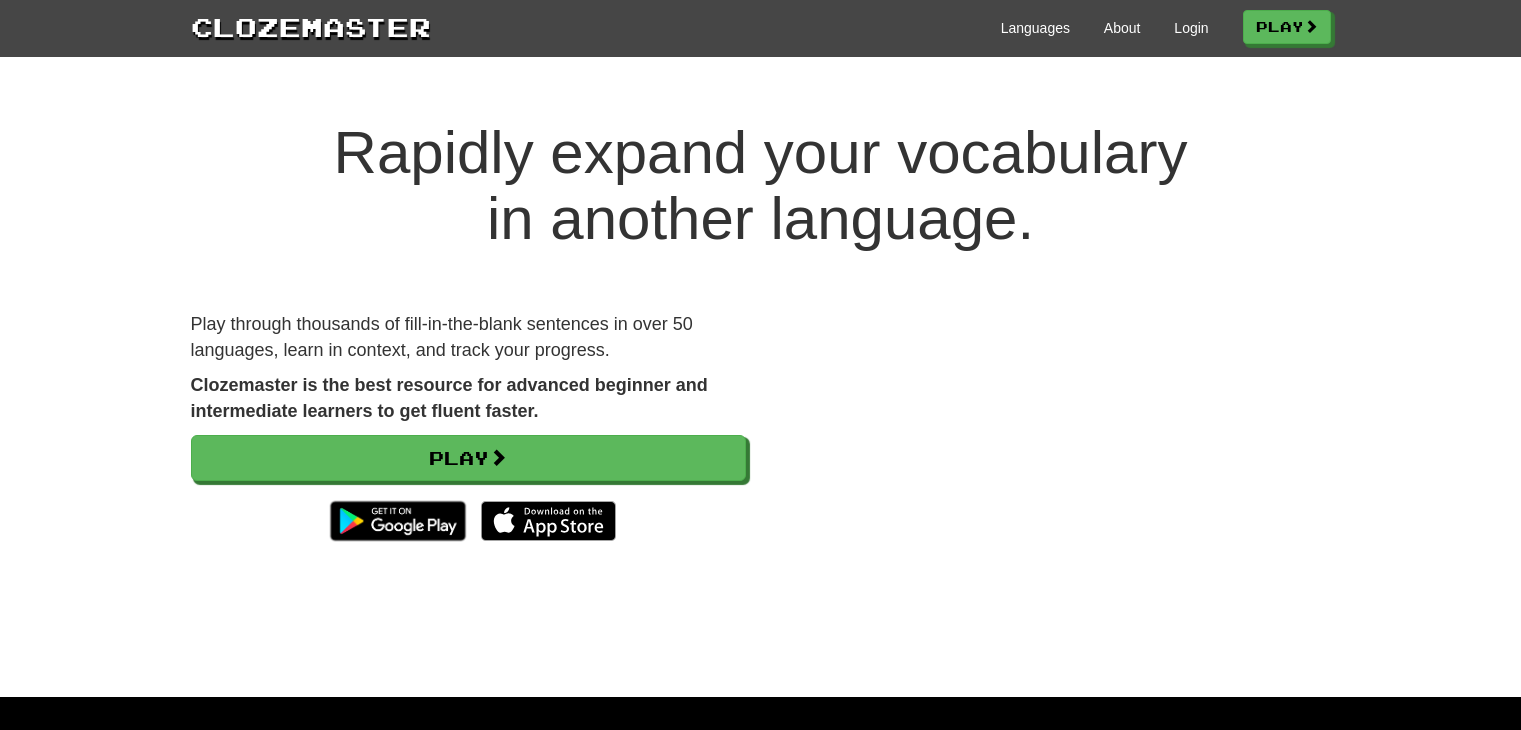scroll, scrollTop: 0, scrollLeft: 0, axis: both 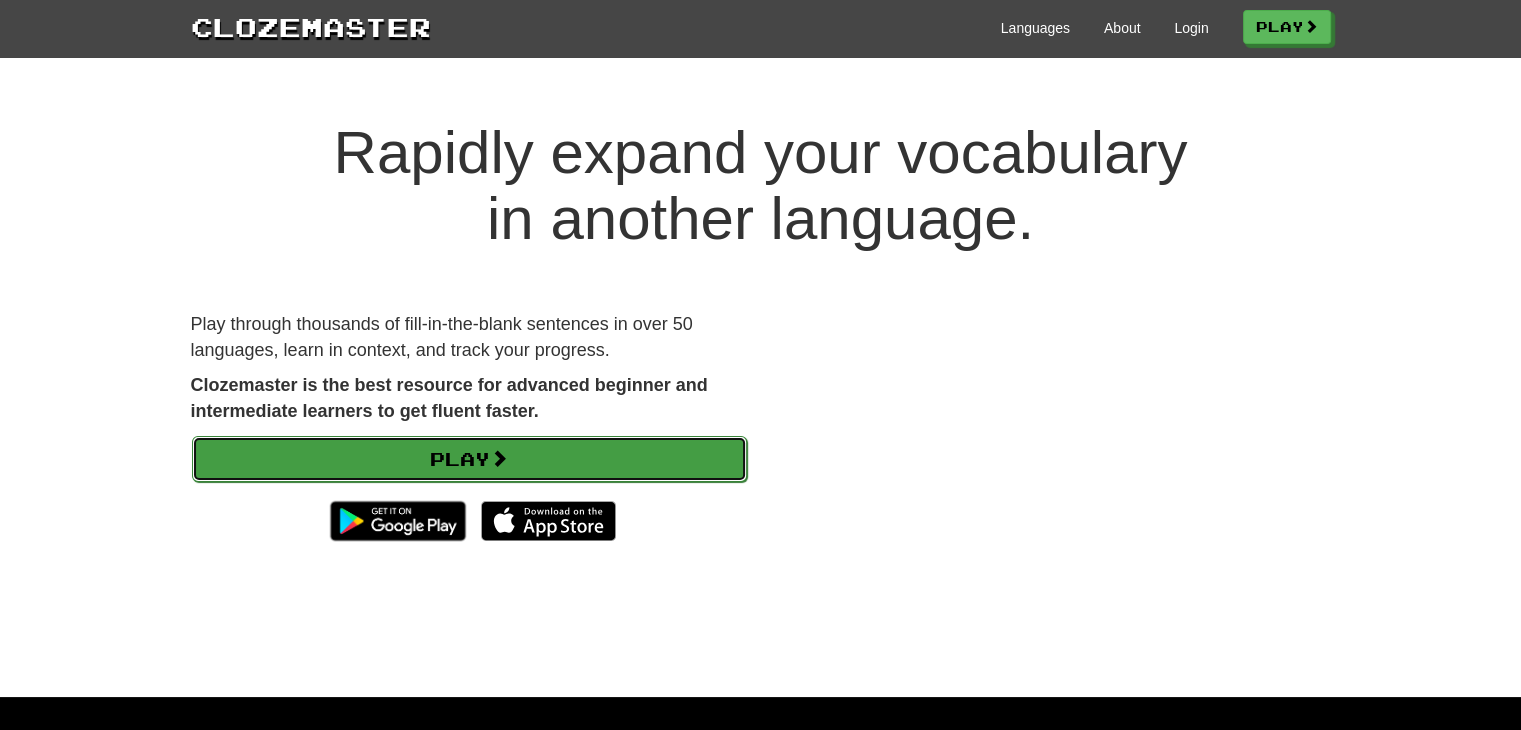 click on "Play" at bounding box center (469, 459) 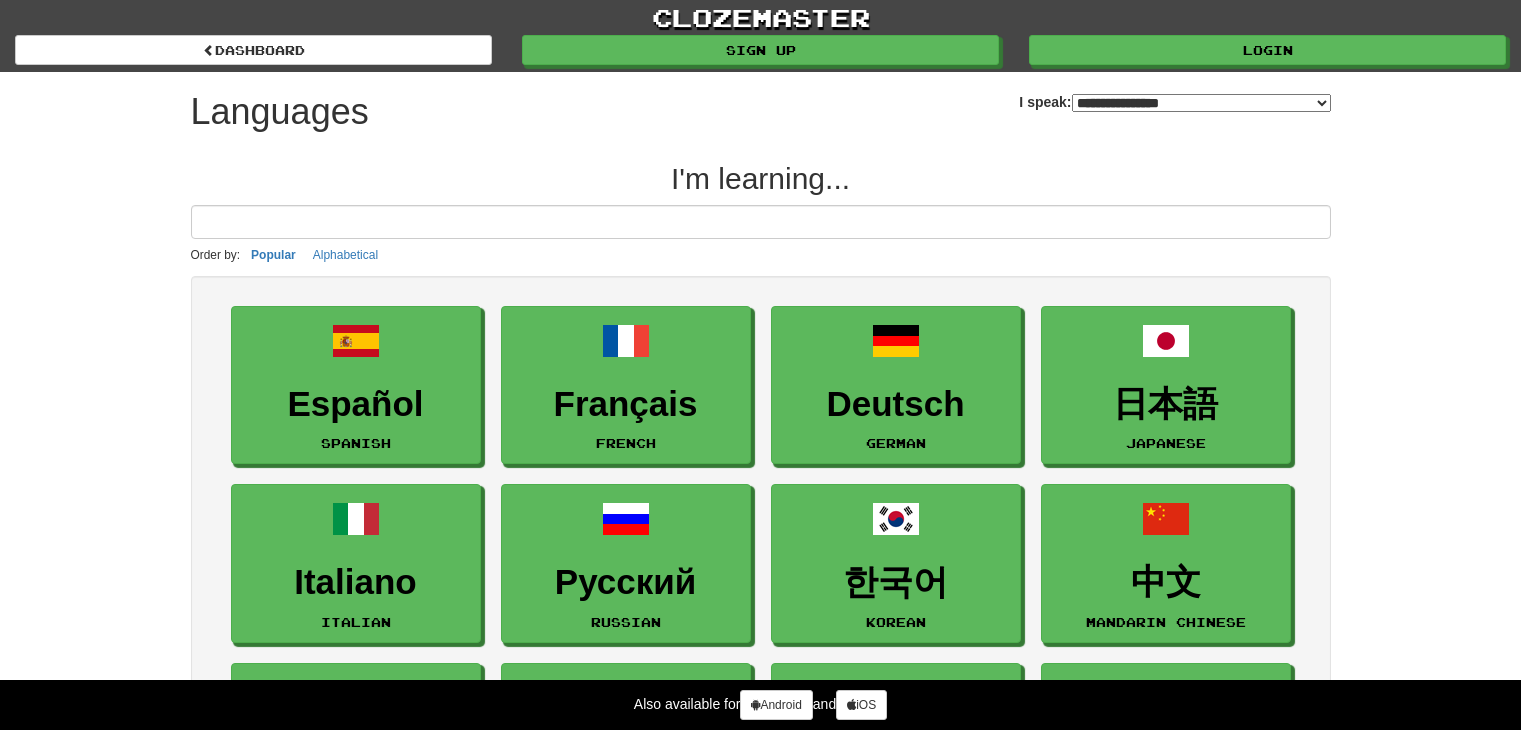 select on "*******" 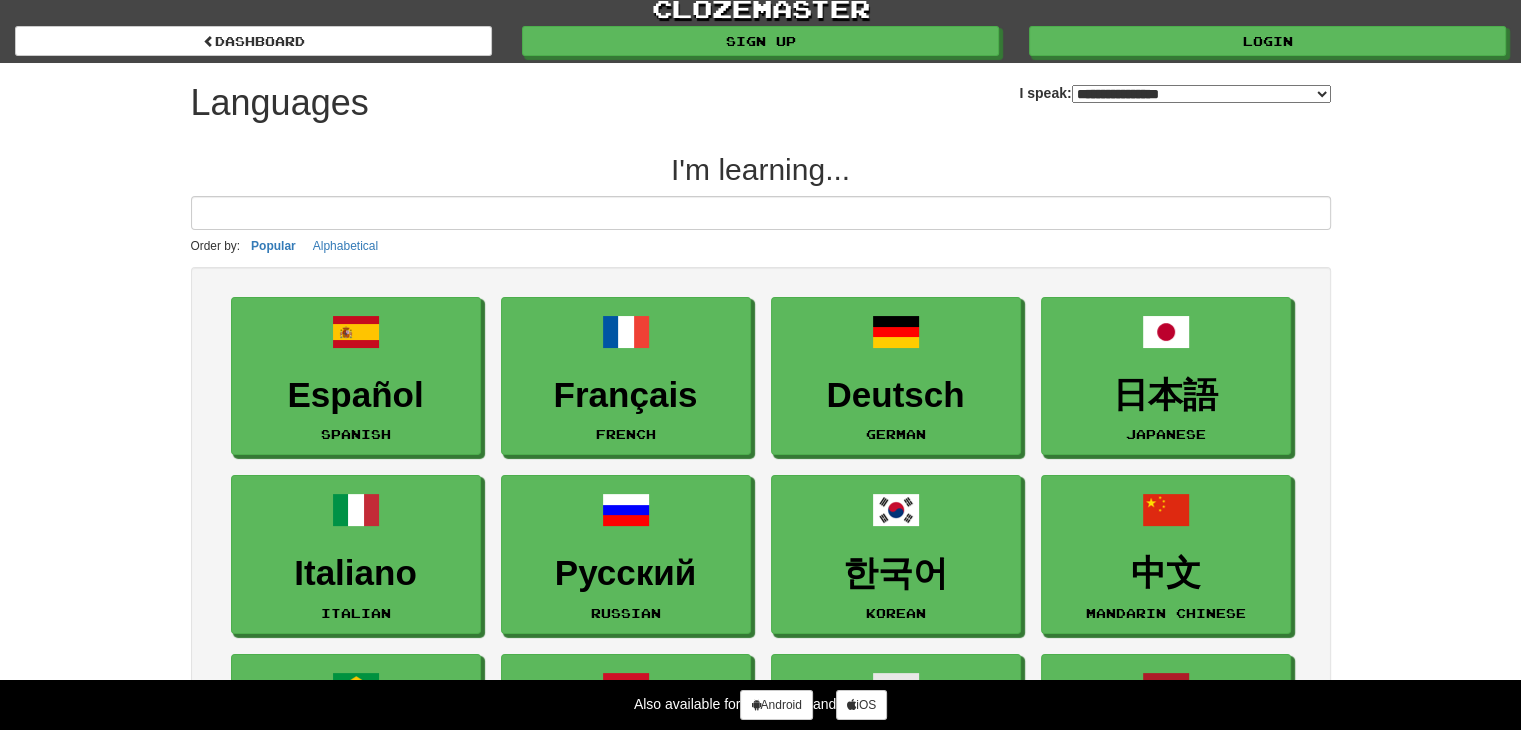 scroll, scrollTop: 0, scrollLeft: 0, axis: both 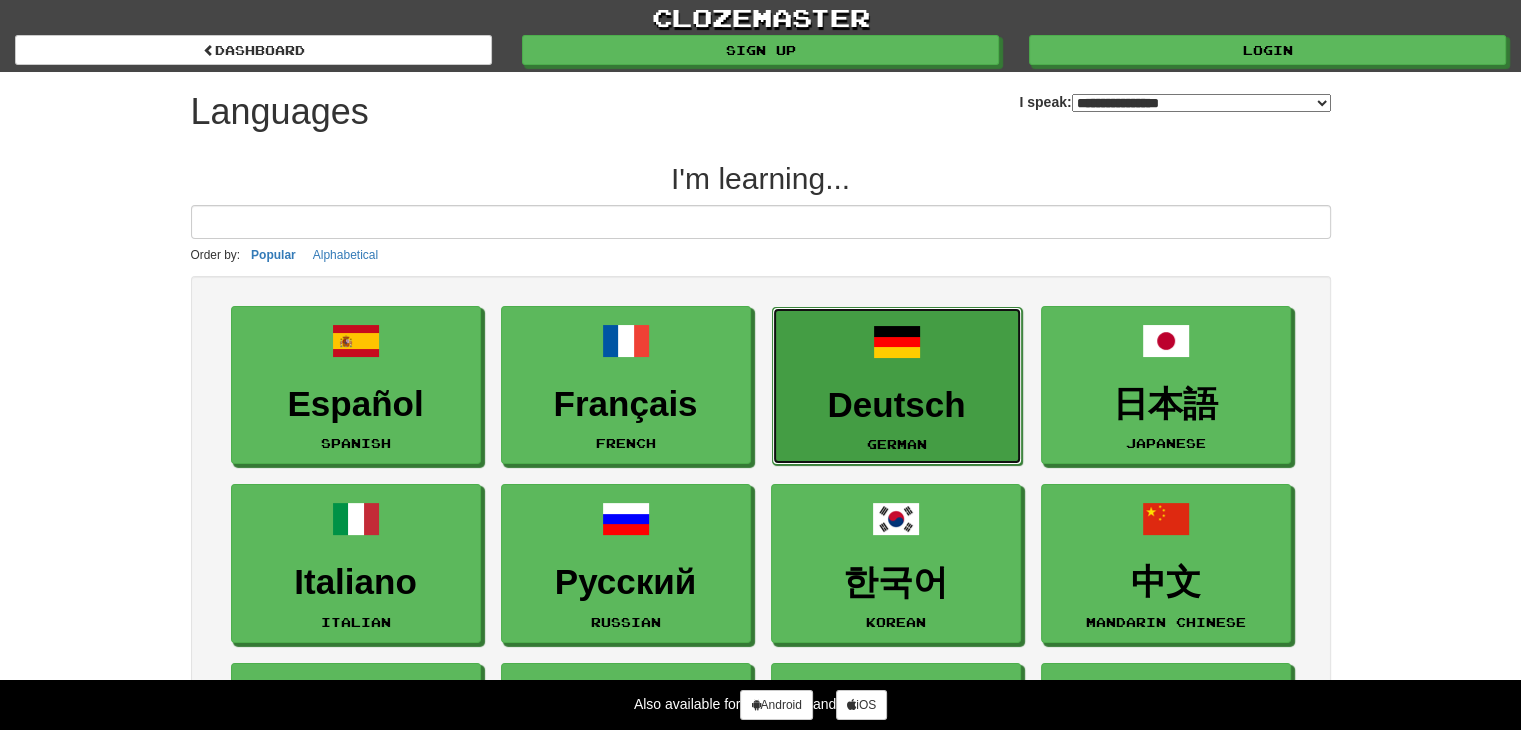 click on "Deutsch German" at bounding box center (897, 386) 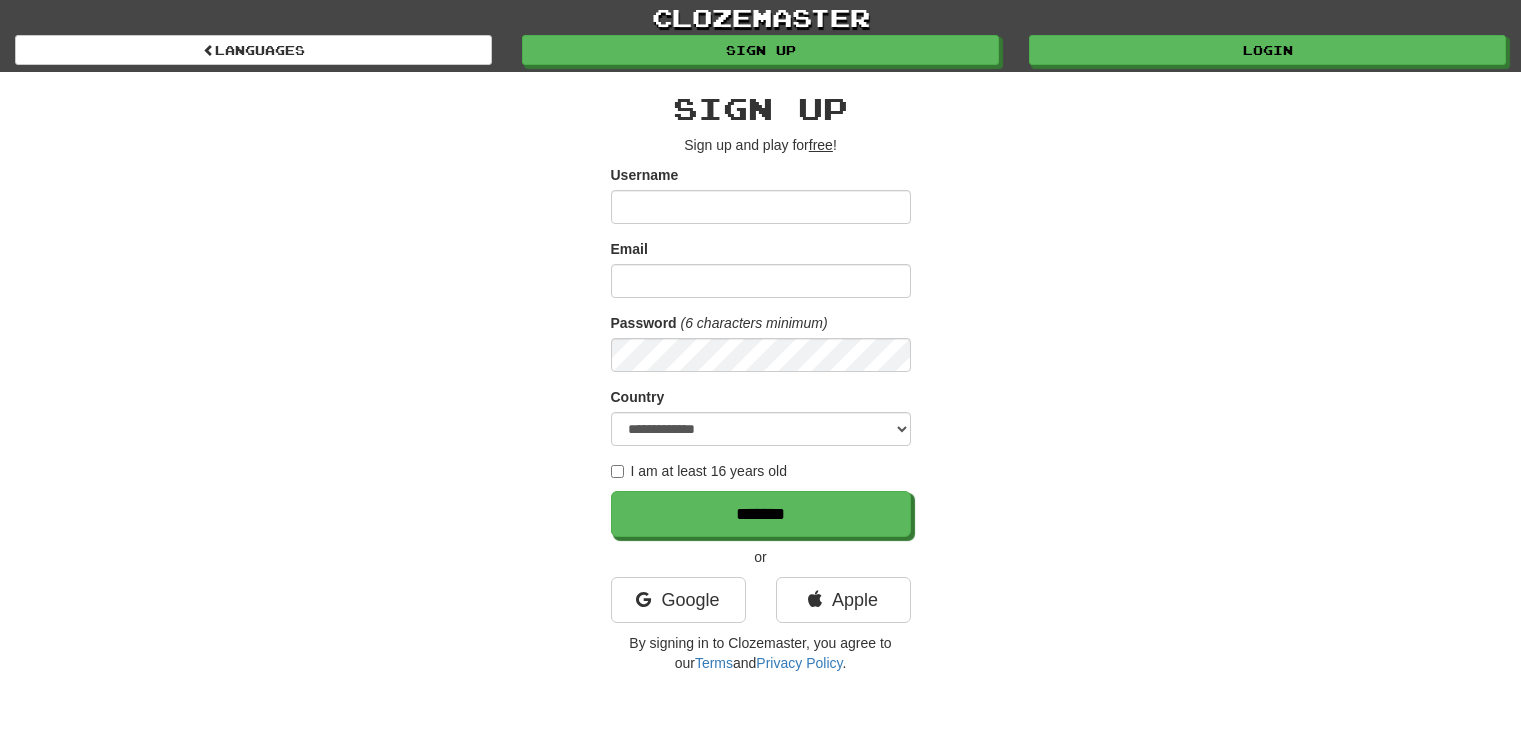 scroll, scrollTop: 0, scrollLeft: 0, axis: both 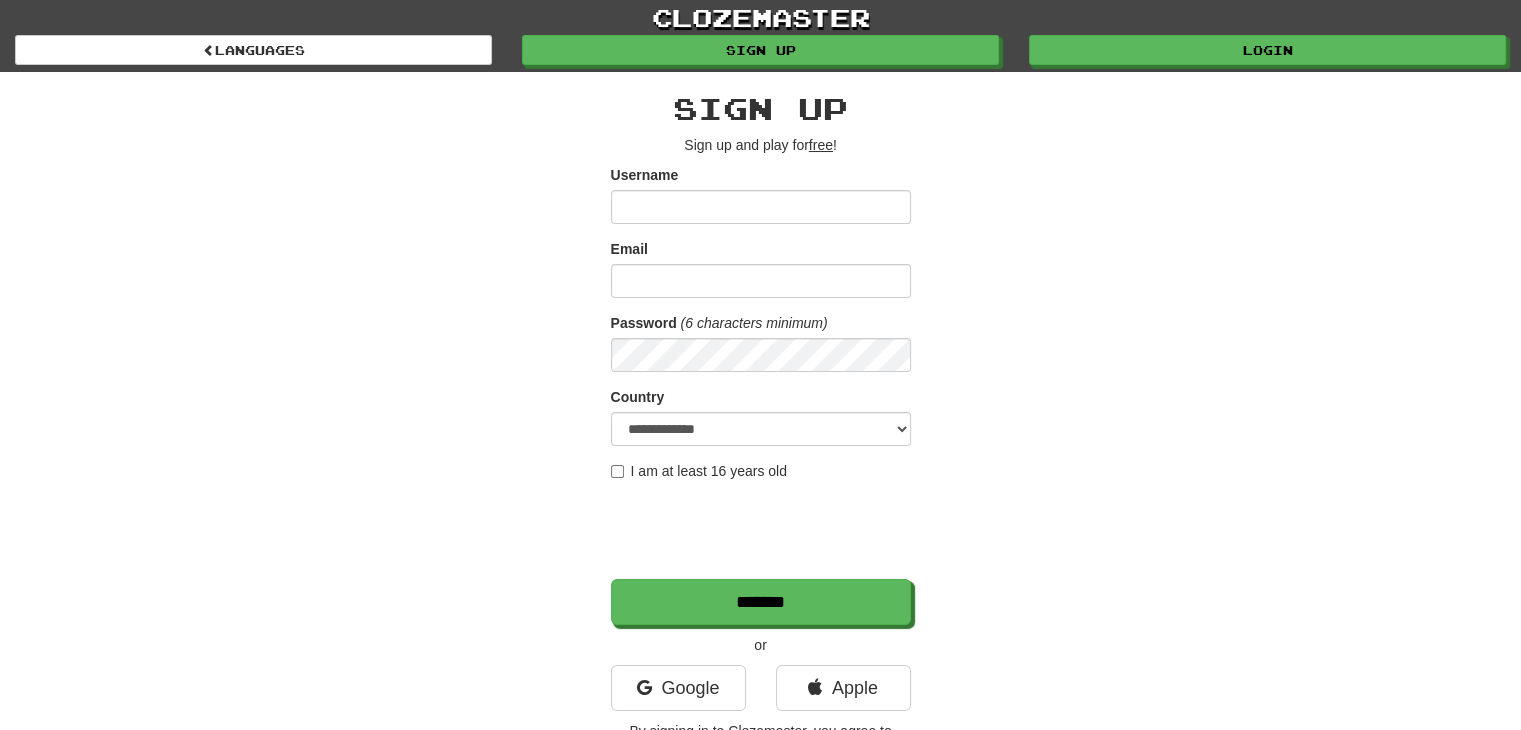 click on "Username" at bounding box center (761, 207) 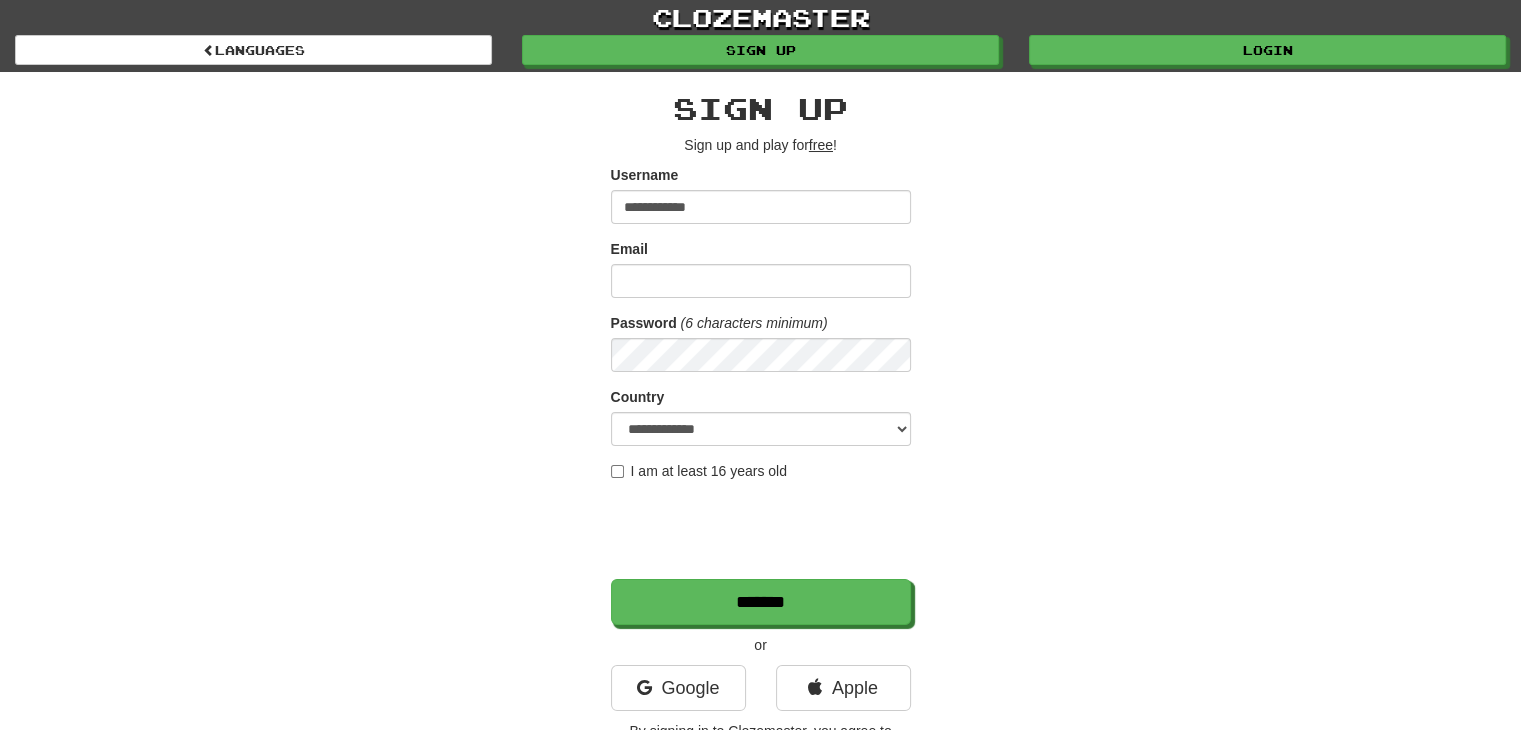 type on "**********" 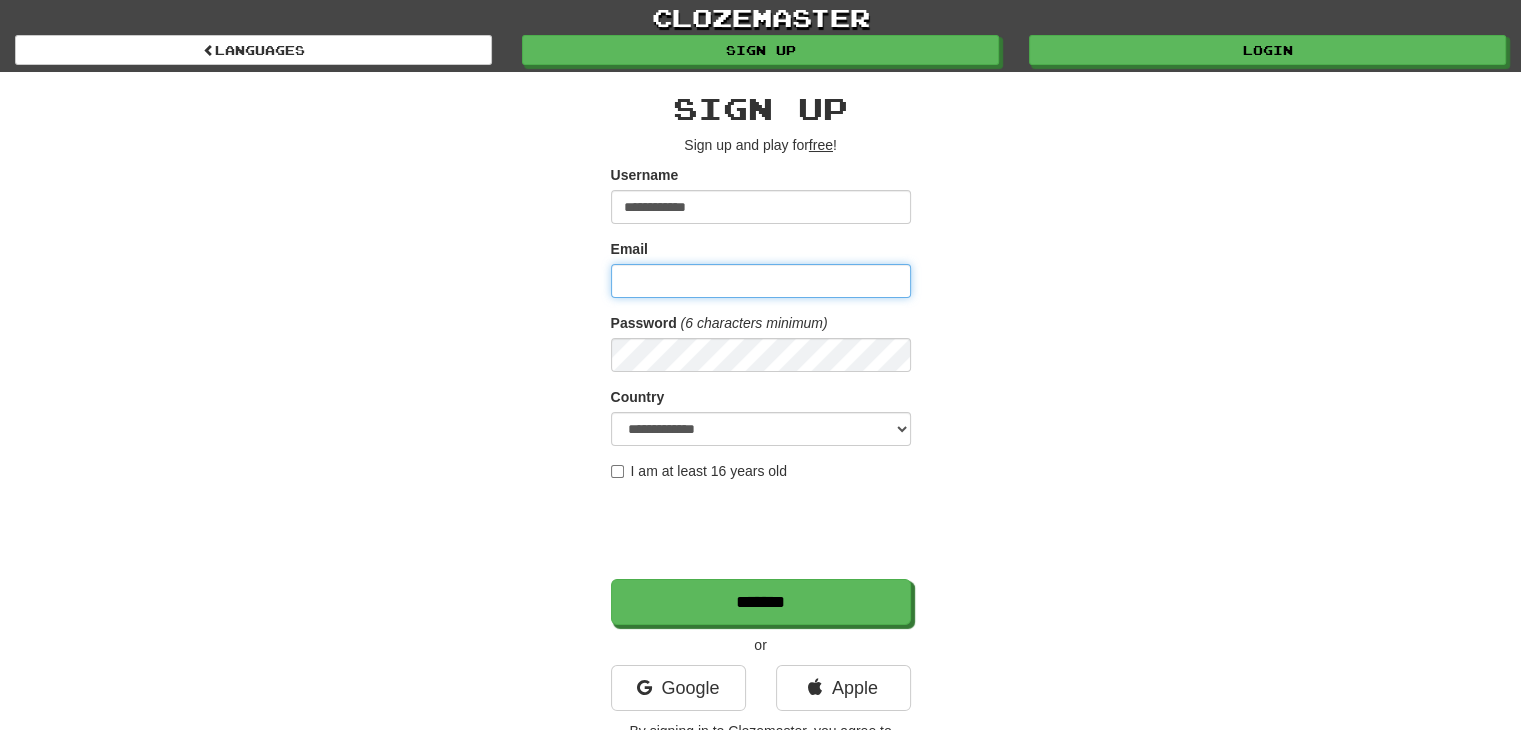 click on "Email" at bounding box center (761, 281) 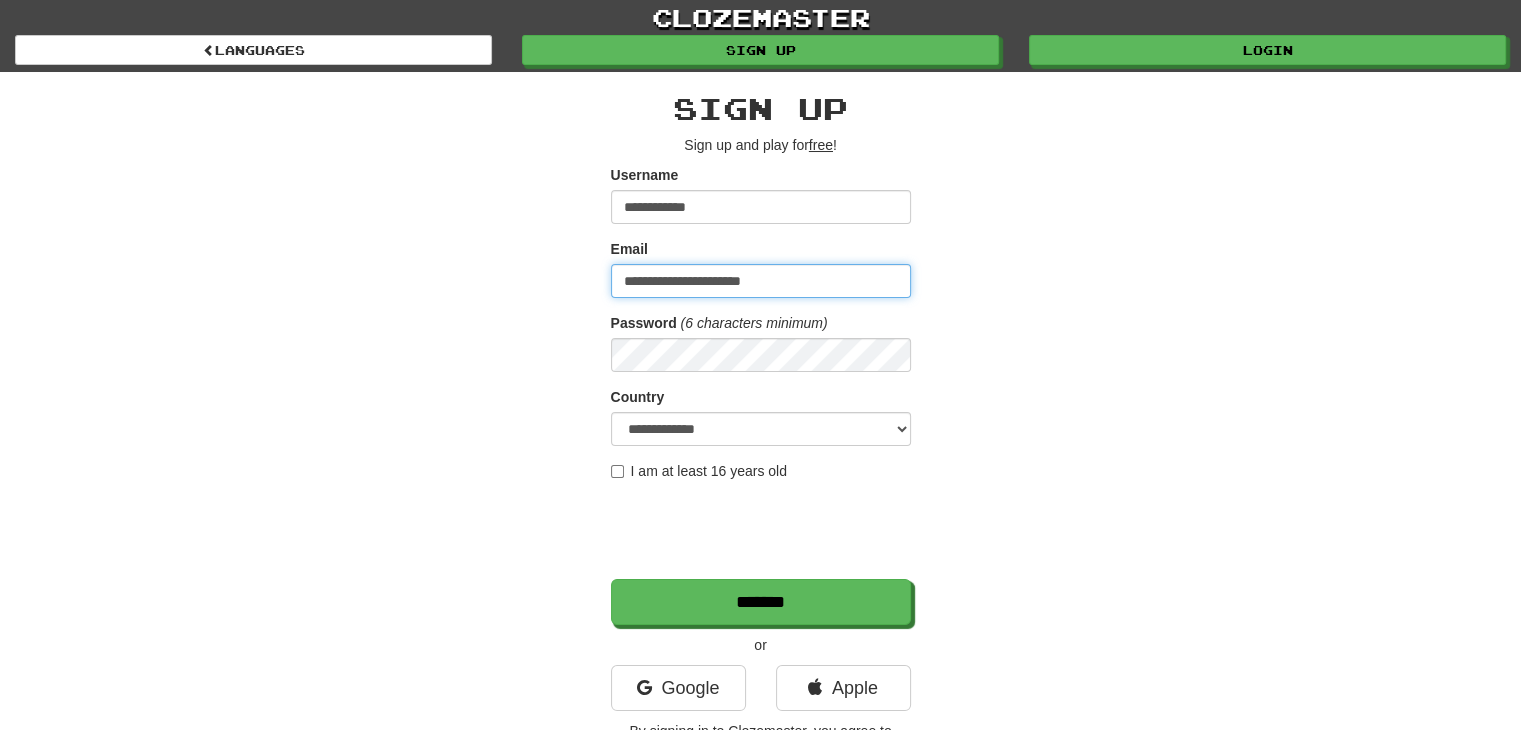 type on "**********" 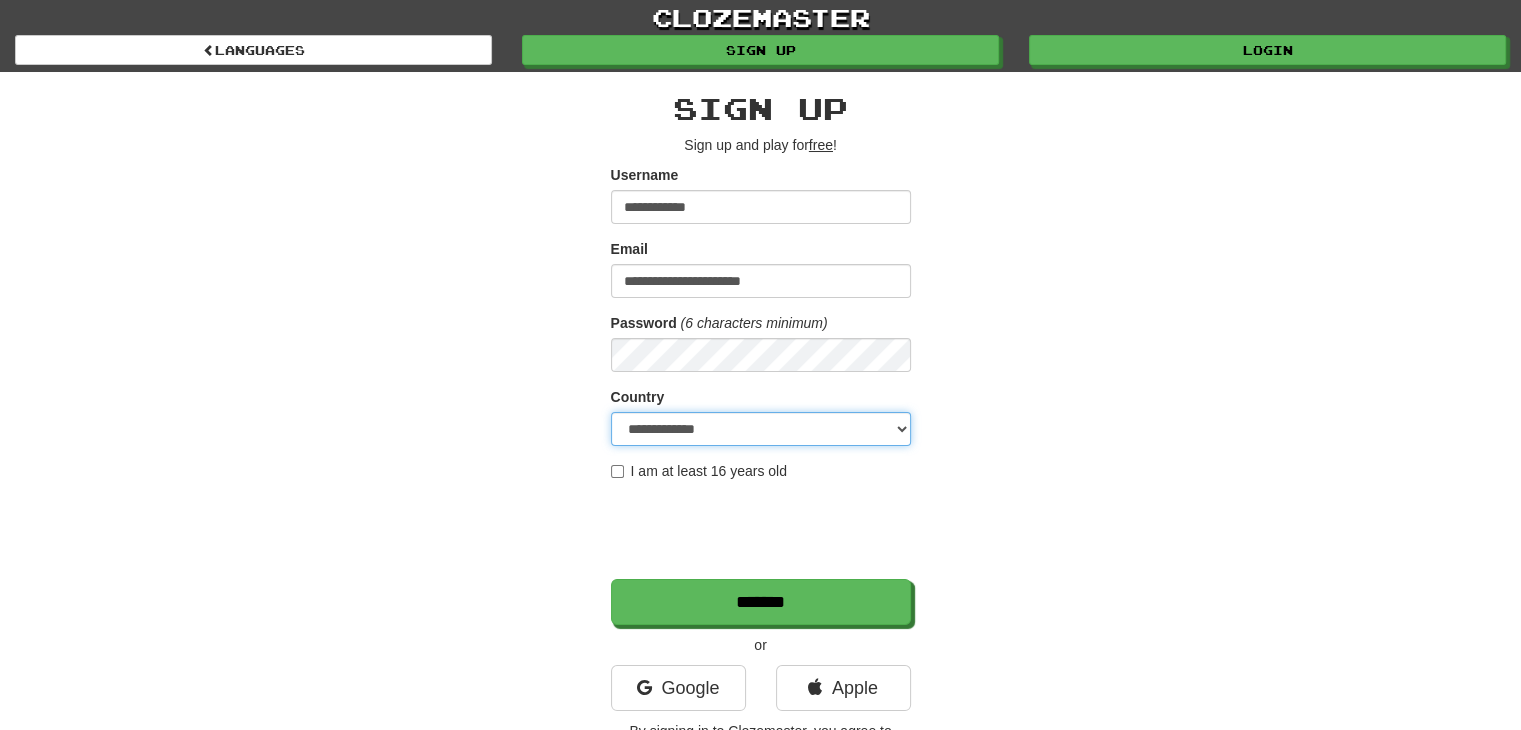 click on "**********" at bounding box center [761, 429] 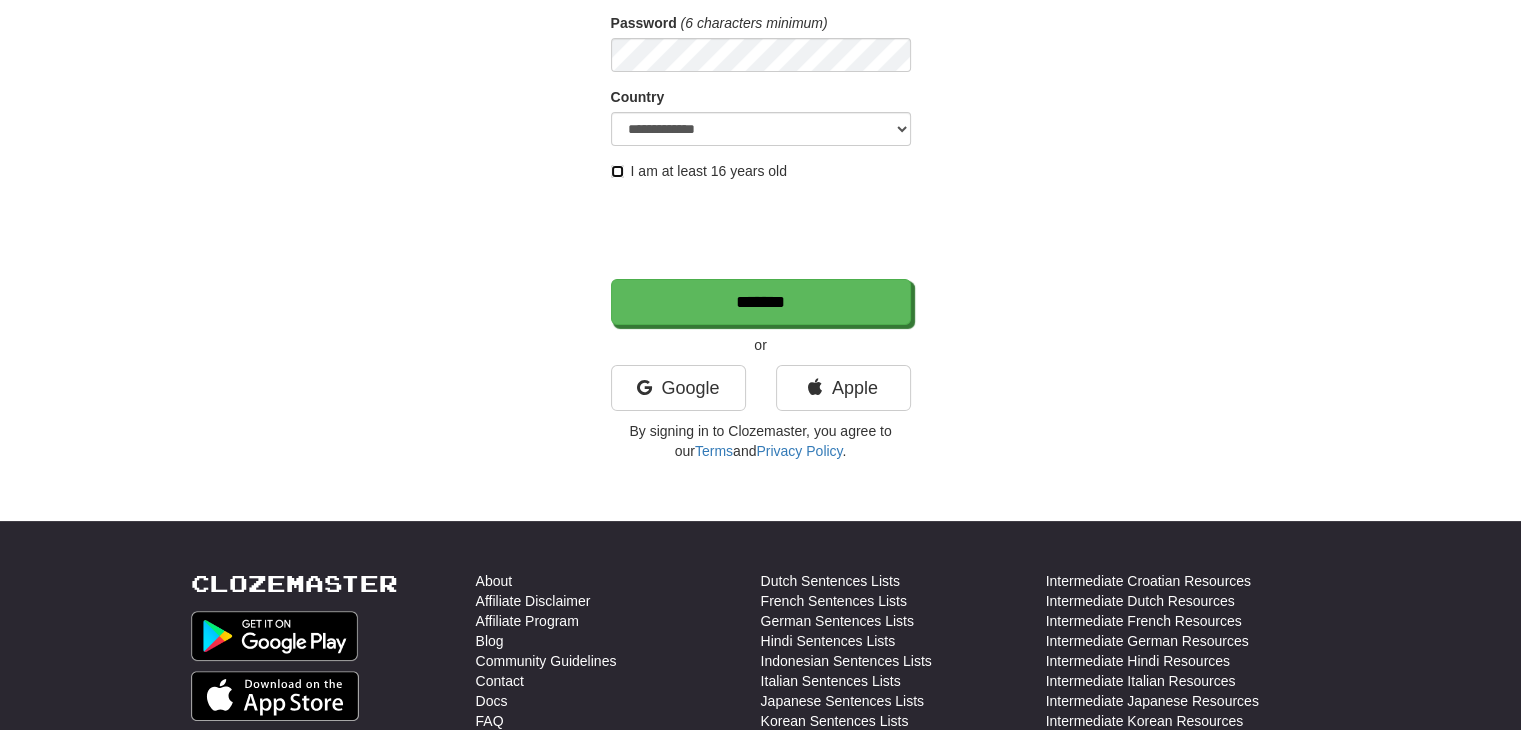 scroll, scrollTop: 200, scrollLeft: 0, axis: vertical 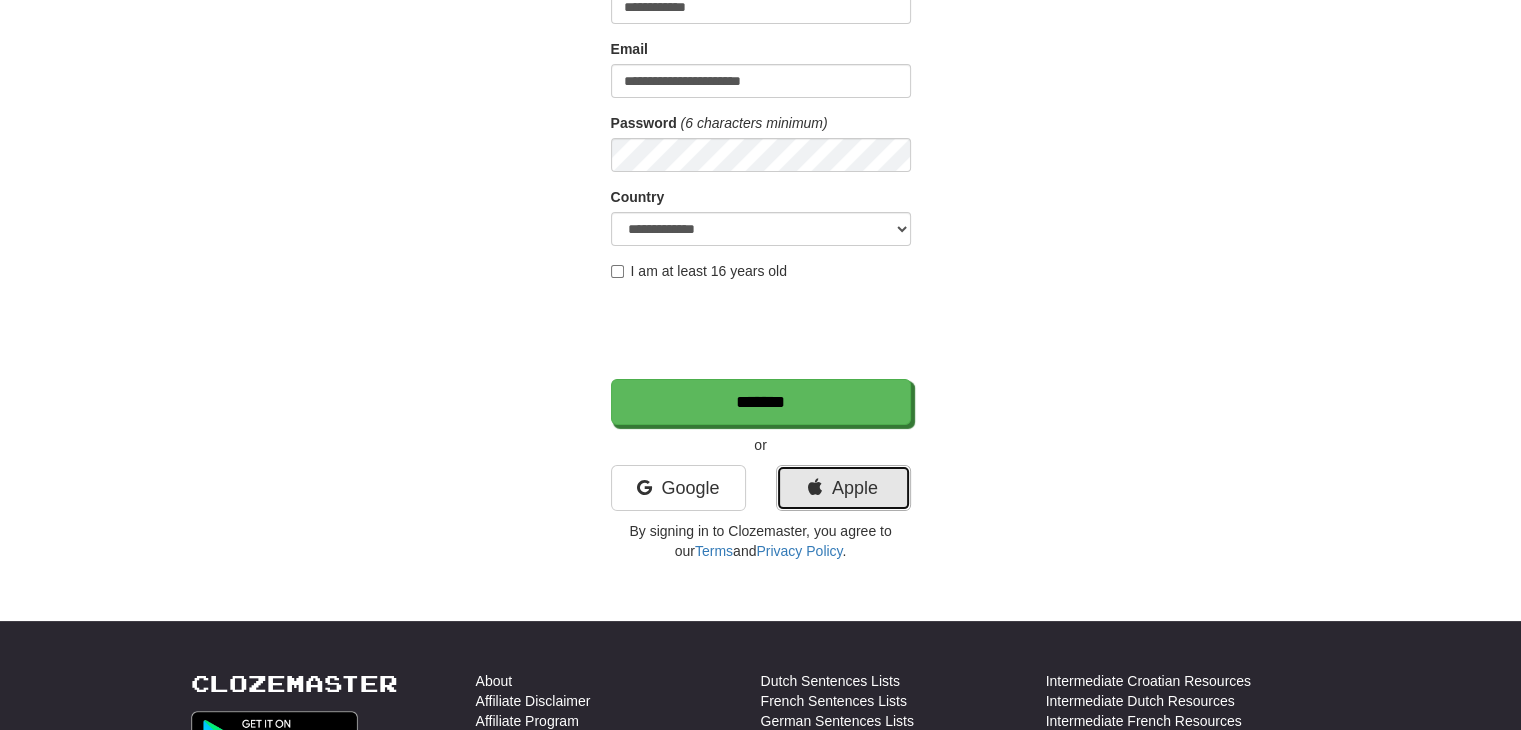 click on "Apple" at bounding box center (843, 488) 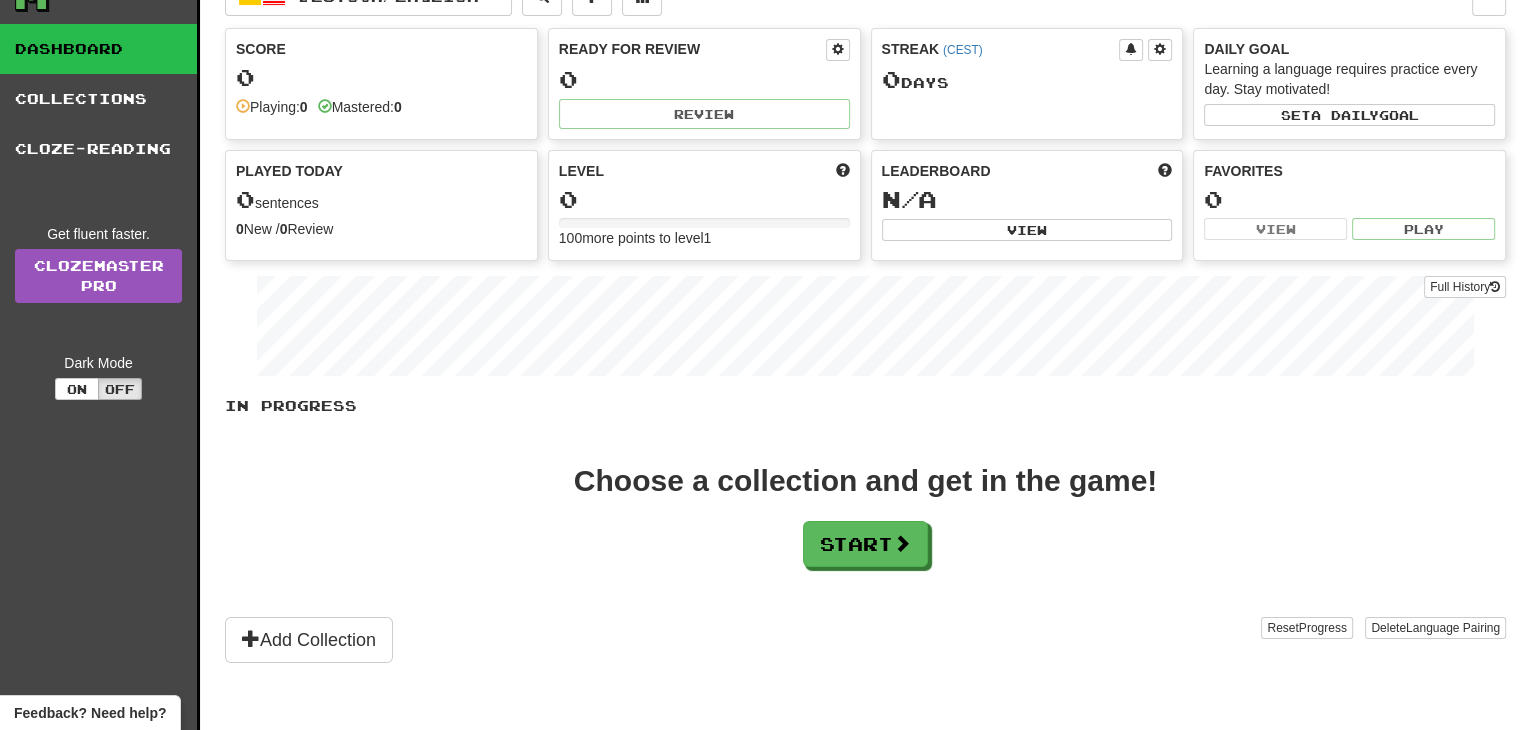 scroll, scrollTop: 0, scrollLeft: 0, axis: both 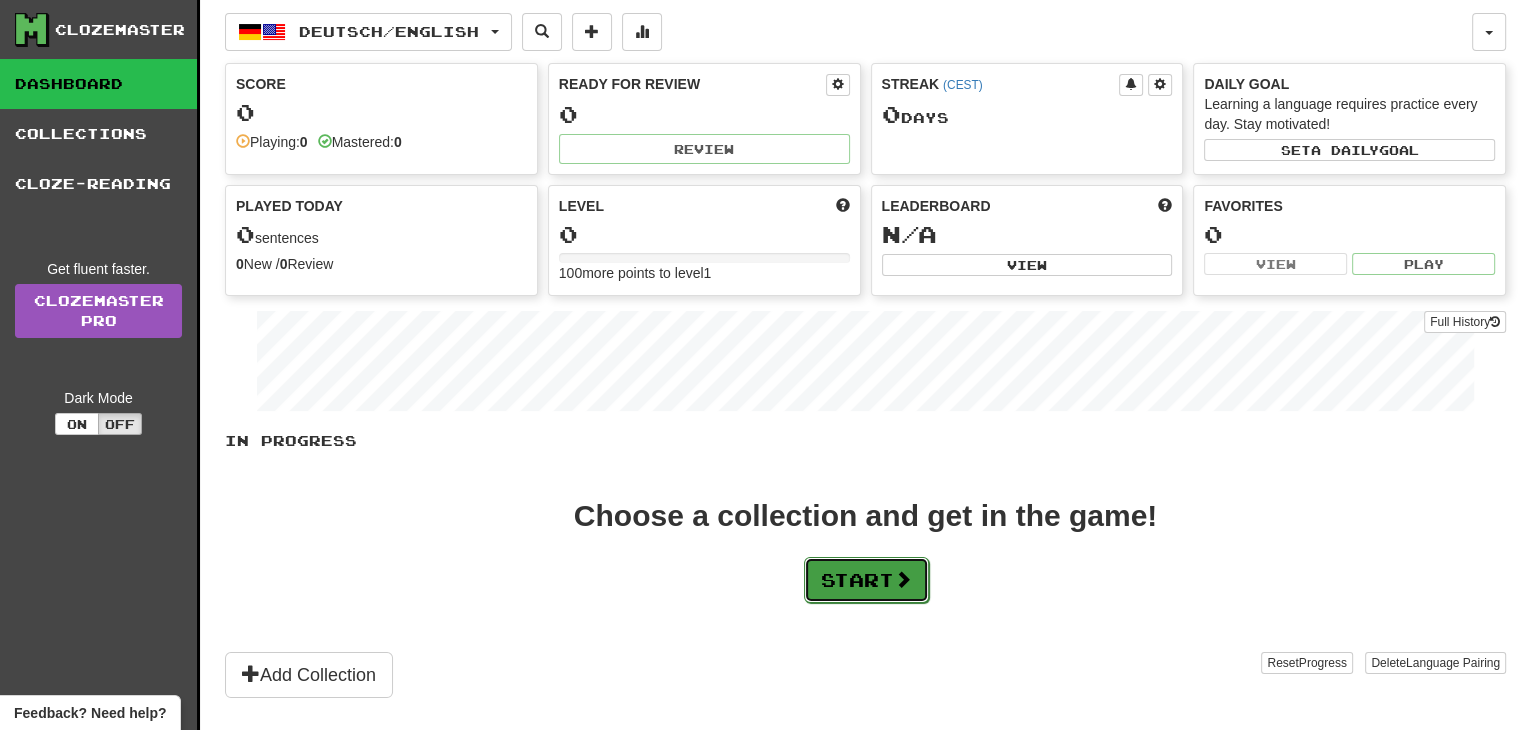 click on "Start" at bounding box center (866, 580) 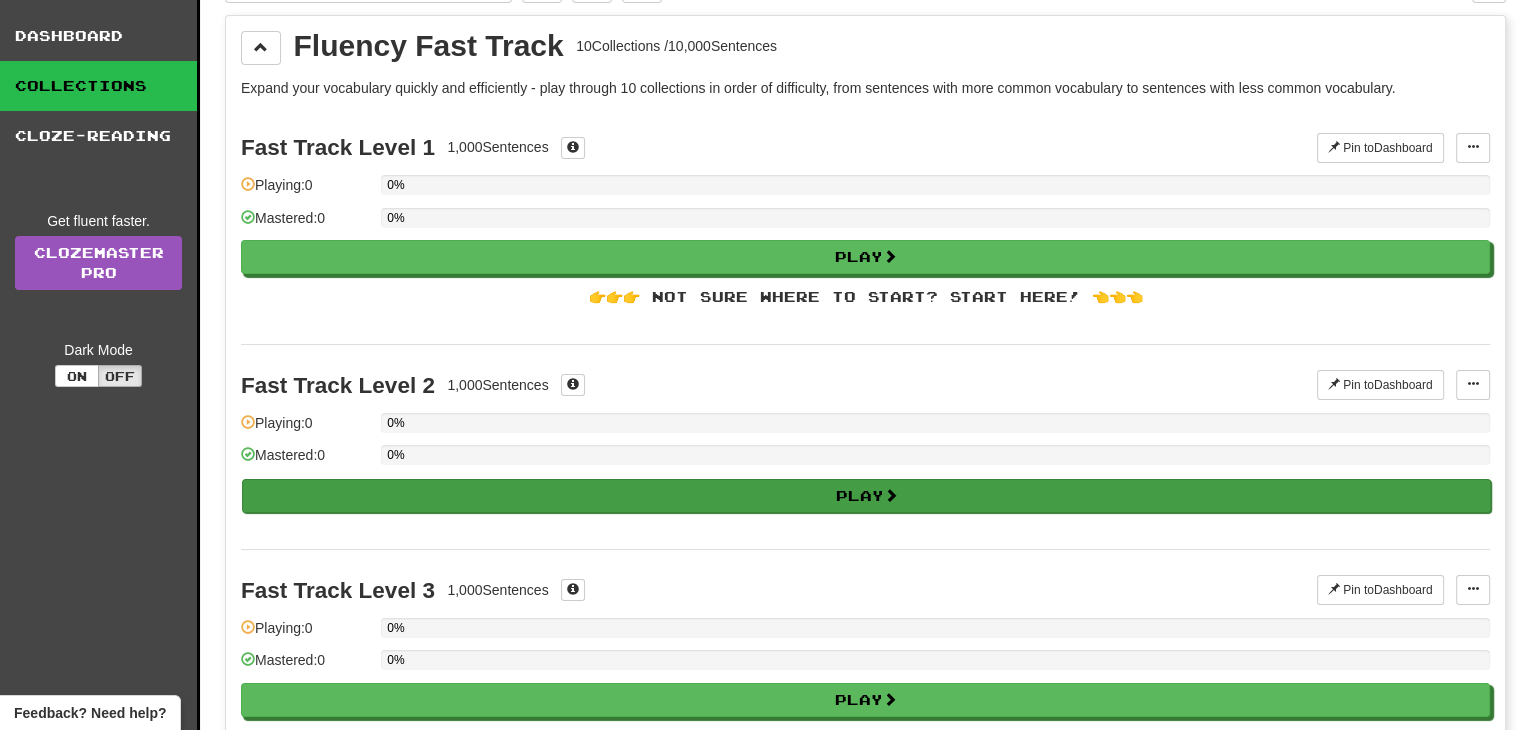 scroll, scrollTop: 0, scrollLeft: 0, axis: both 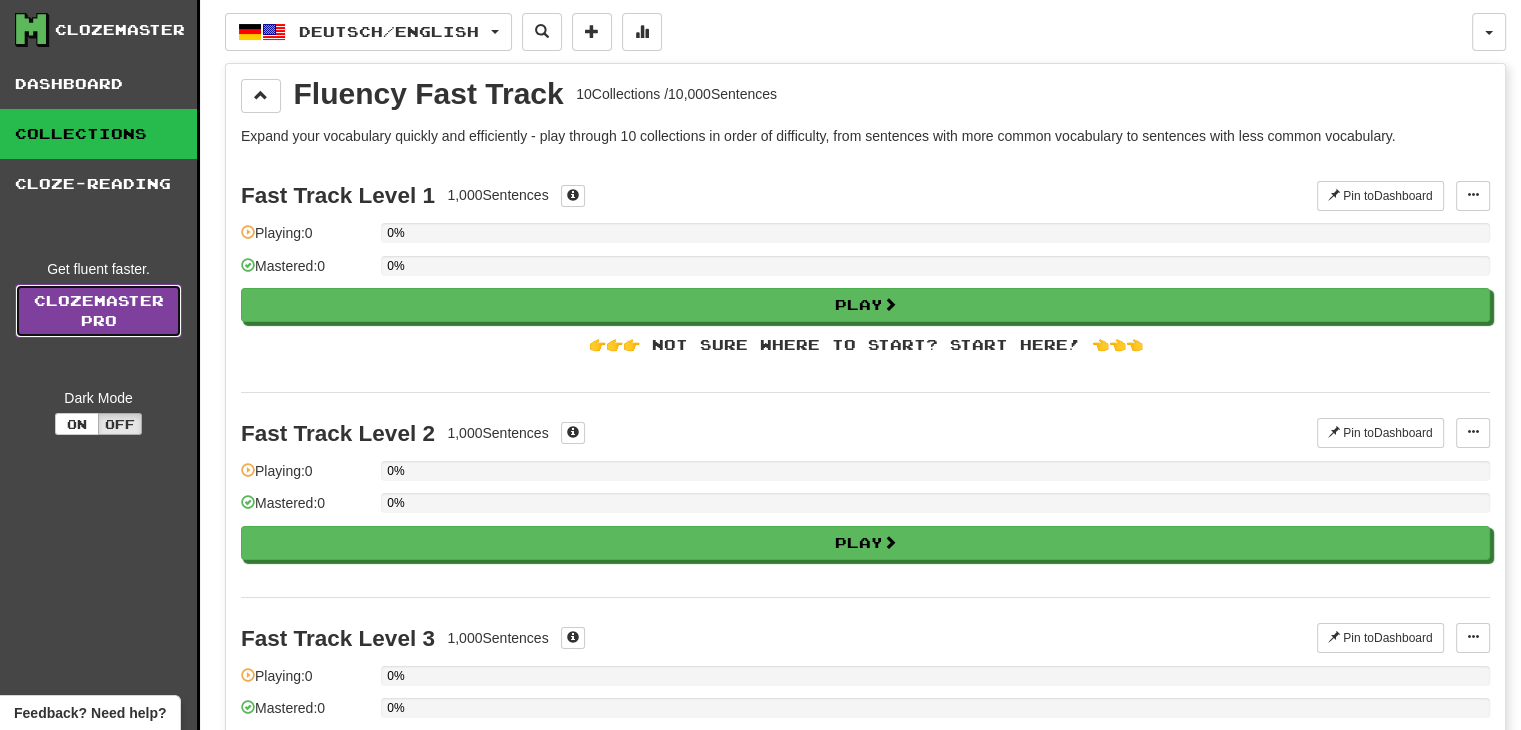 click on "Clozemaster Pro" at bounding box center (98, 311) 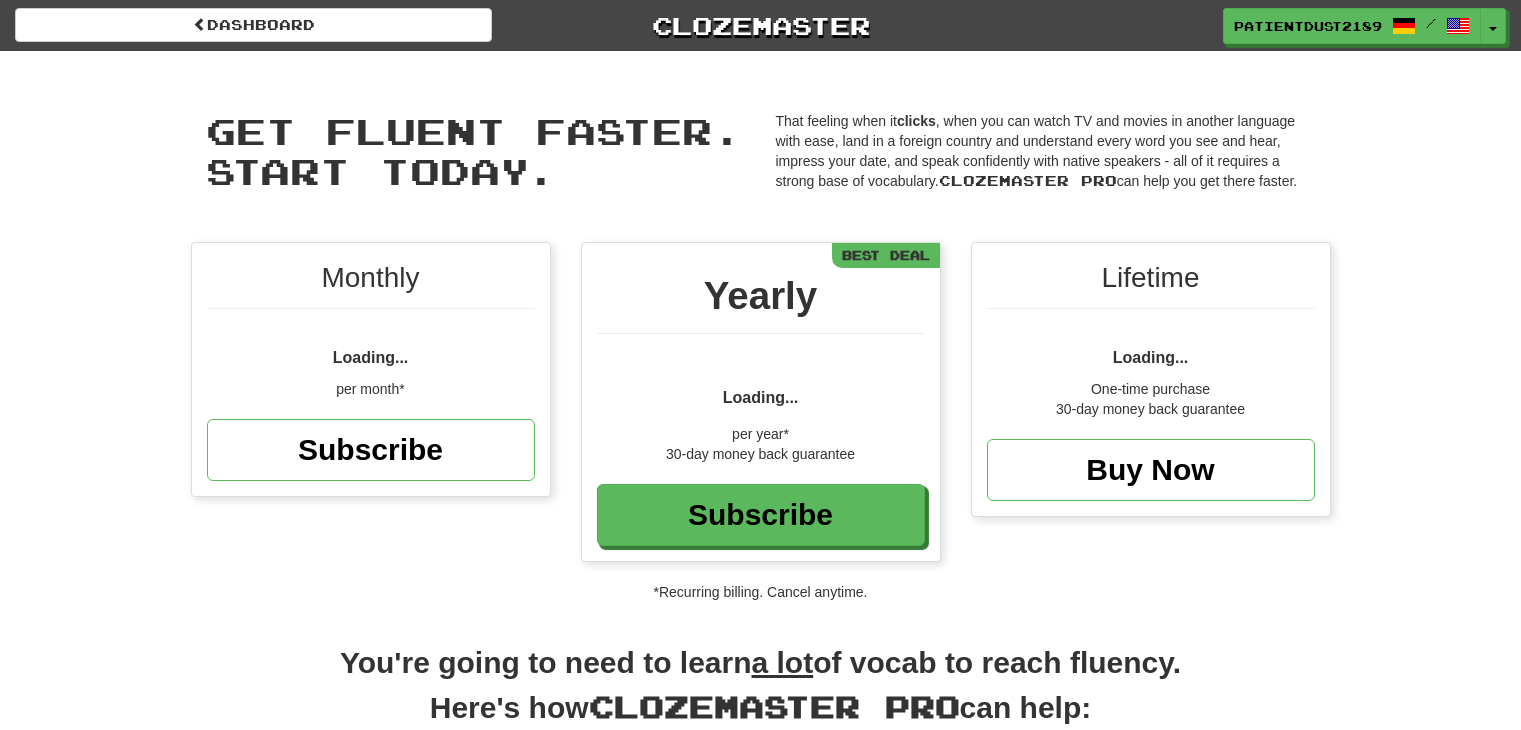 scroll, scrollTop: 0, scrollLeft: 0, axis: both 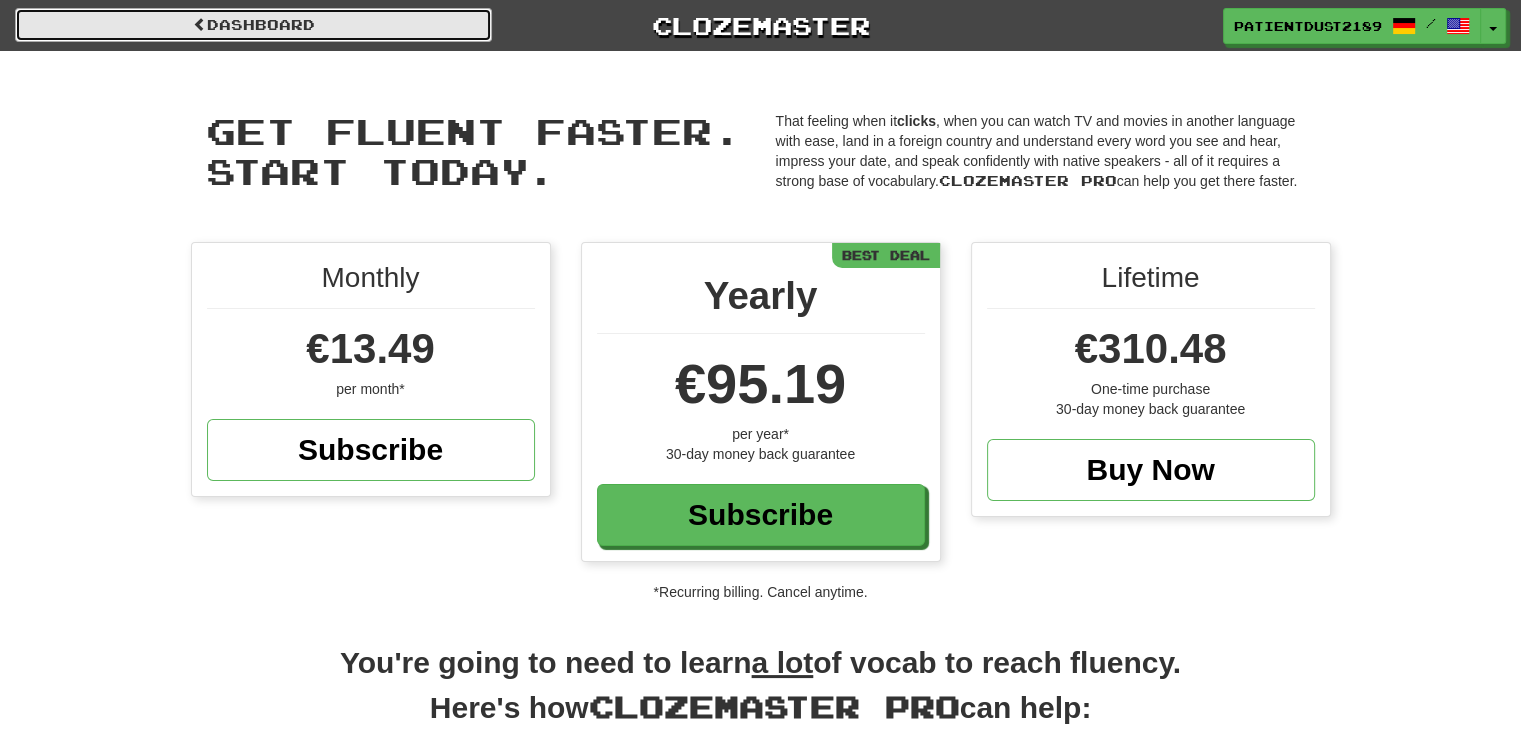click on "Dashboard" at bounding box center [253, 25] 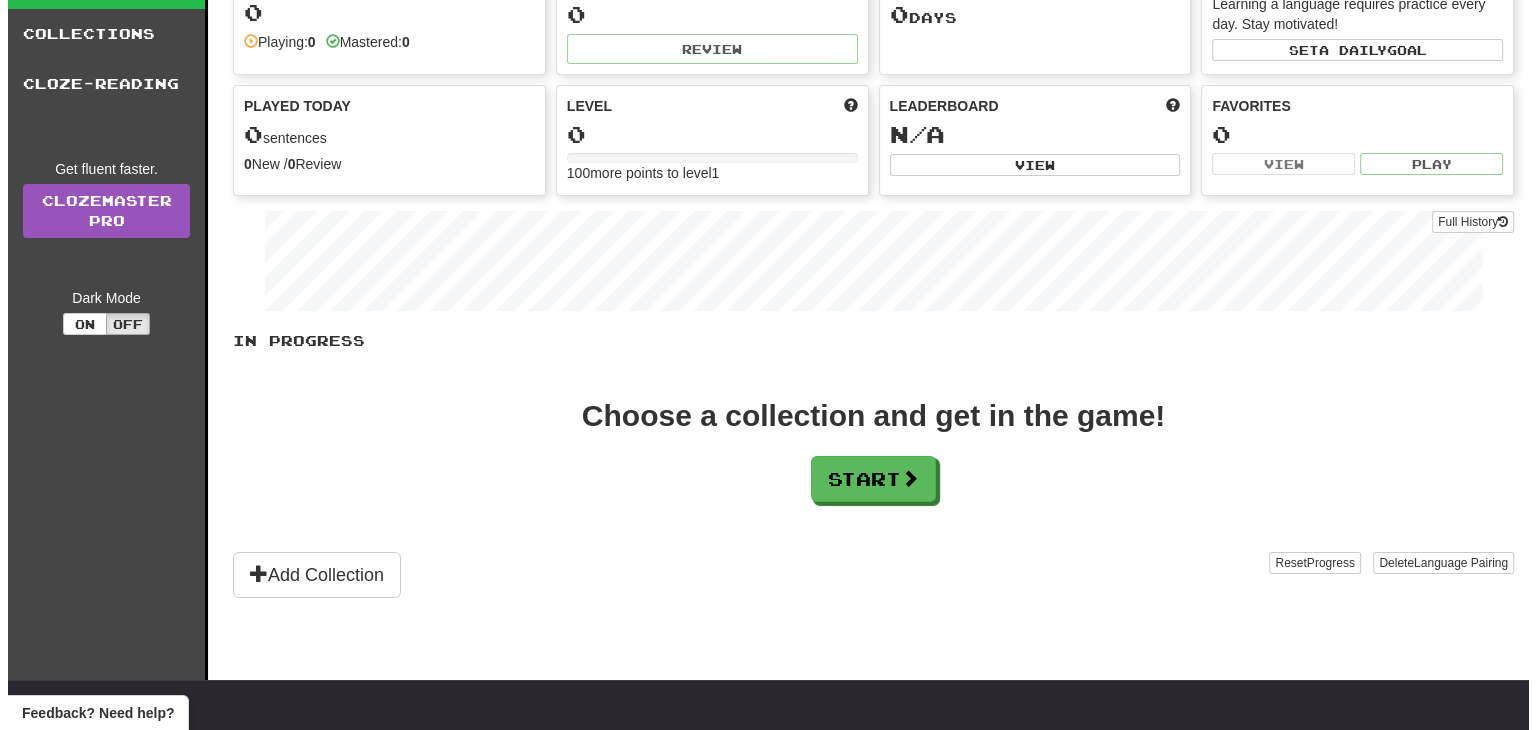 scroll, scrollTop: 0, scrollLeft: 0, axis: both 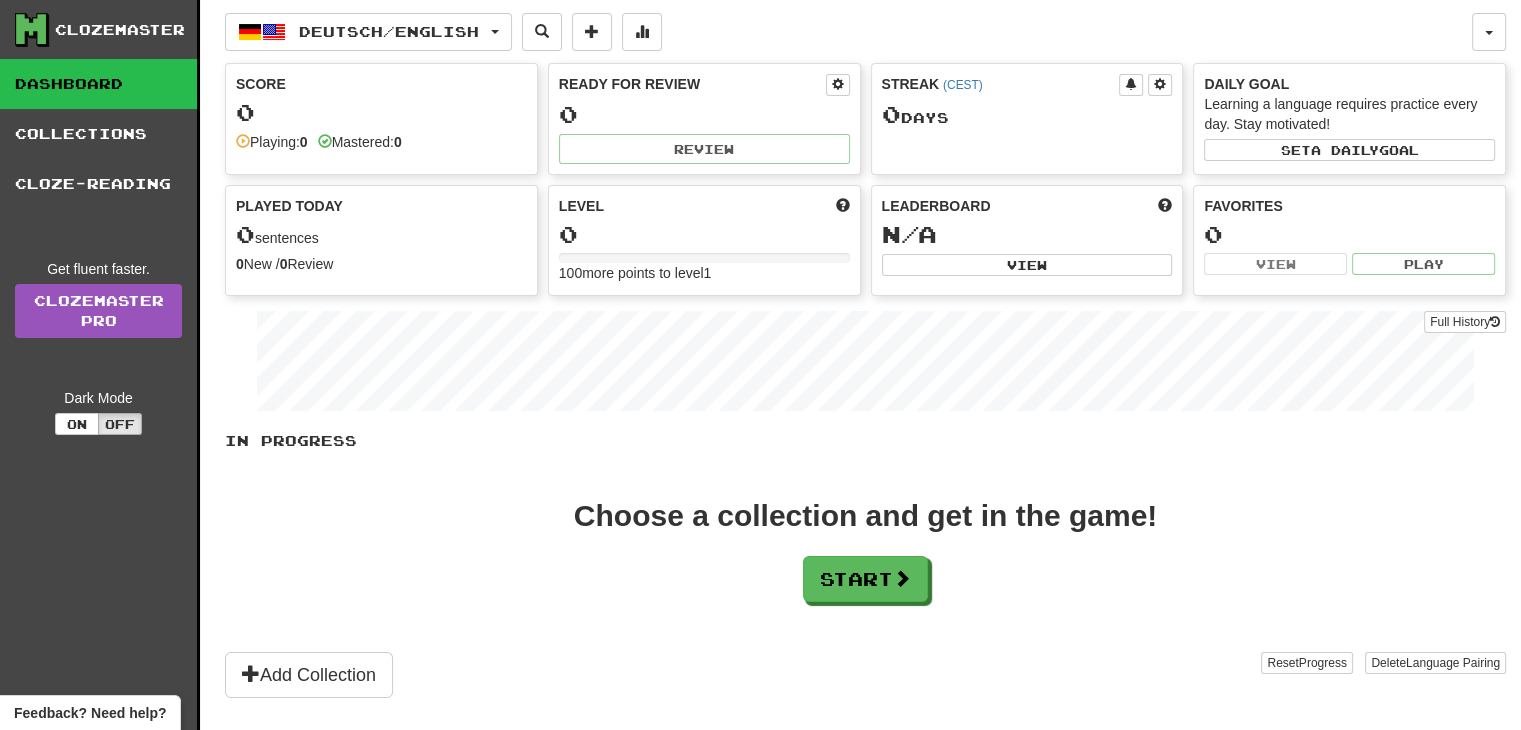 click on "0" at bounding box center [381, 112] 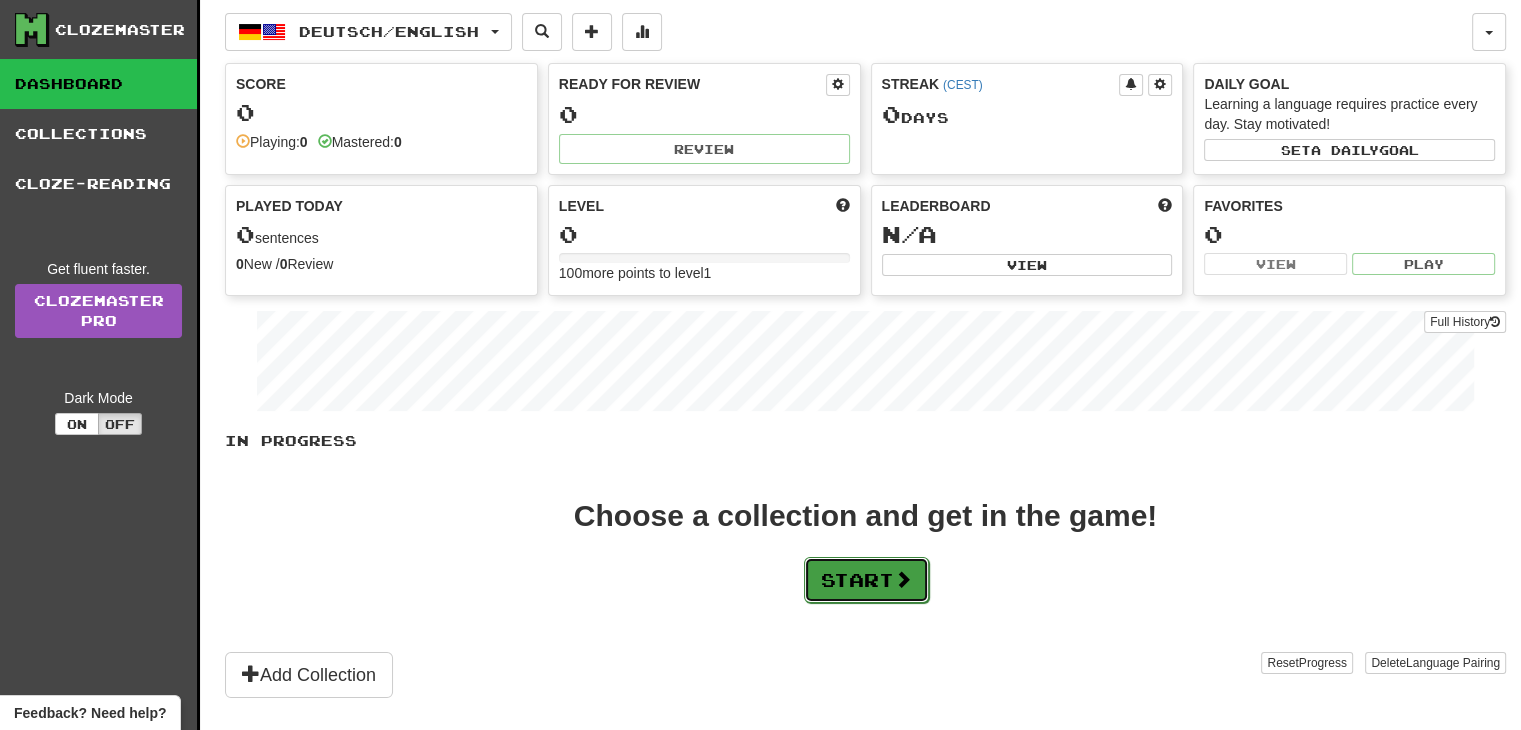 click at bounding box center (903, 579) 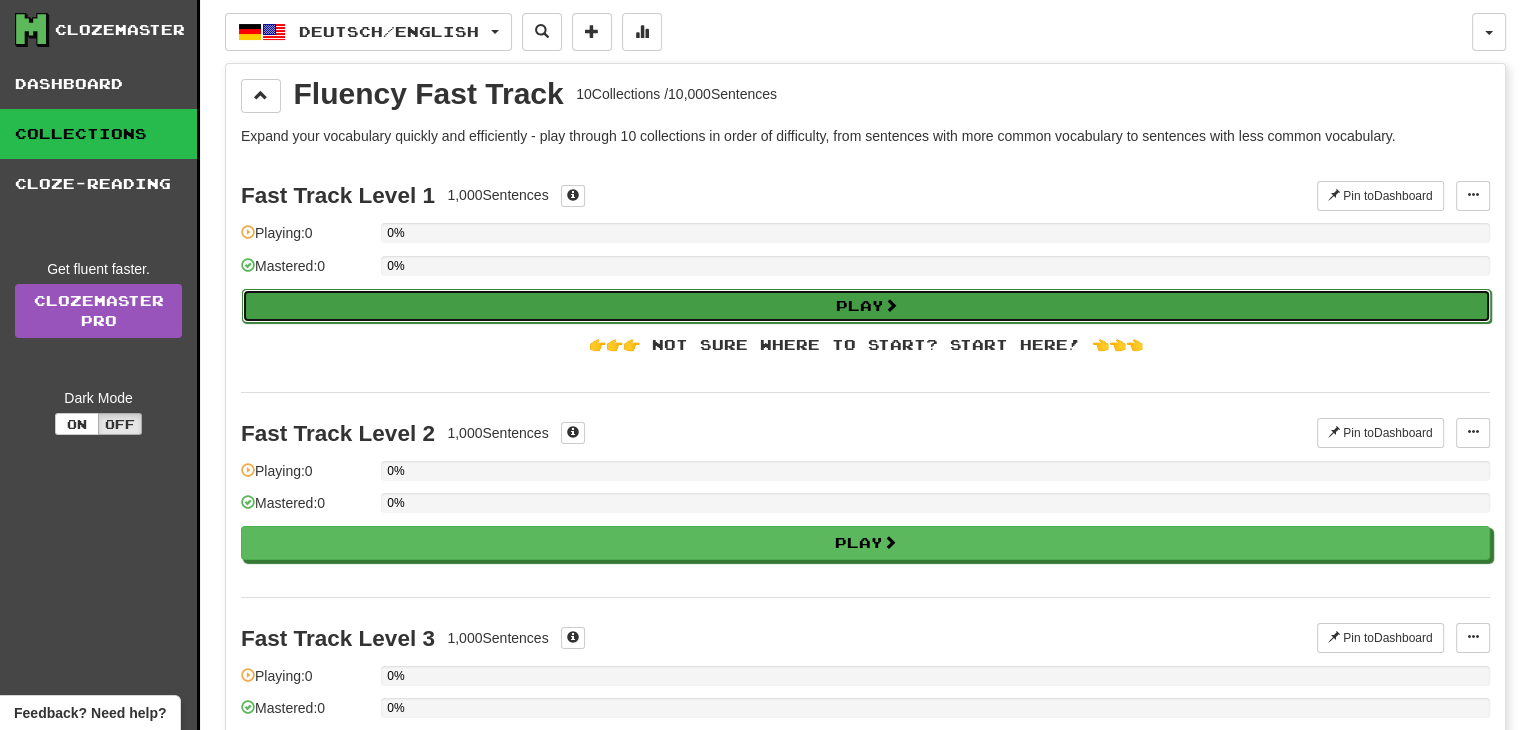 click on "Play" at bounding box center (866, 306) 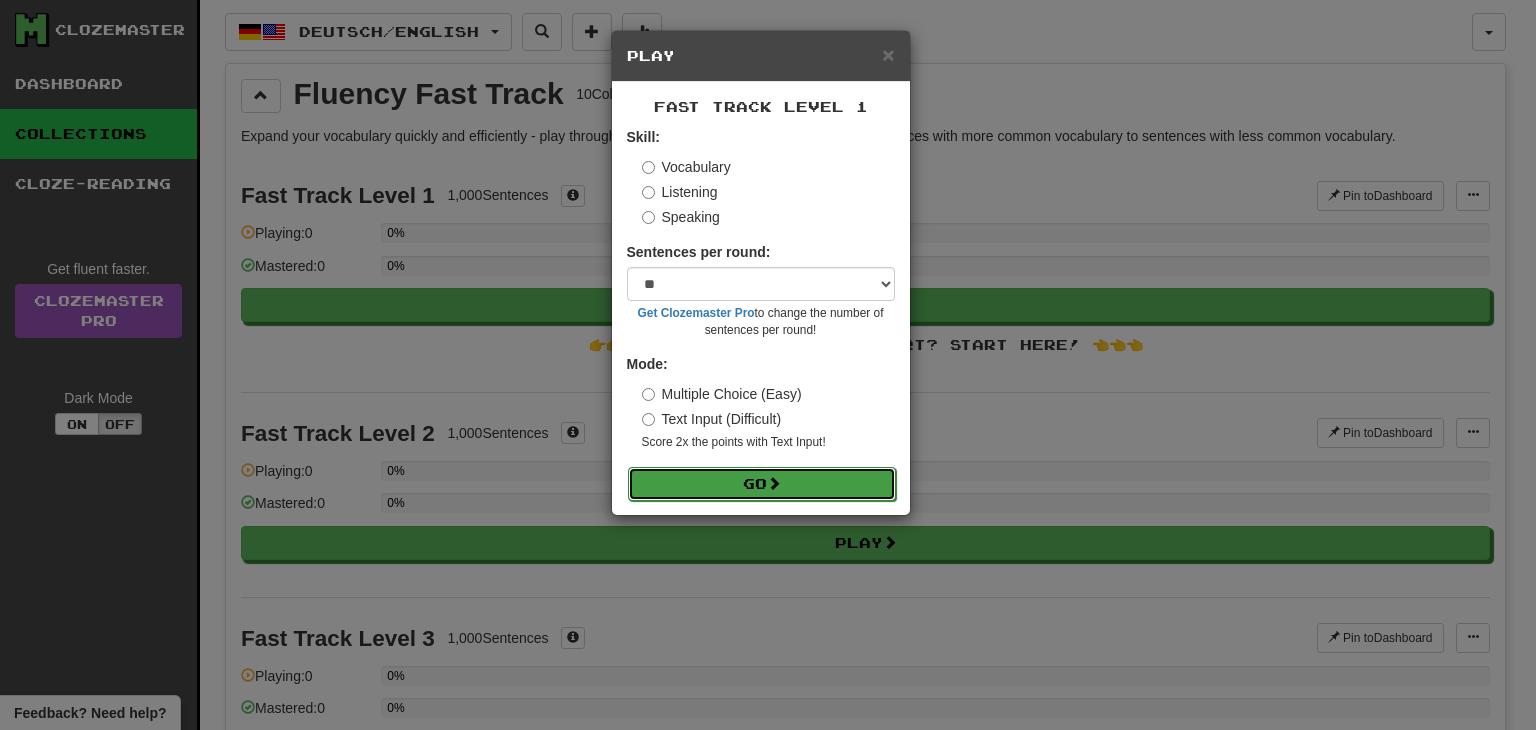 click on "Go" at bounding box center (762, 484) 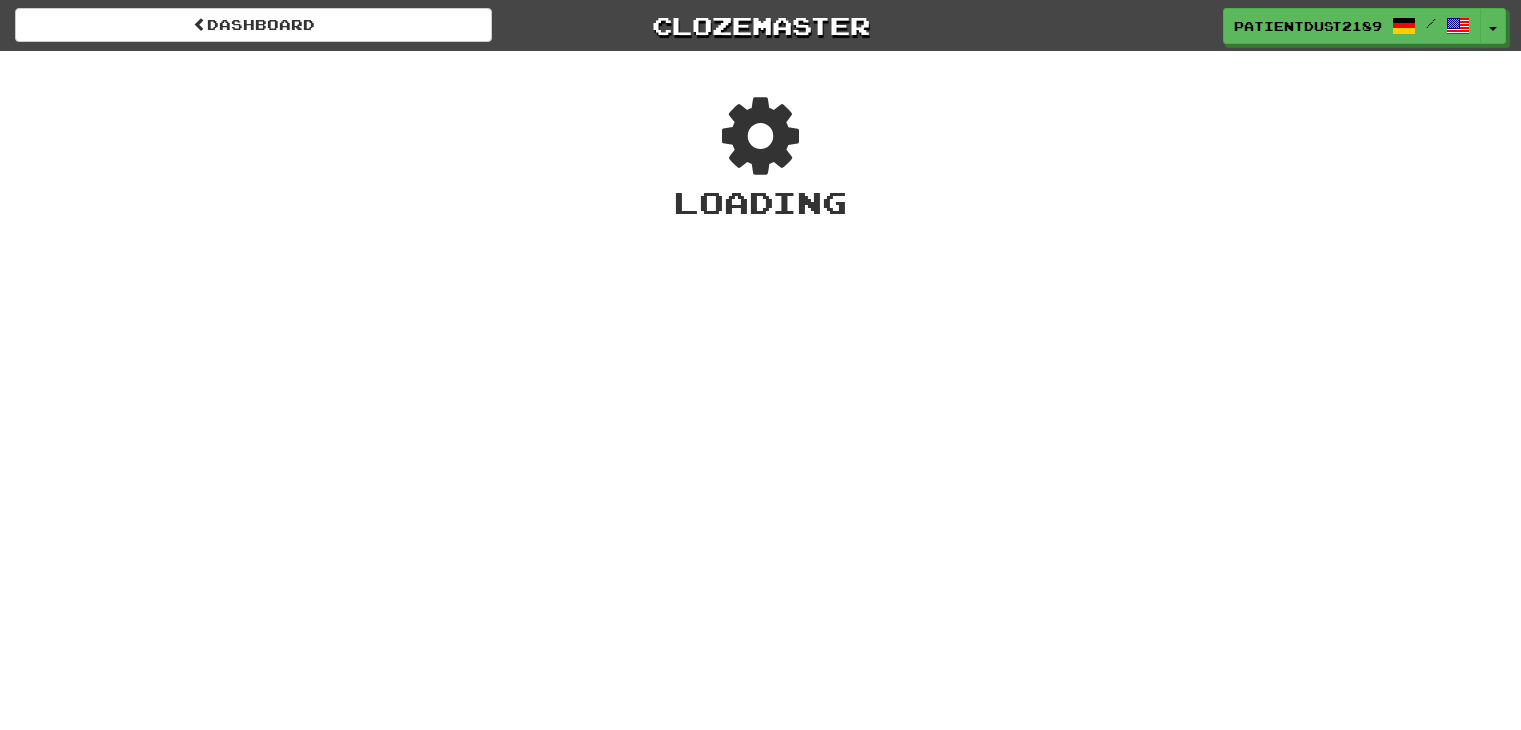 scroll, scrollTop: 0, scrollLeft: 0, axis: both 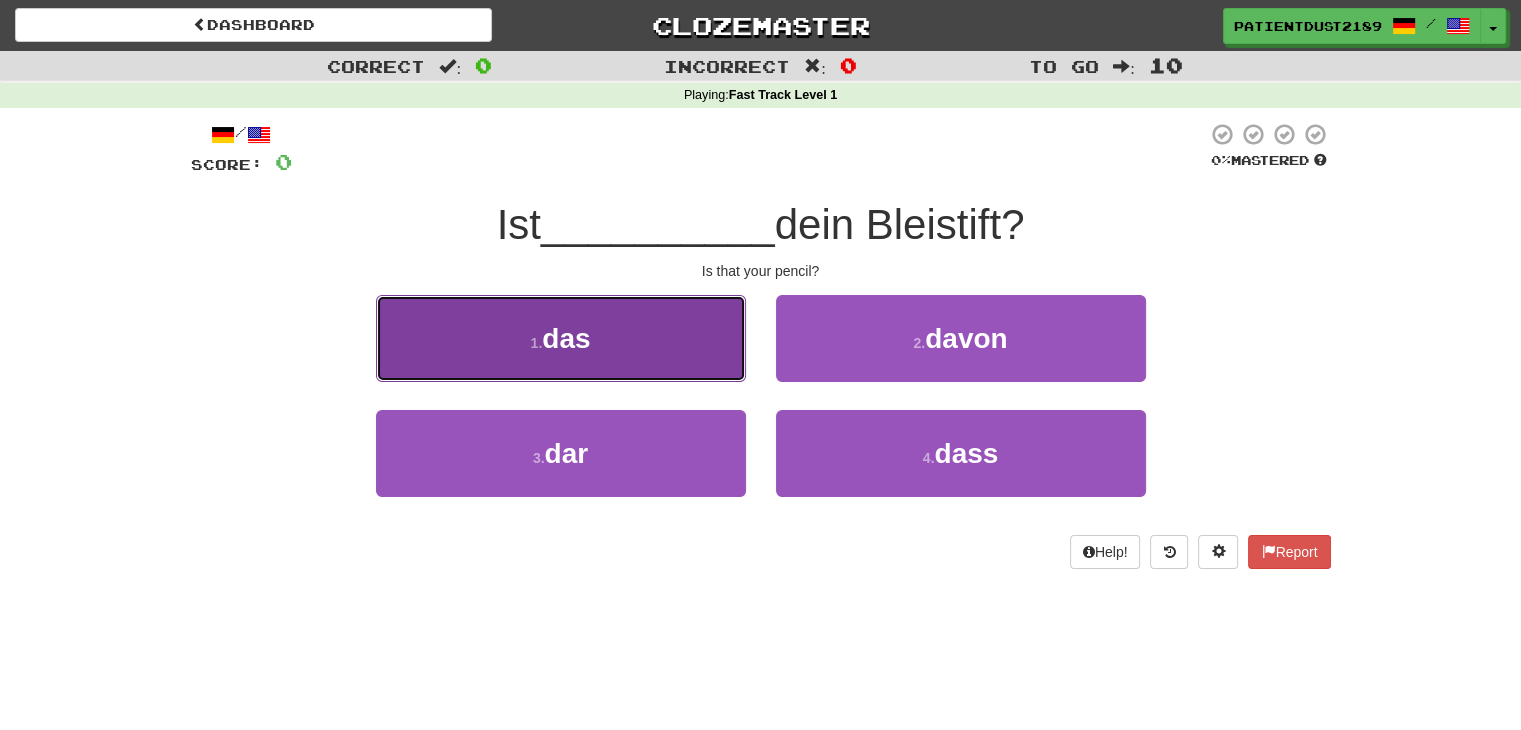 click on "das" at bounding box center [566, 338] 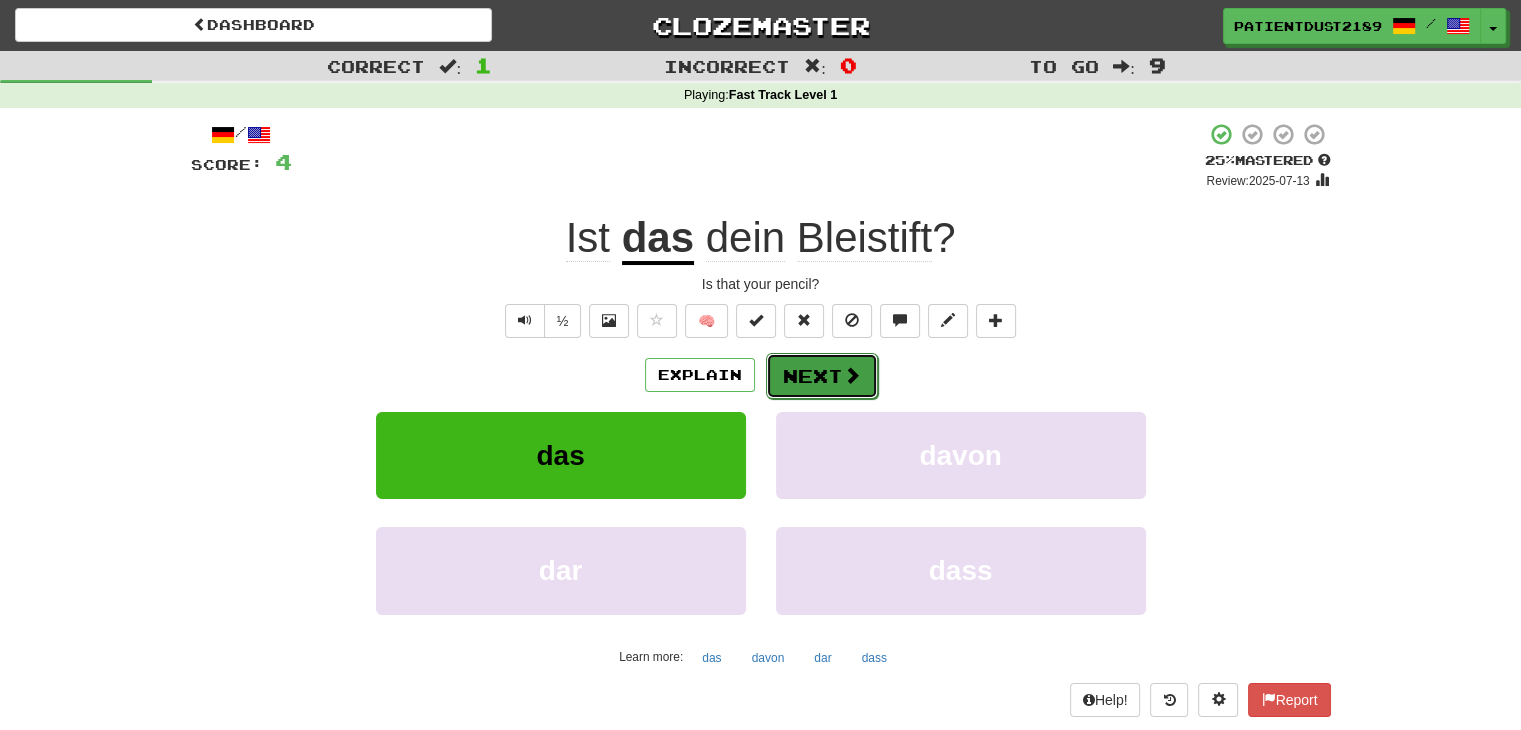click on "Next" at bounding box center (822, 376) 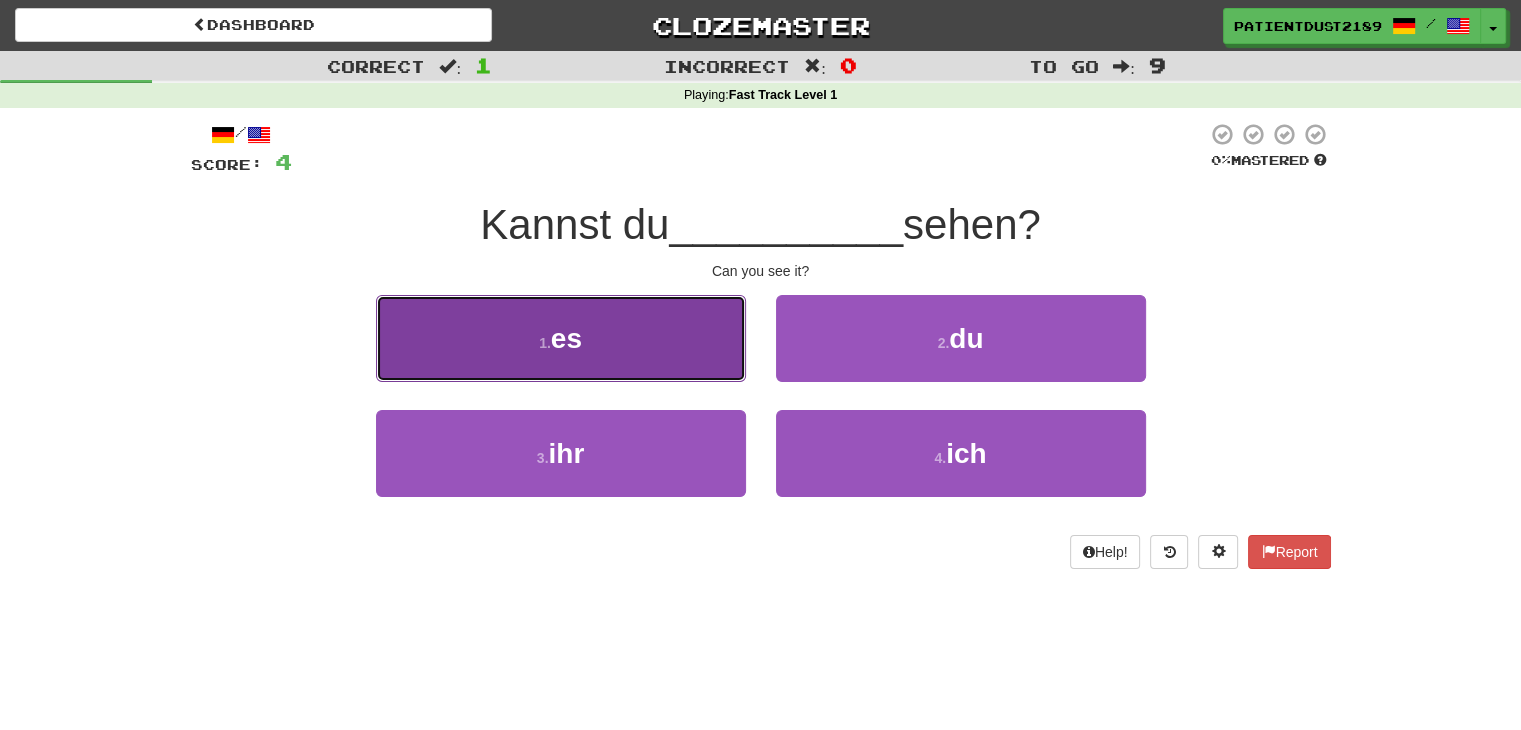 click on "1 .  es" at bounding box center [561, 338] 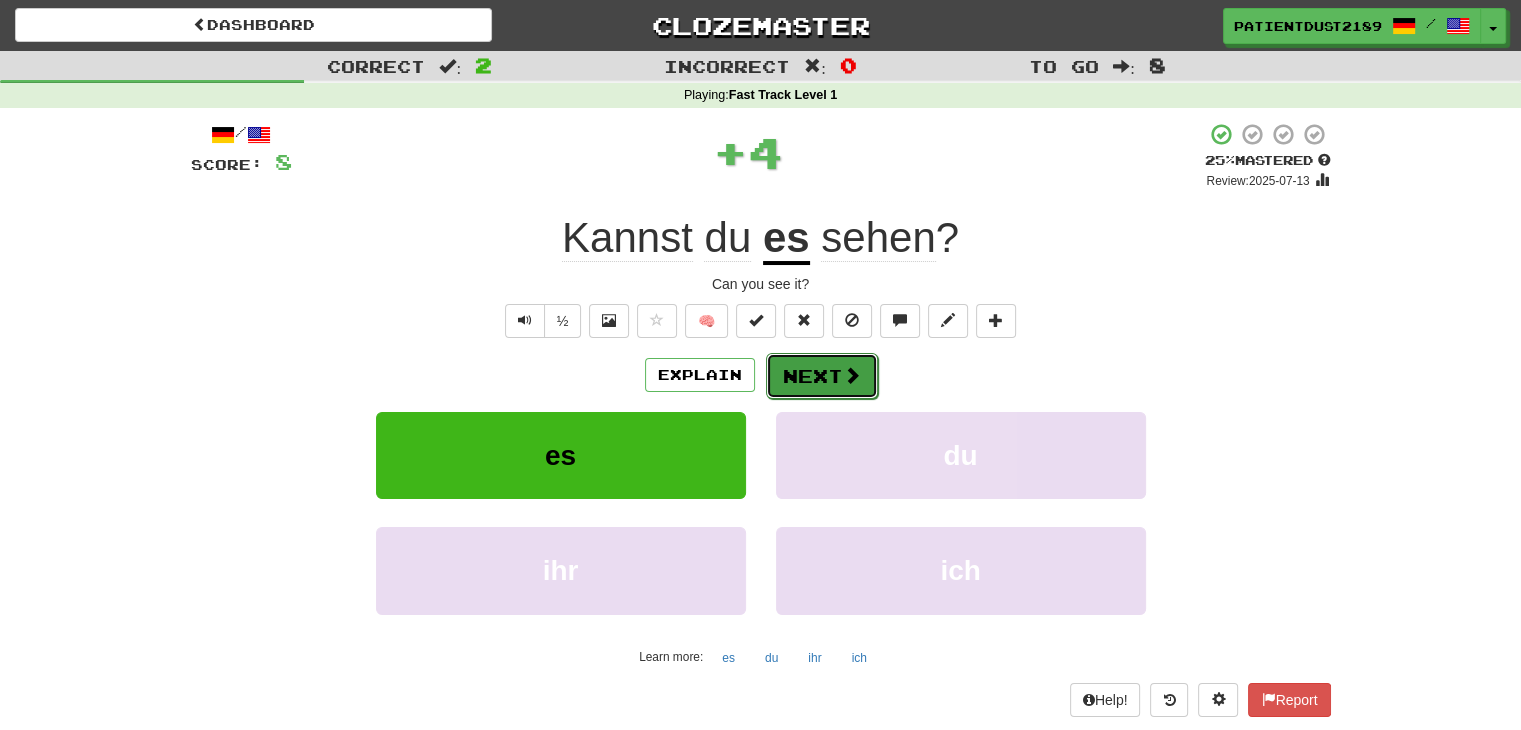 click on "Next" at bounding box center [822, 376] 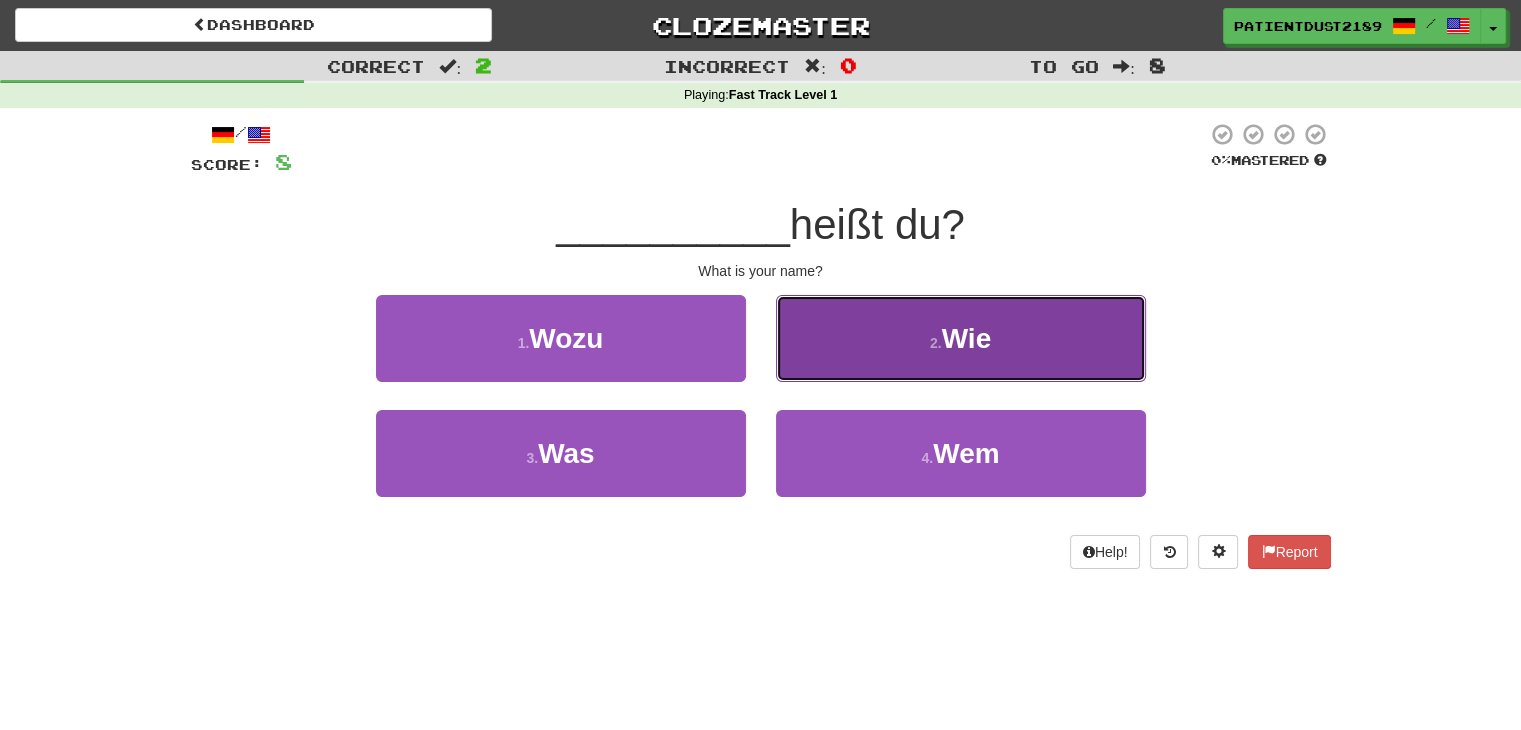 click on "Wie" at bounding box center [967, 338] 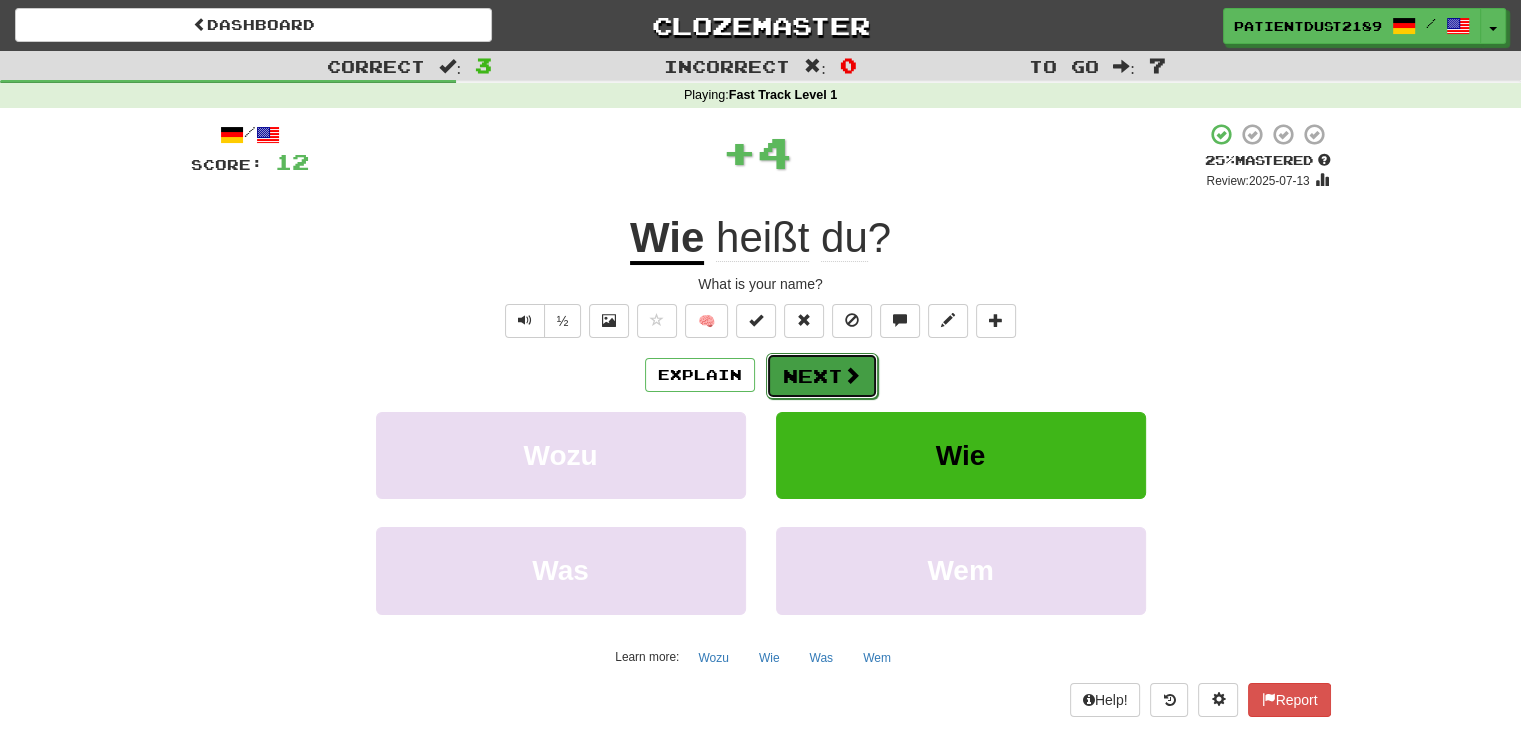 click on "Next" at bounding box center [822, 376] 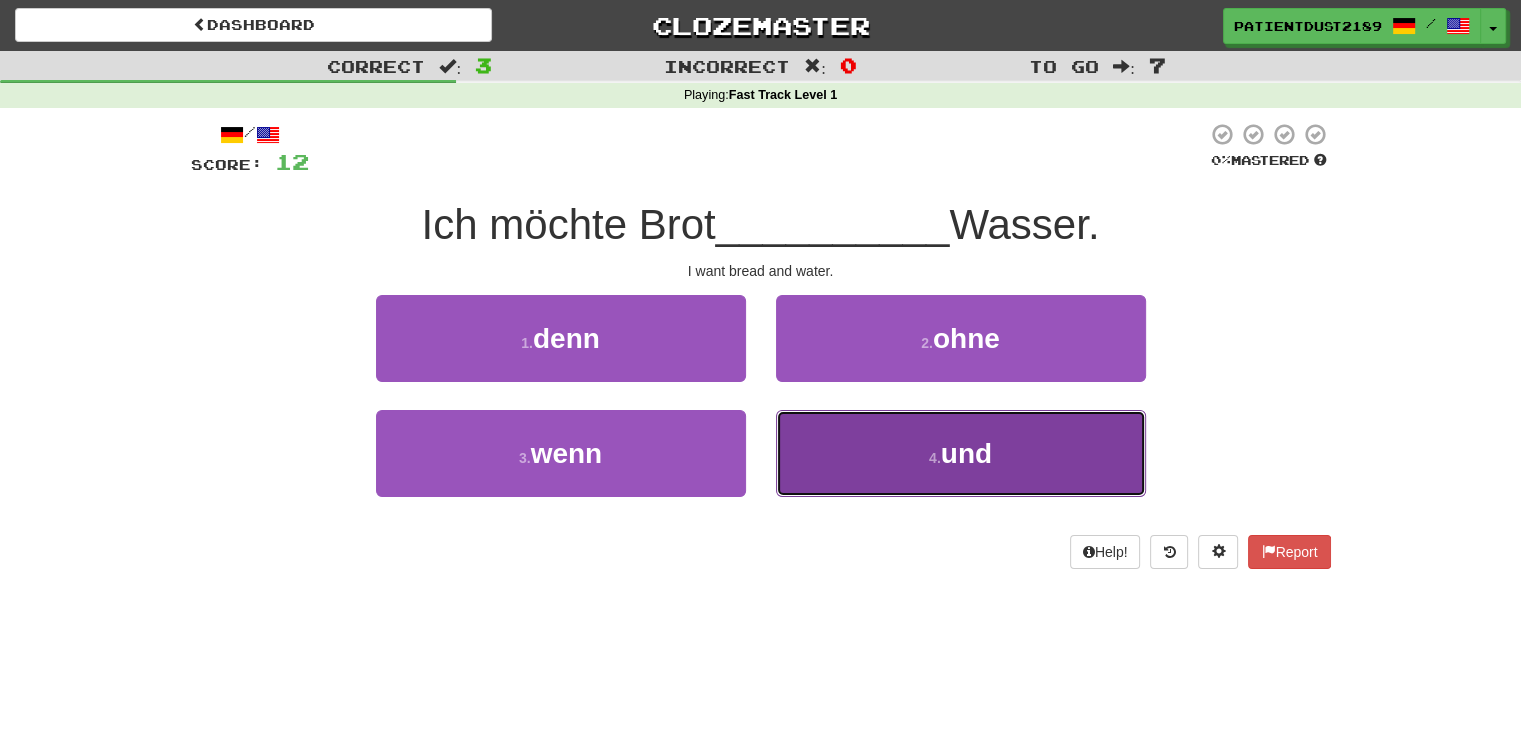 click on "4 .  und" at bounding box center [961, 453] 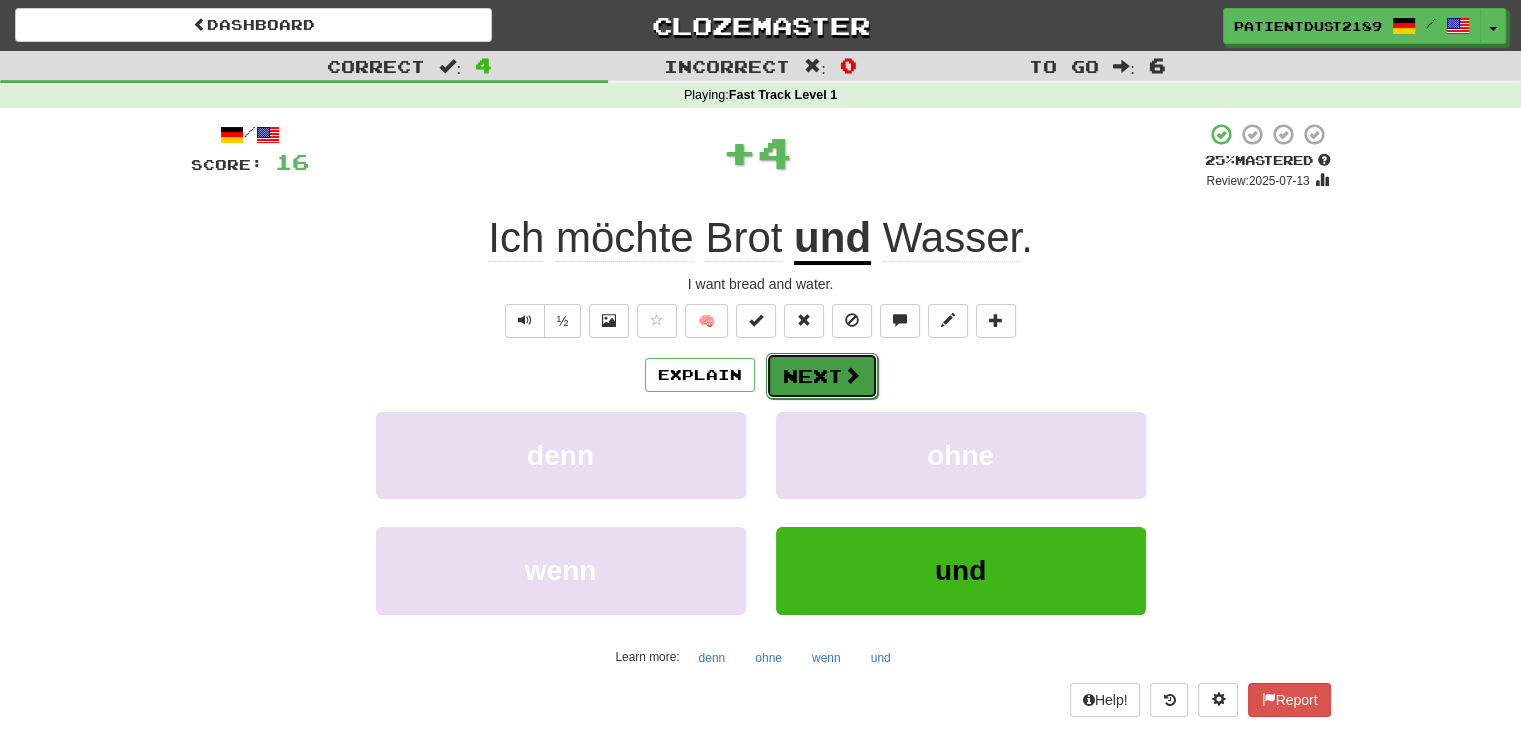 click on "Next" at bounding box center (822, 376) 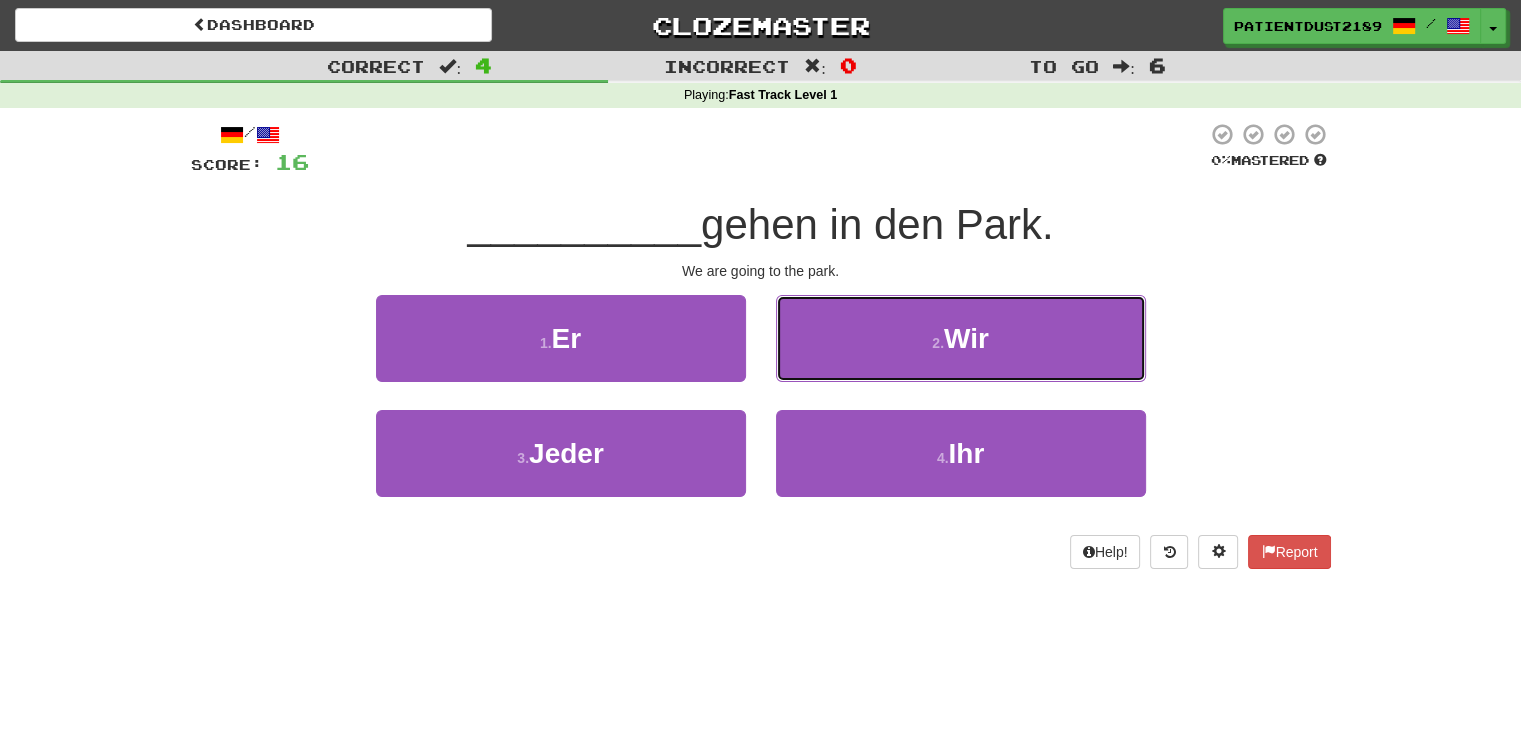 click on "2 .  Wir" at bounding box center (961, 338) 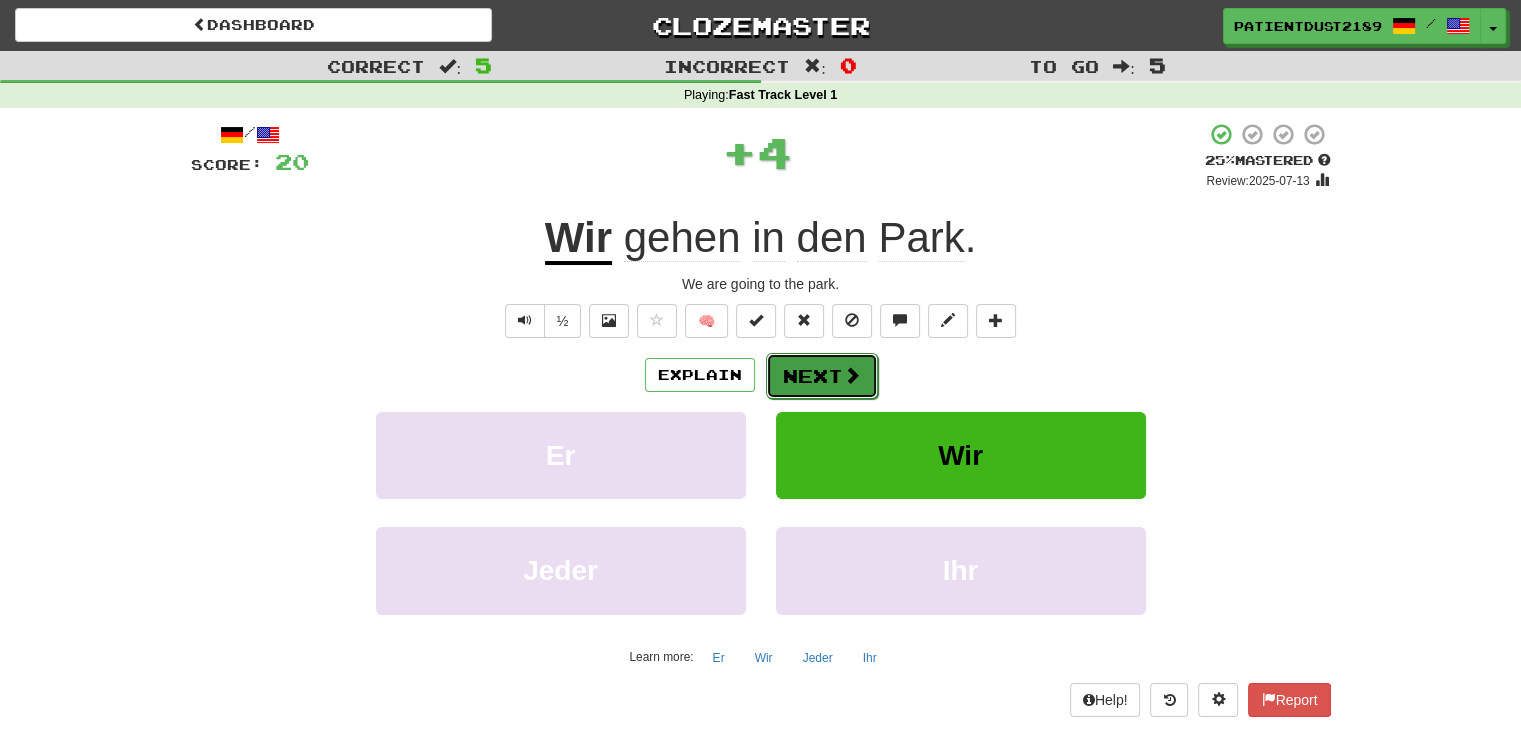 click at bounding box center [852, 375] 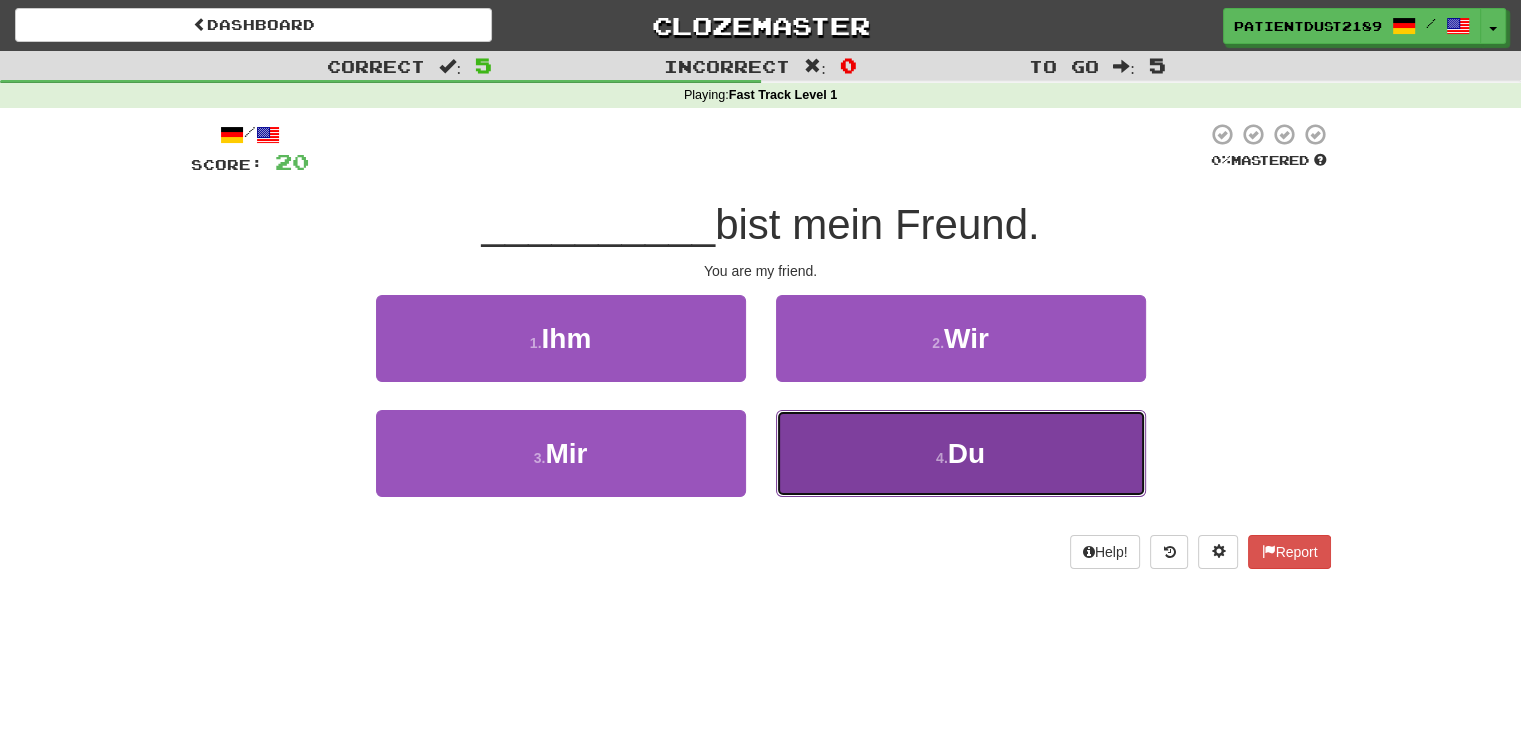 click on "4 ." at bounding box center [942, 458] 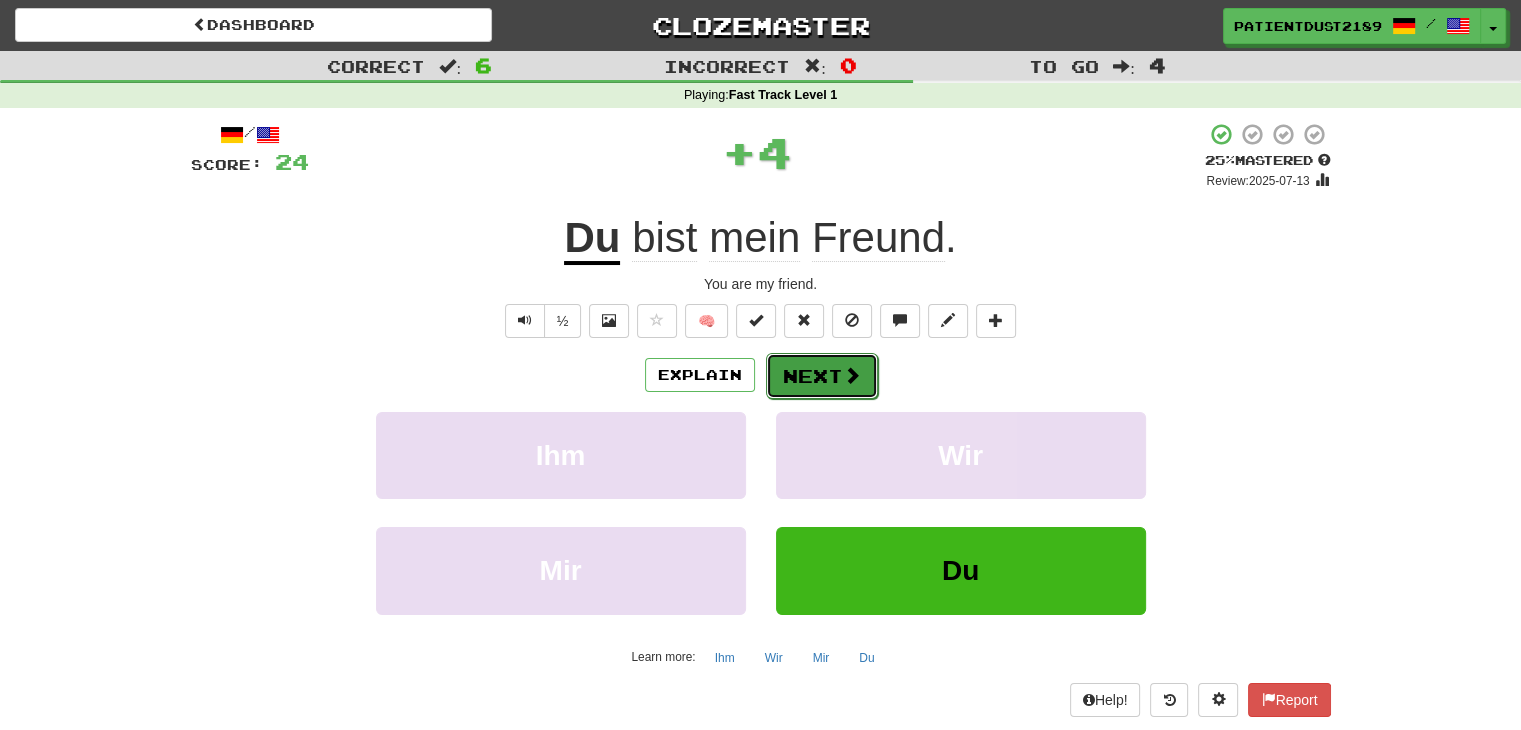 click on "Next" at bounding box center [822, 376] 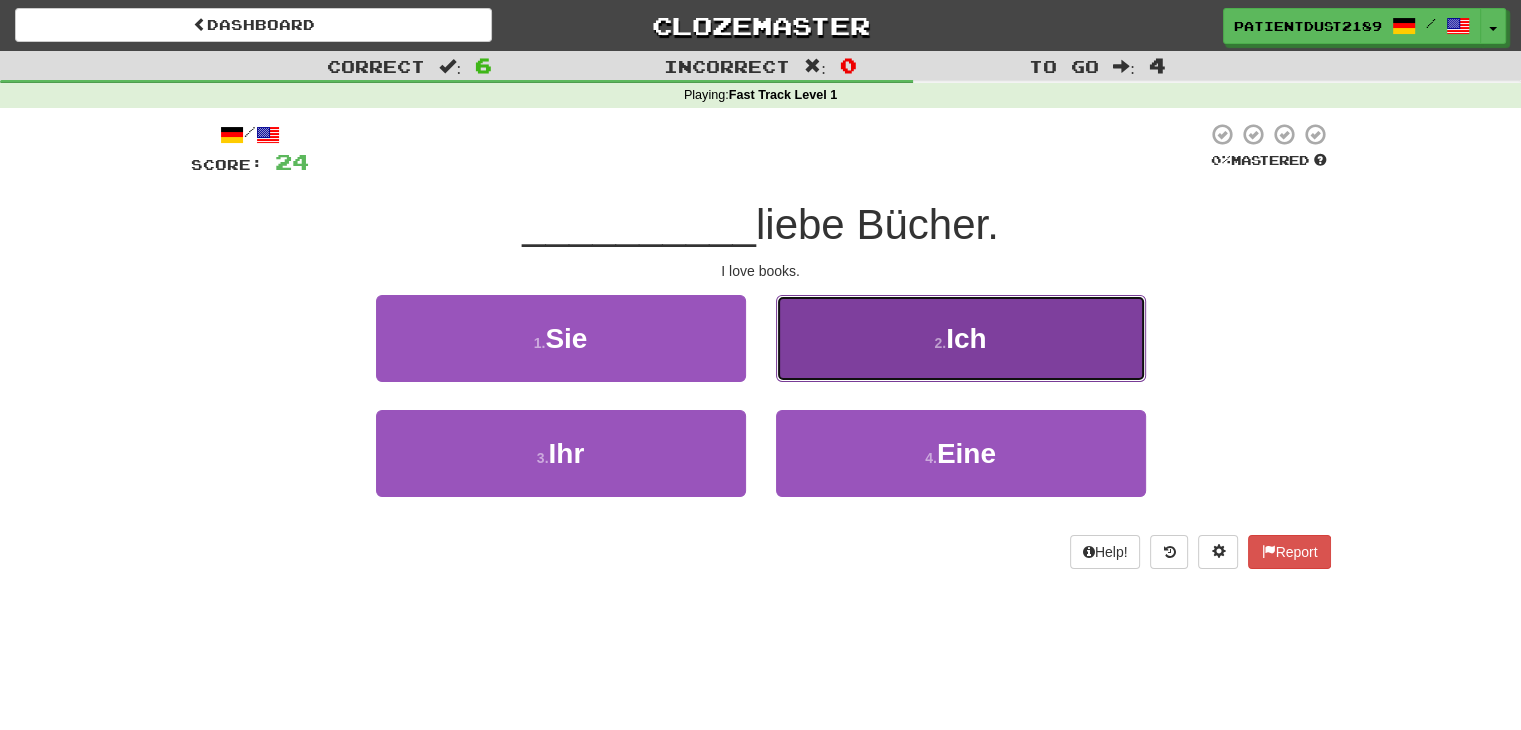 click on "2 .  Ich" at bounding box center (961, 338) 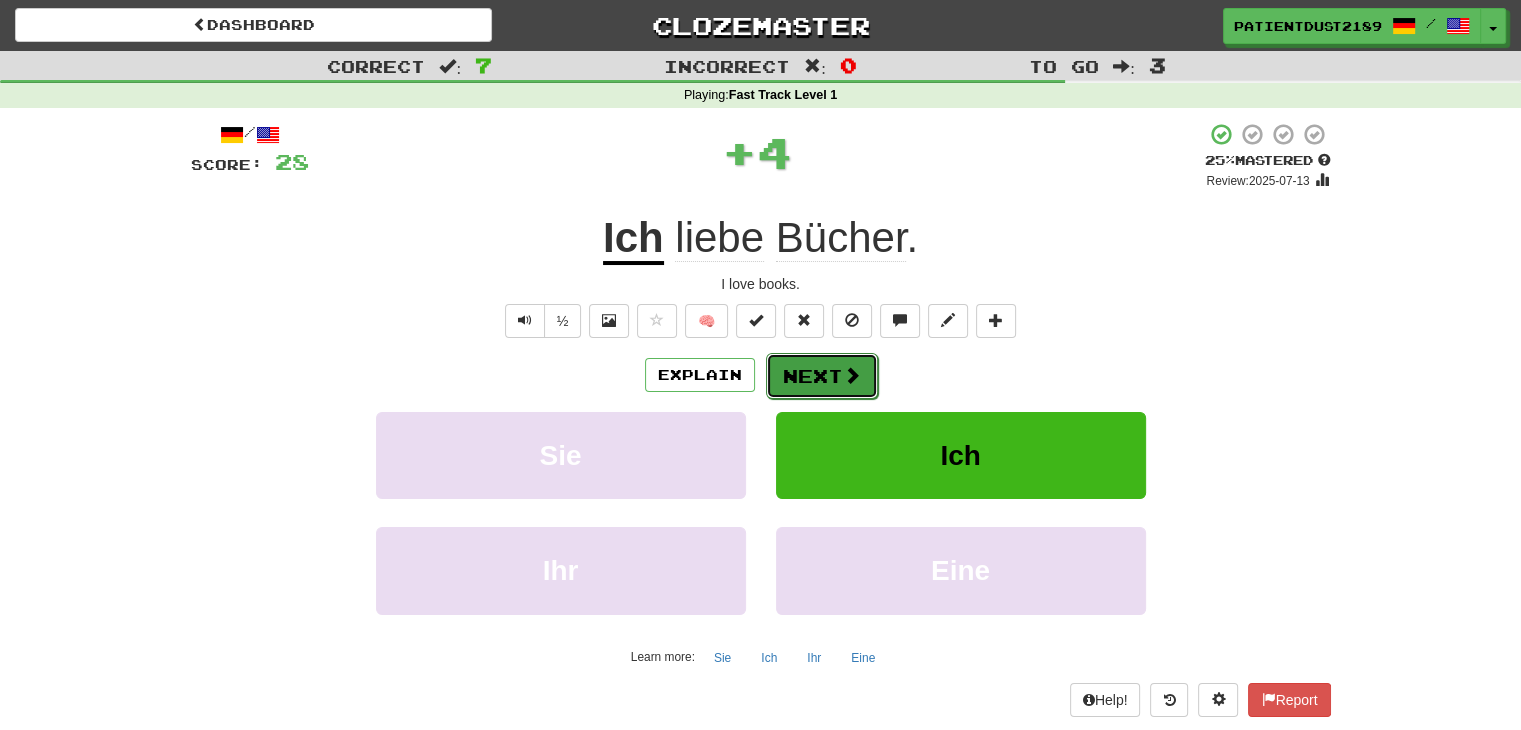 click at bounding box center (852, 375) 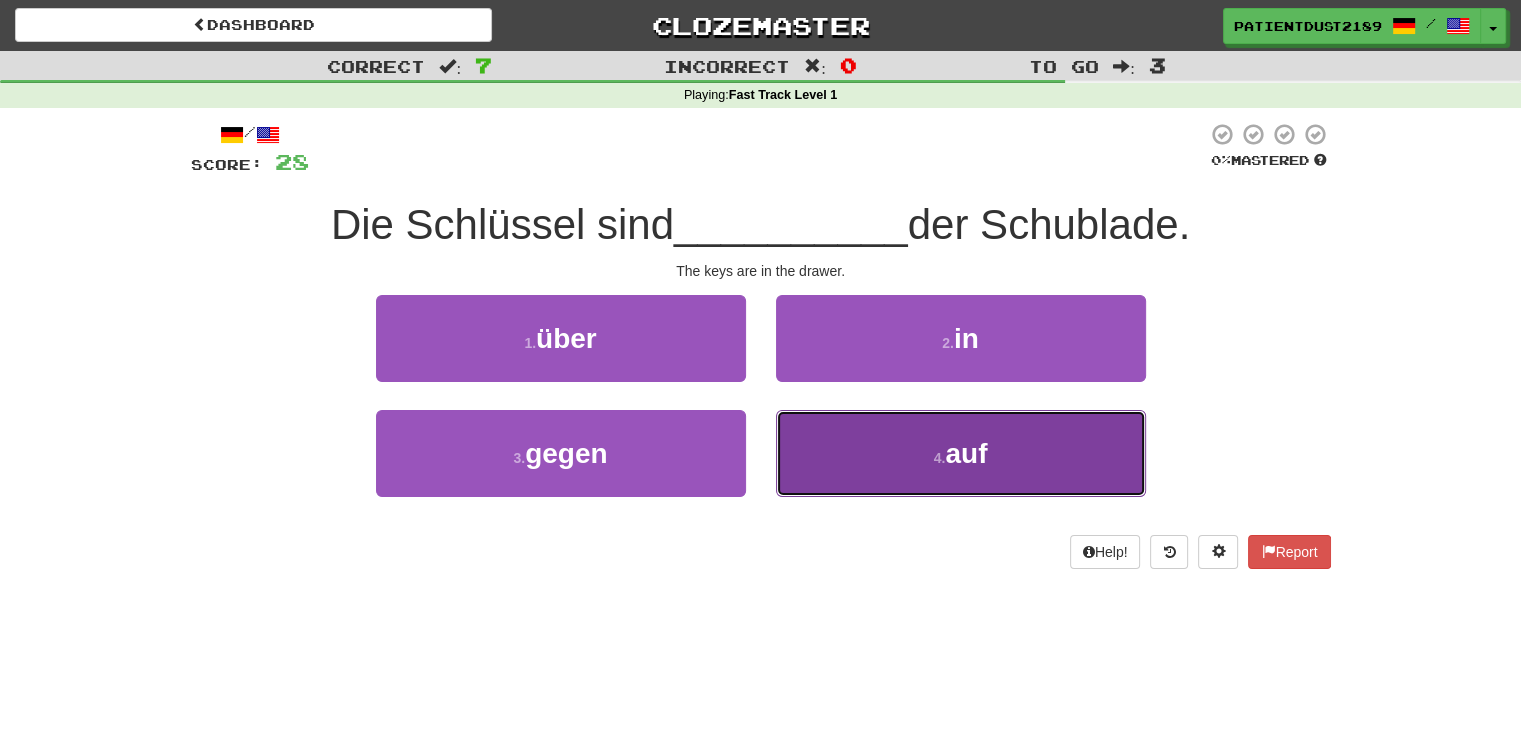 click on "4 .  auf" at bounding box center [961, 453] 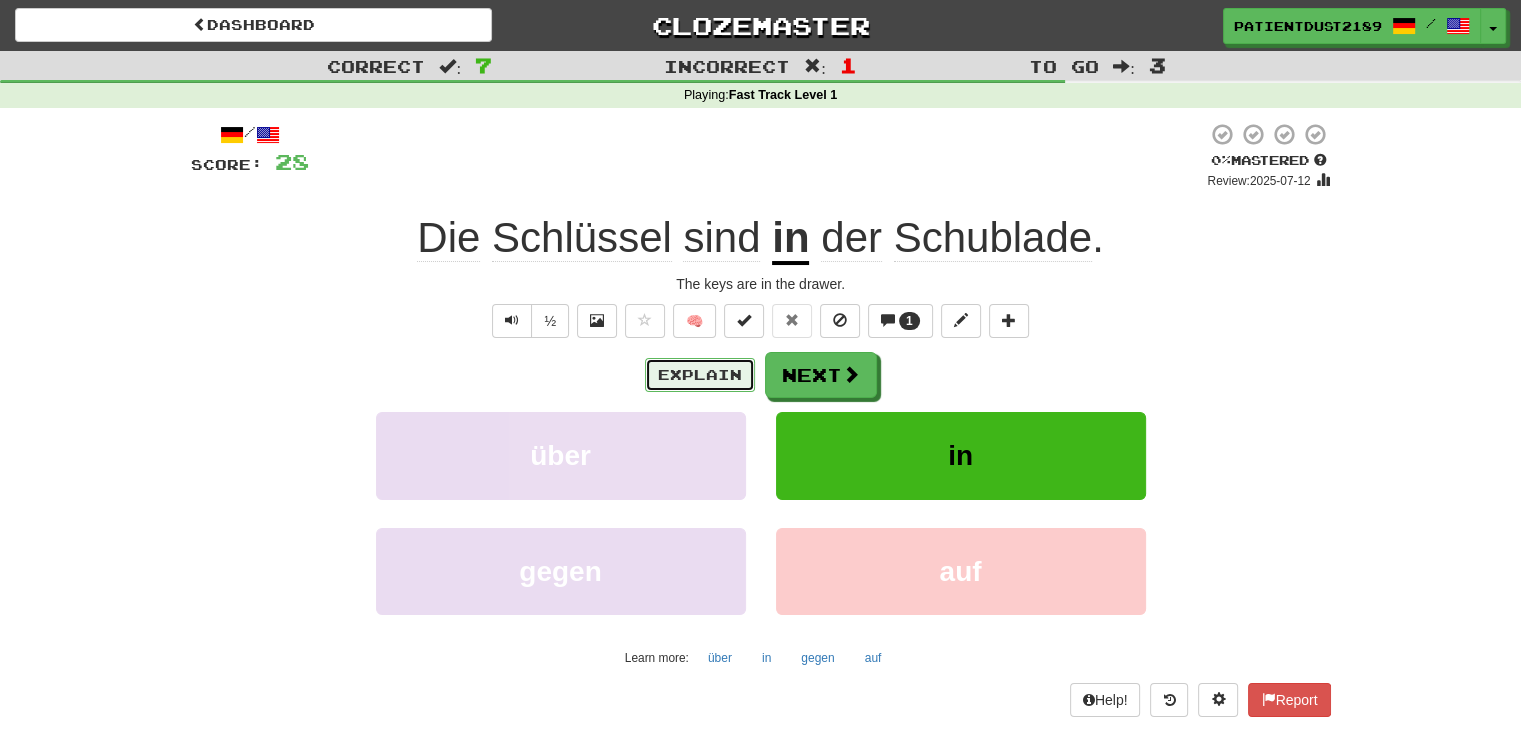 click on "Explain" at bounding box center (700, 375) 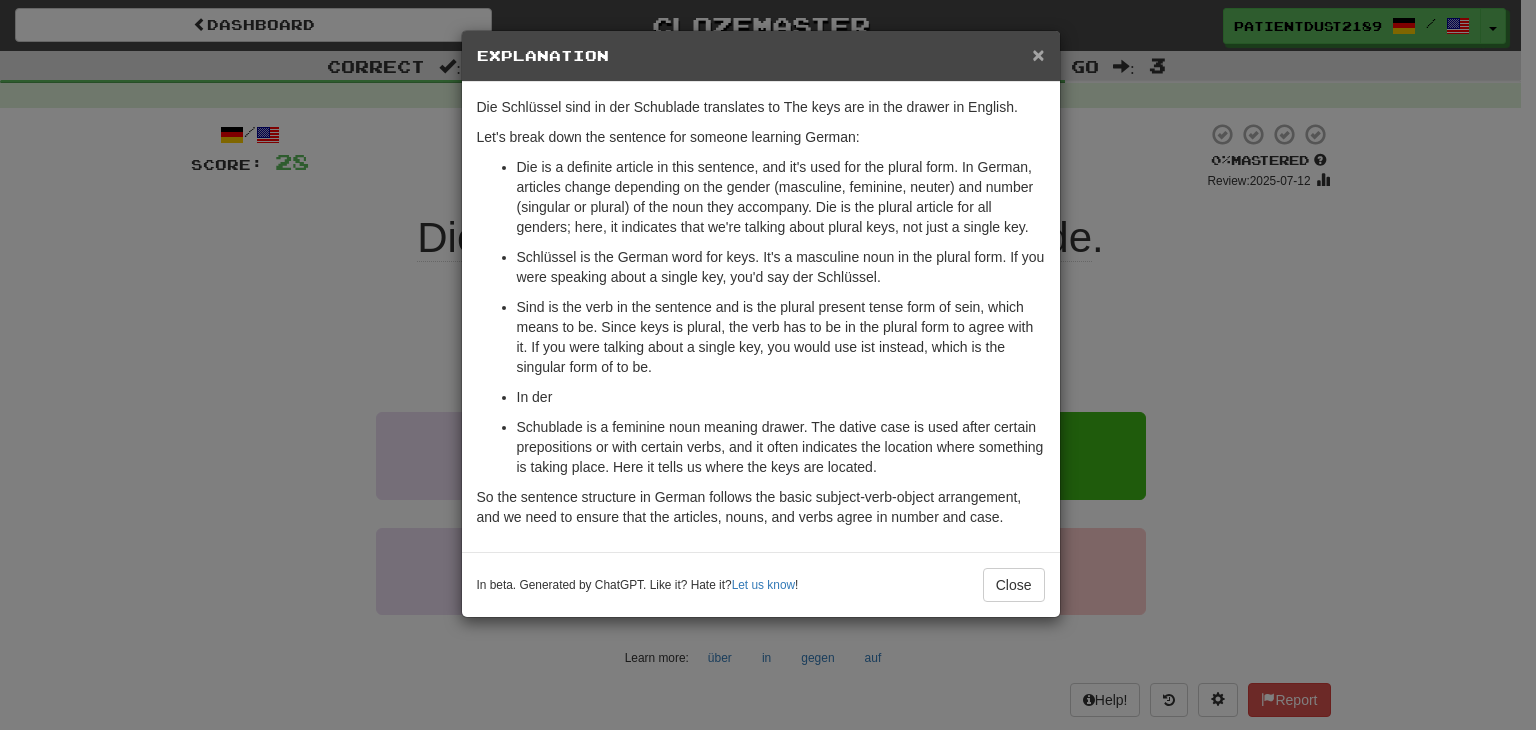 click on "×" at bounding box center (1038, 54) 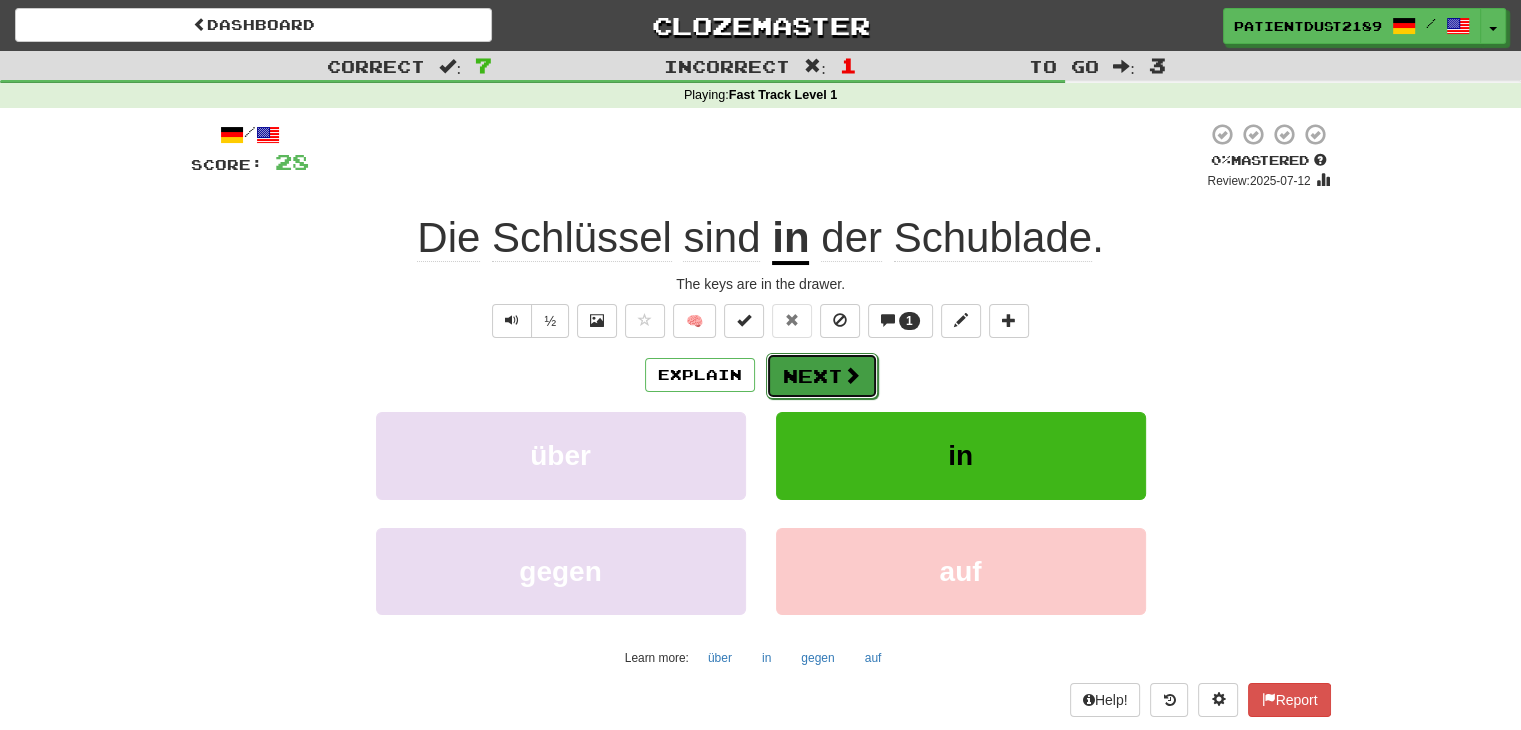 click on "Next" at bounding box center [822, 376] 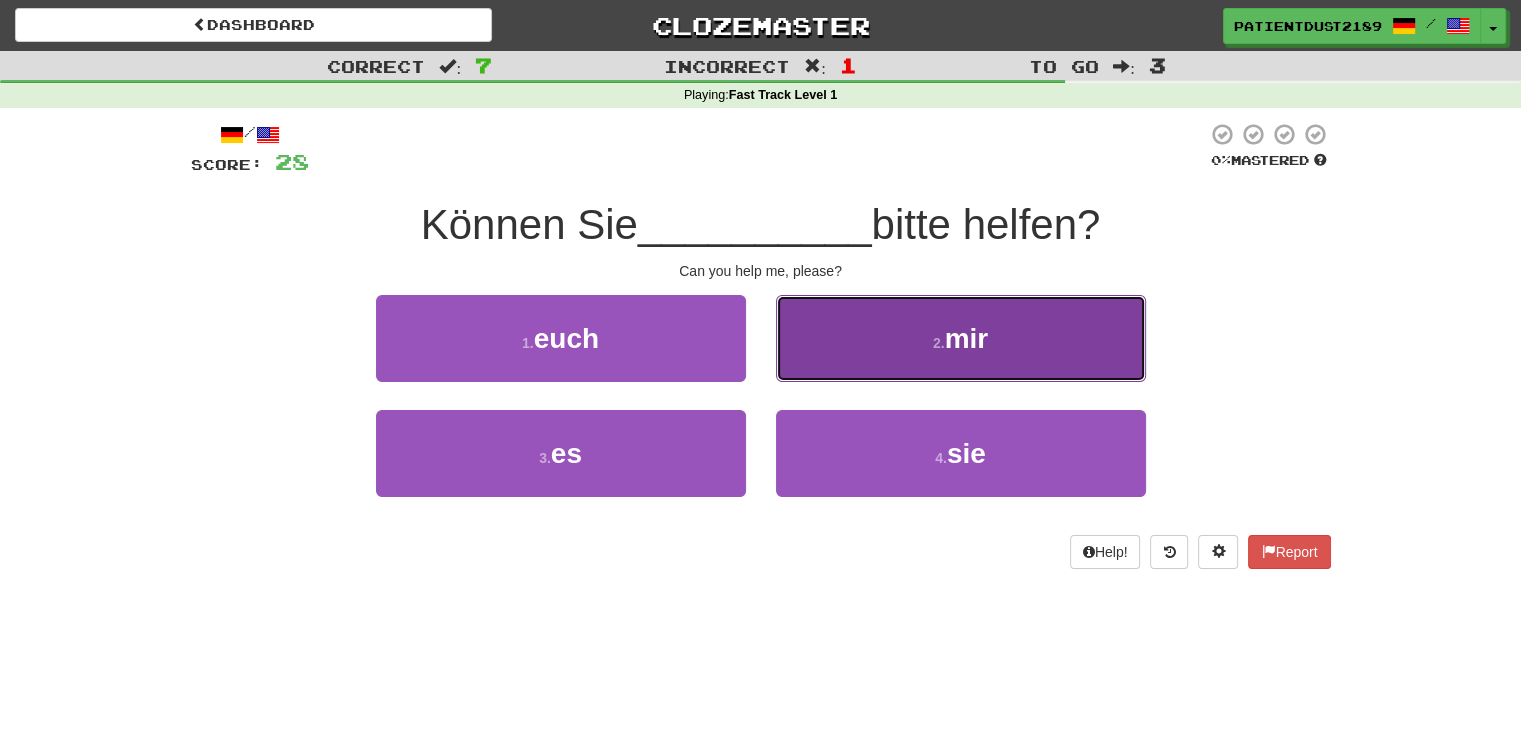 click on "2 .  mir" at bounding box center [961, 338] 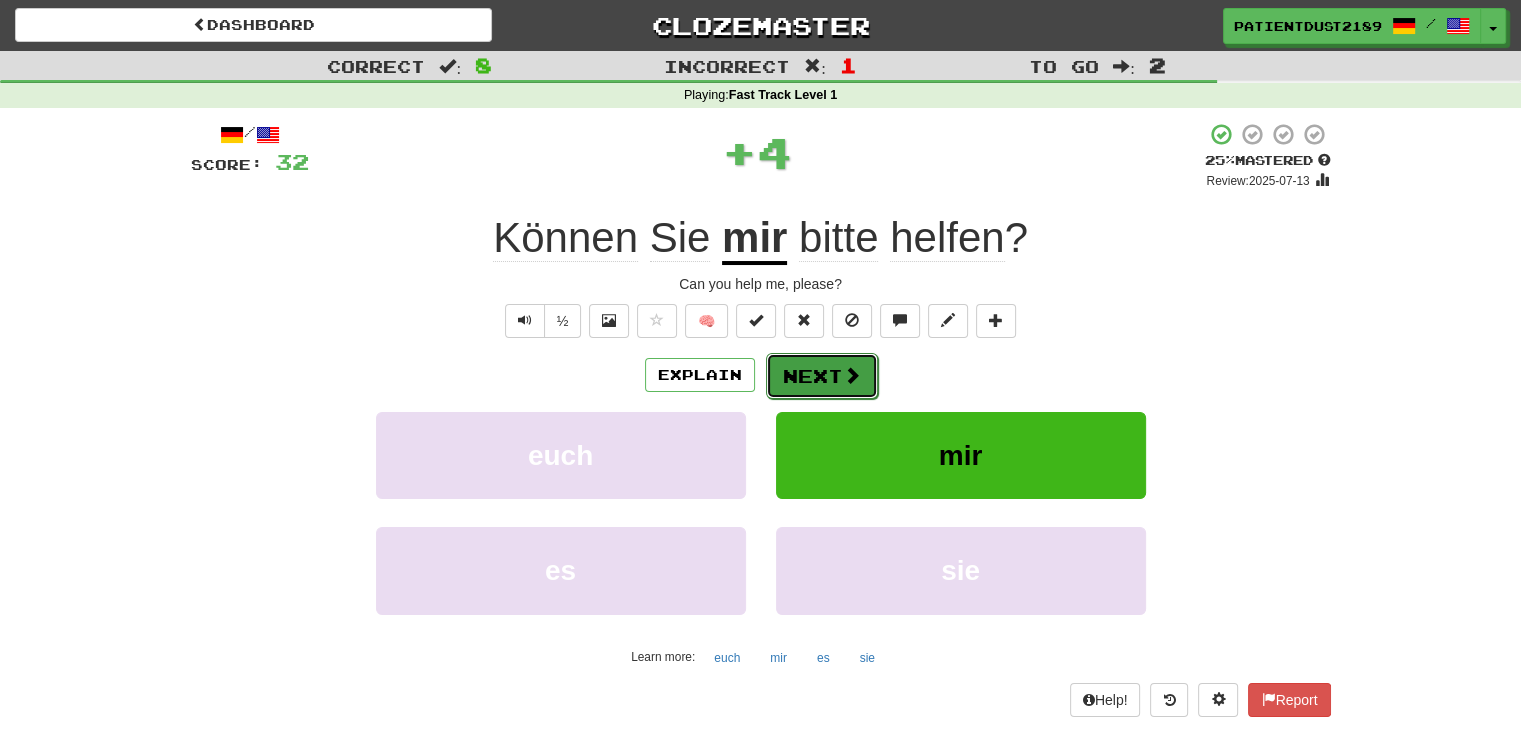 click at bounding box center [852, 375] 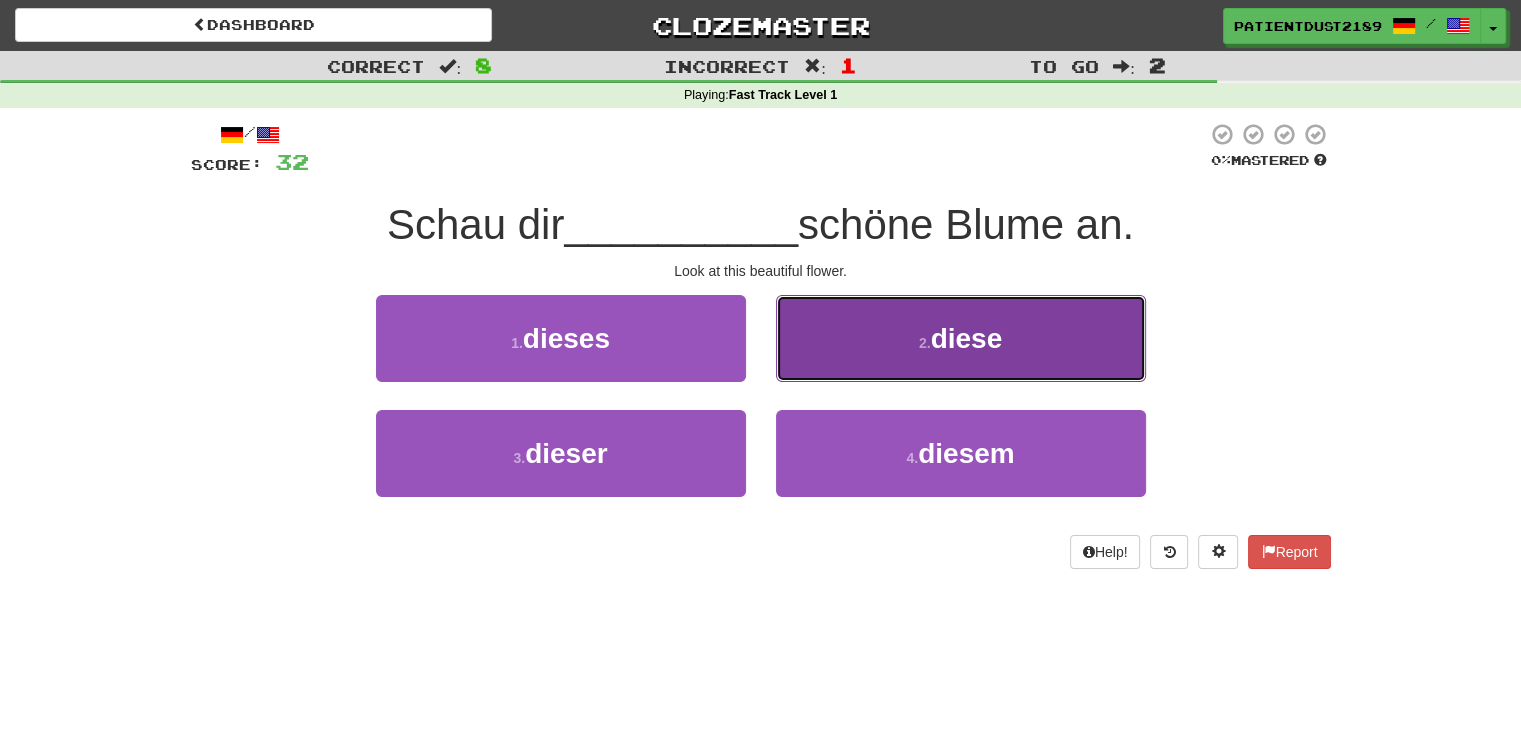 click on "2 .  diese" at bounding box center [961, 338] 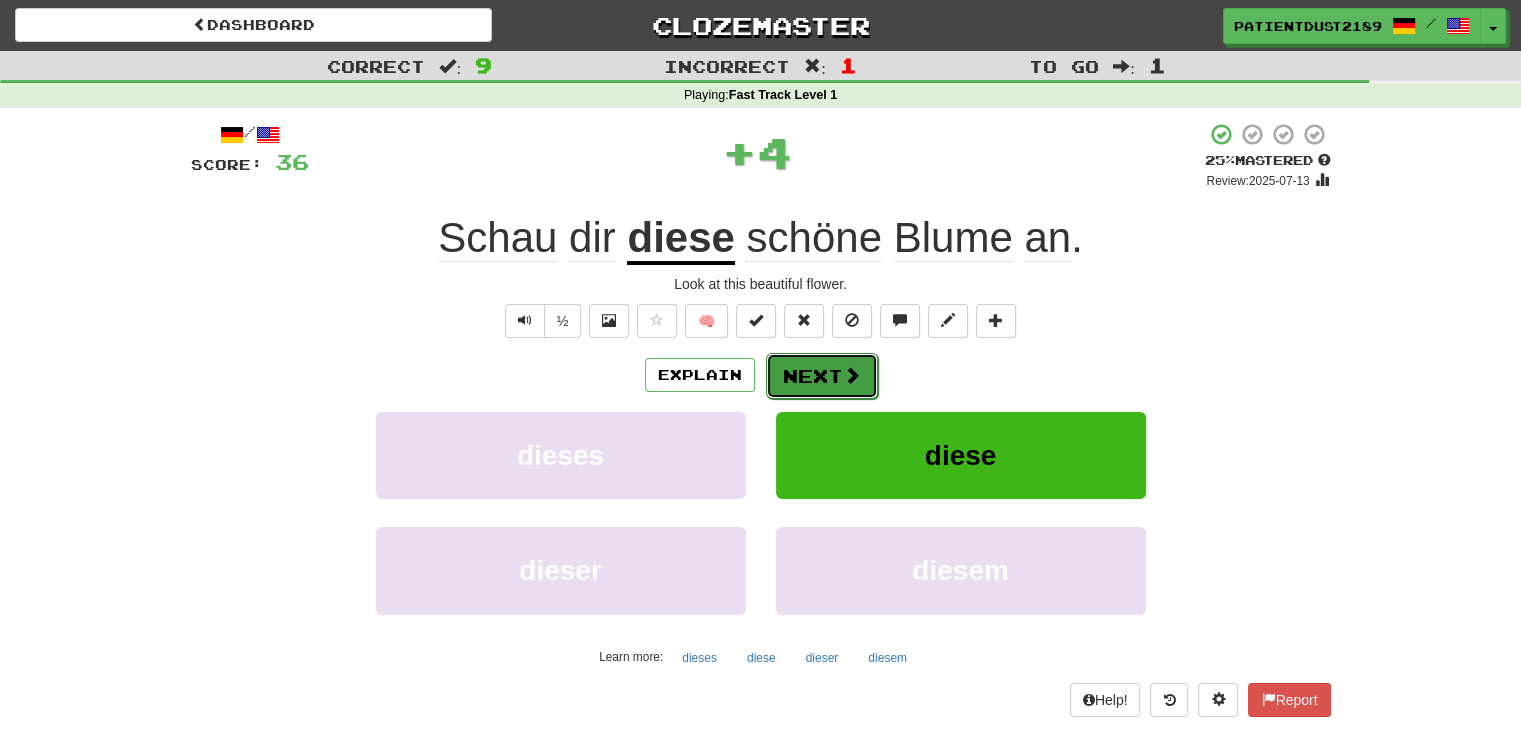 click on "Next" at bounding box center (822, 376) 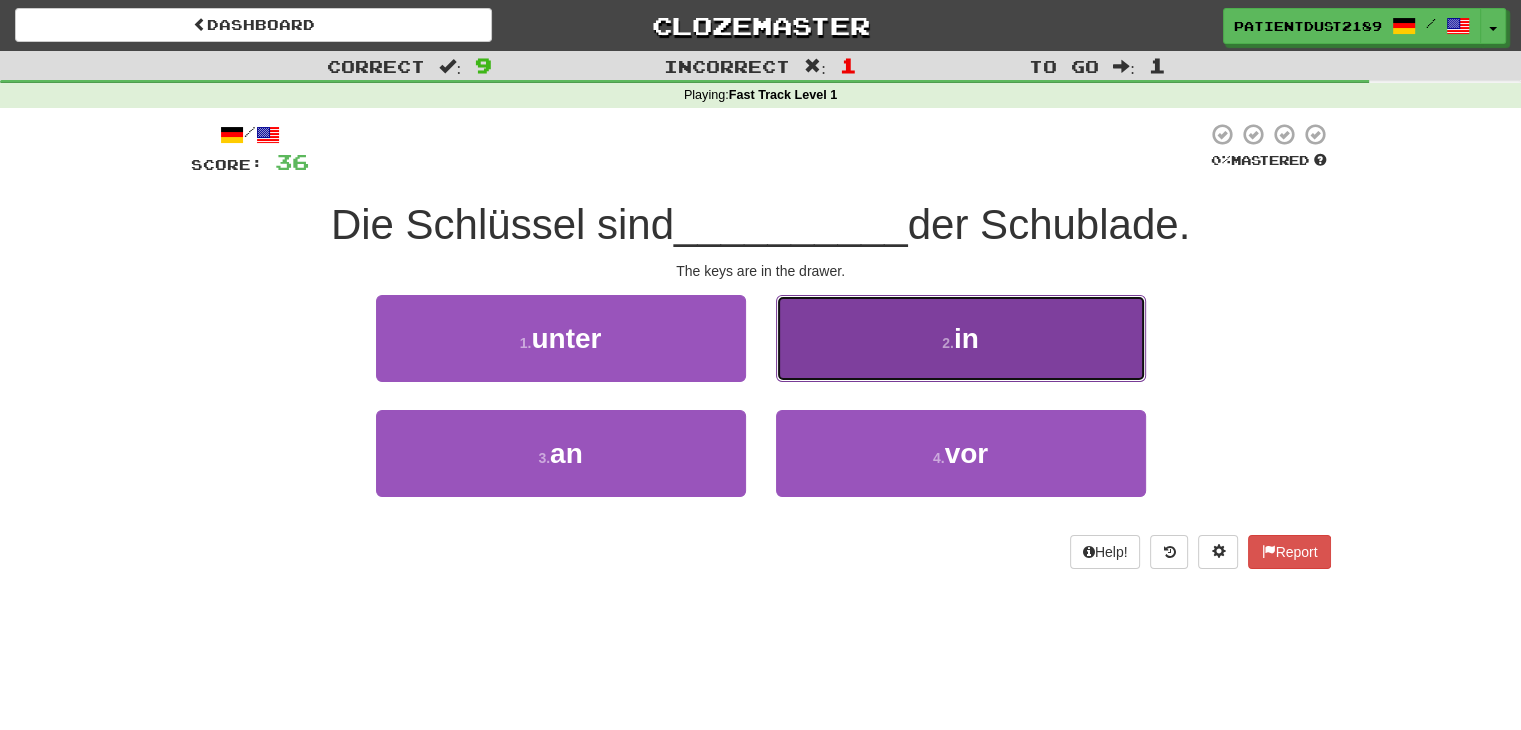click on "2 .  in" at bounding box center (961, 338) 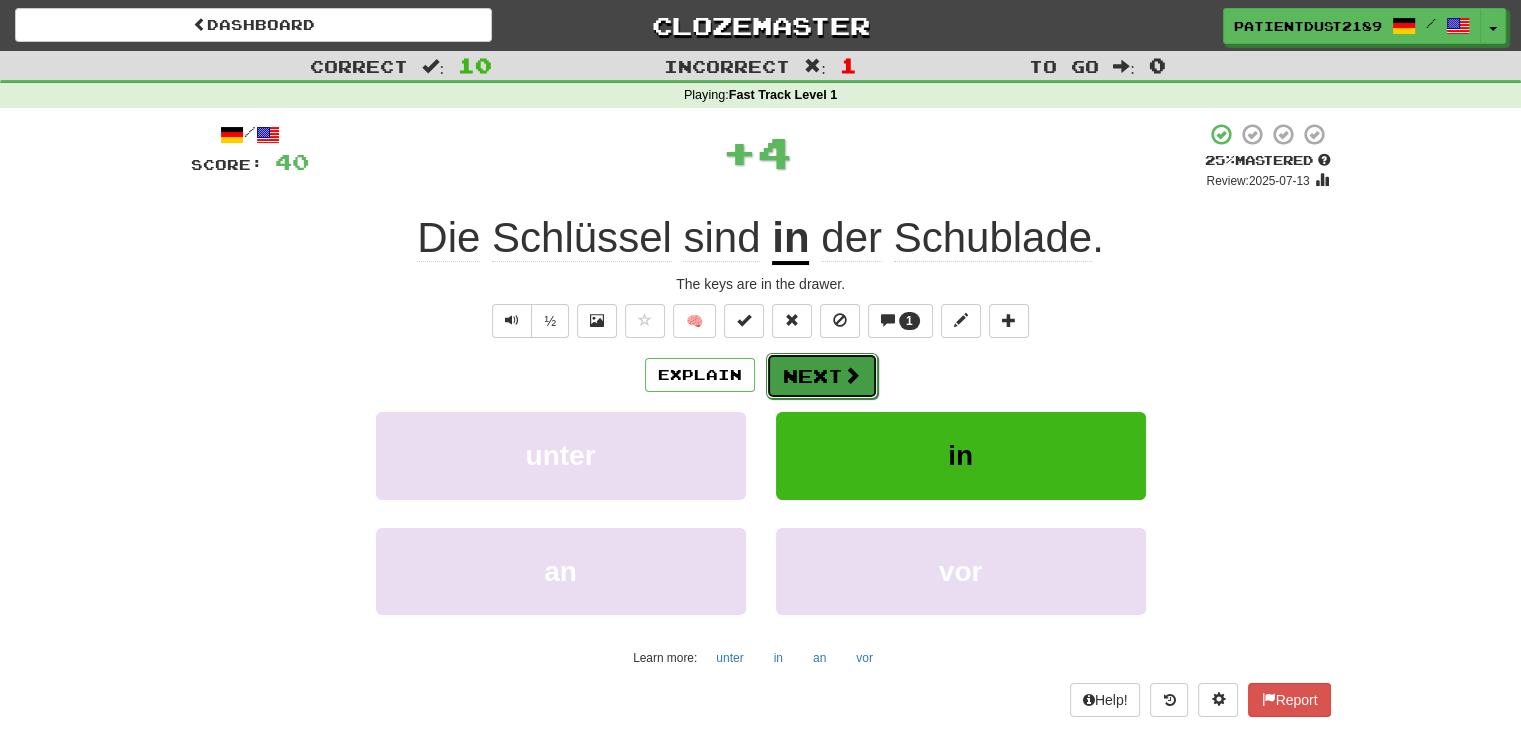click at bounding box center [852, 375] 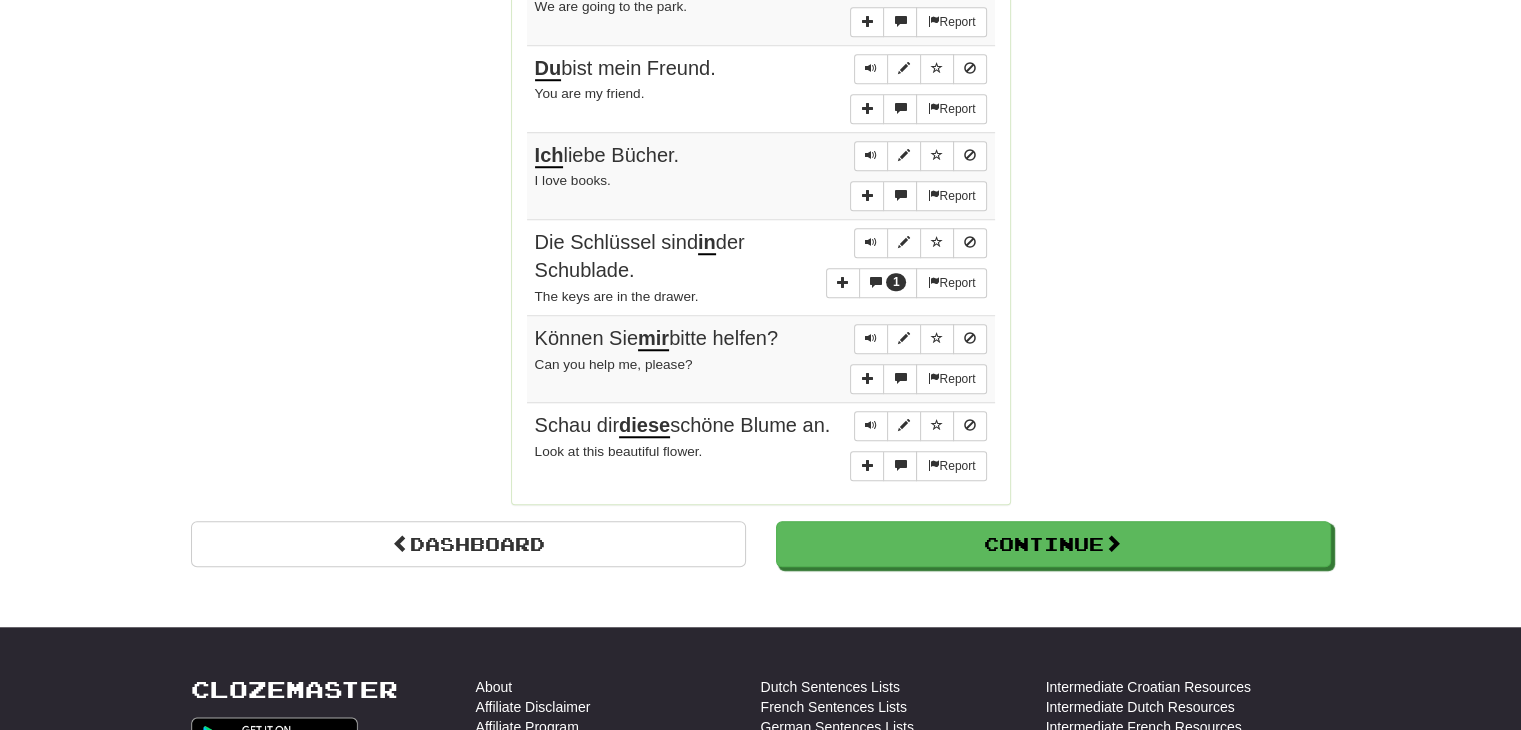 scroll, scrollTop: 1600, scrollLeft: 0, axis: vertical 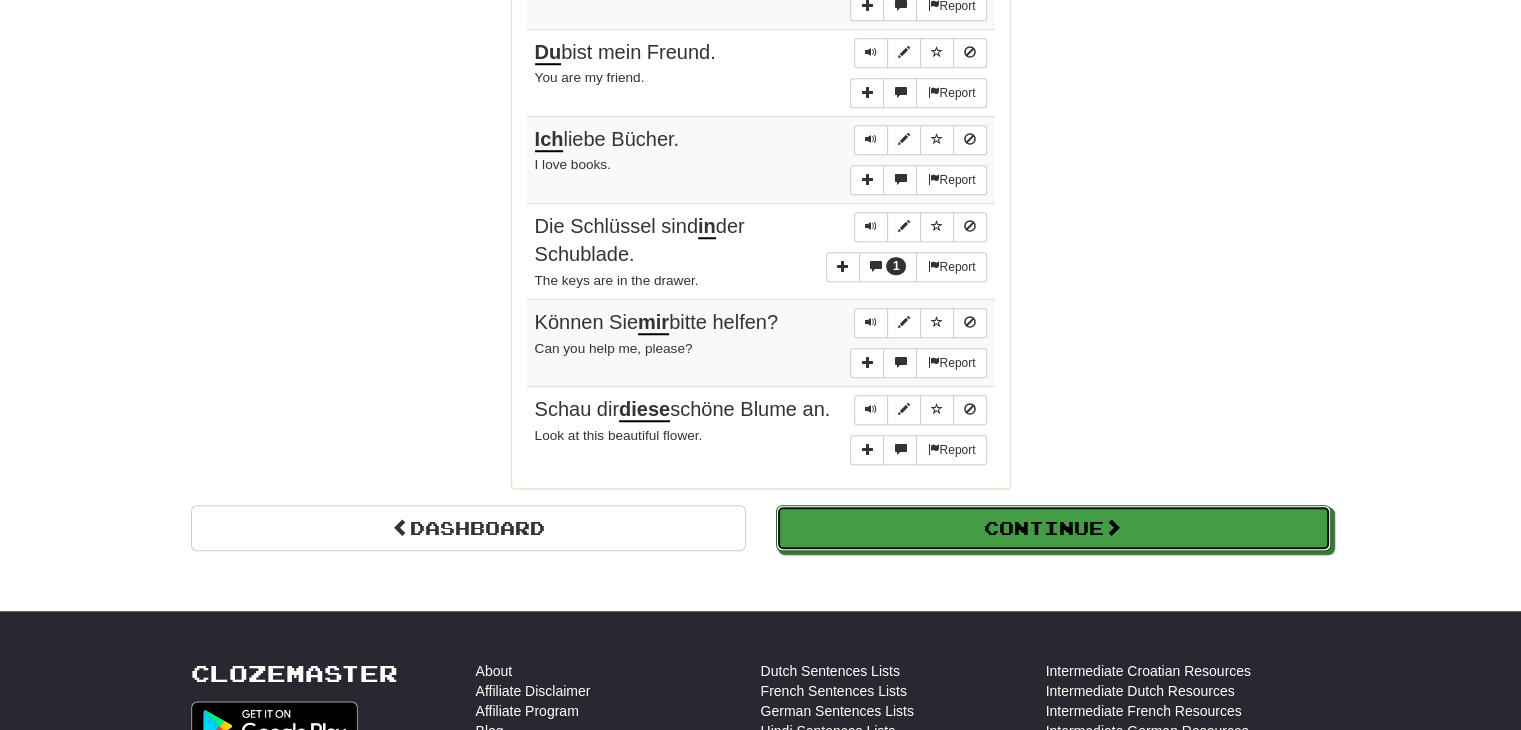 click on "Continue" at bounding box center (1053, 528) 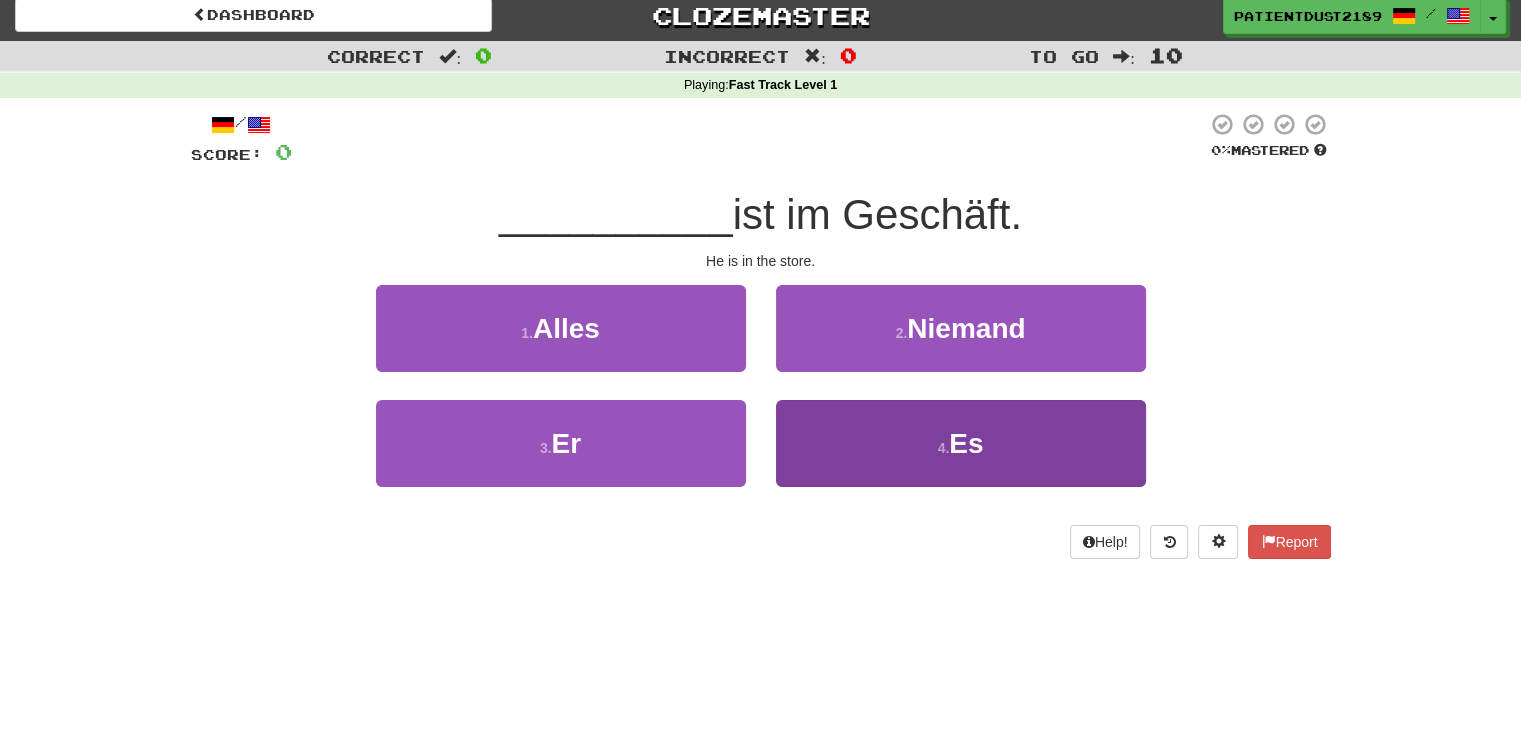 scroll, scrollTop: 0, scrollLeft: 0, axis: both 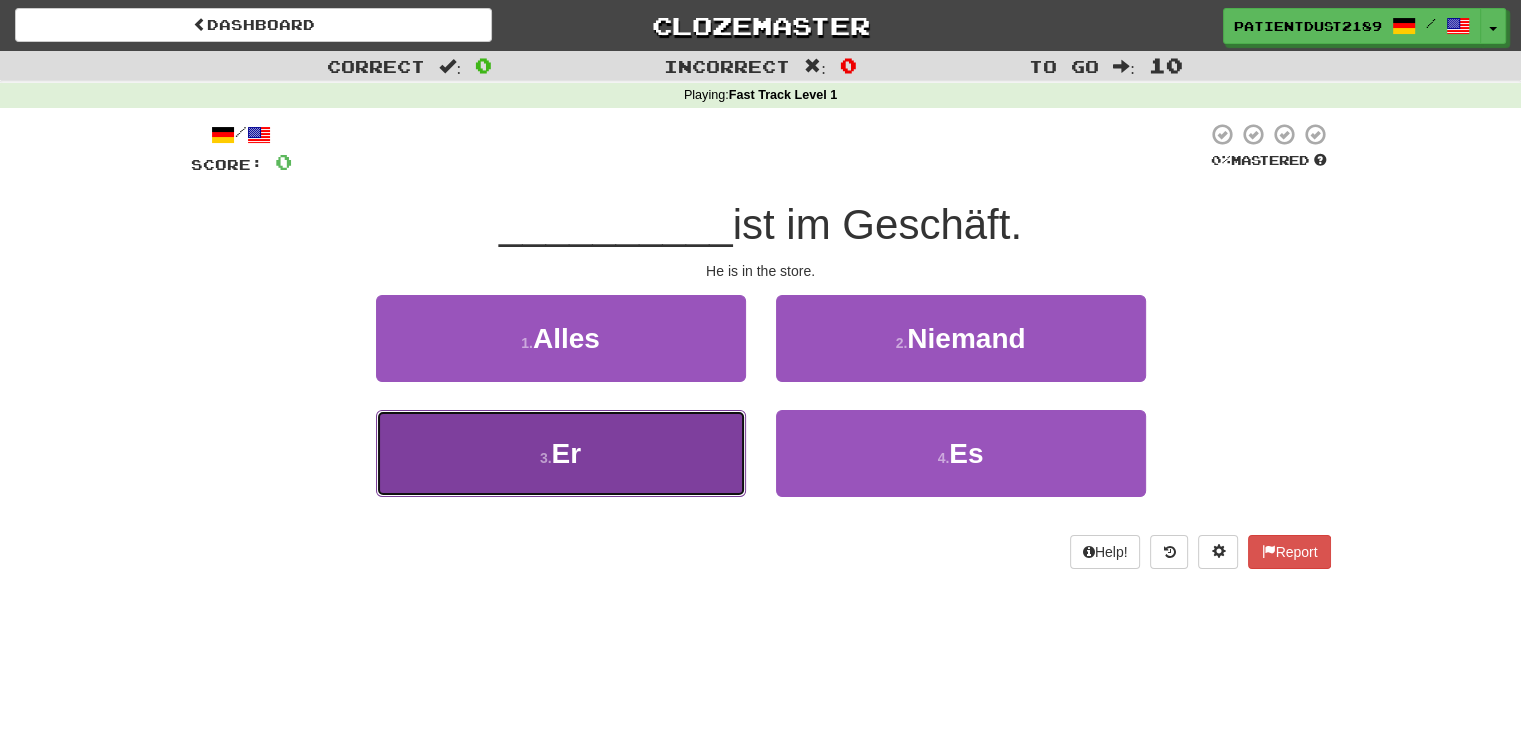 click on "Er" at bounding box center (567, 453) 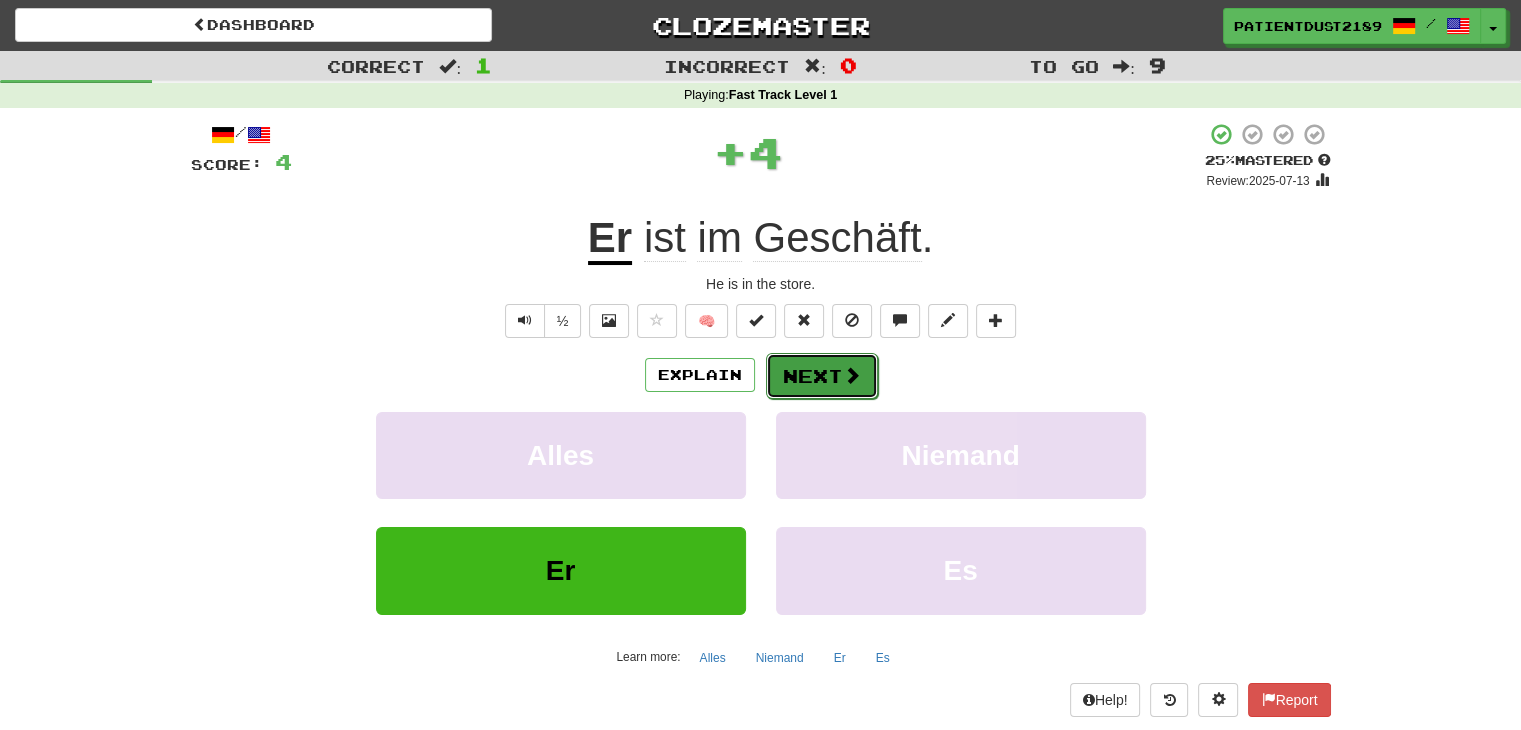 click on "Next" at bounding box center [822, 376] 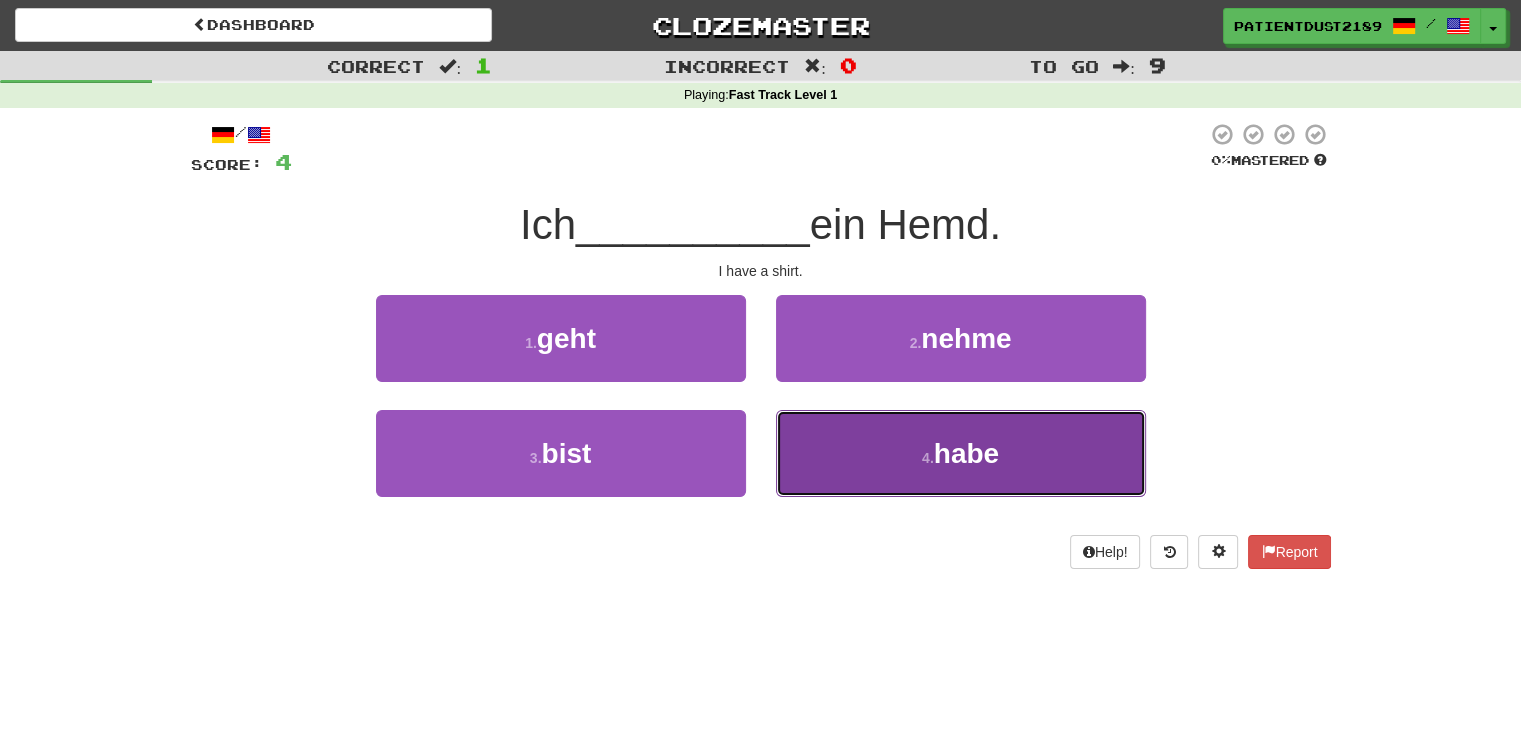 click on "habe" at bounding box center (966, 453) 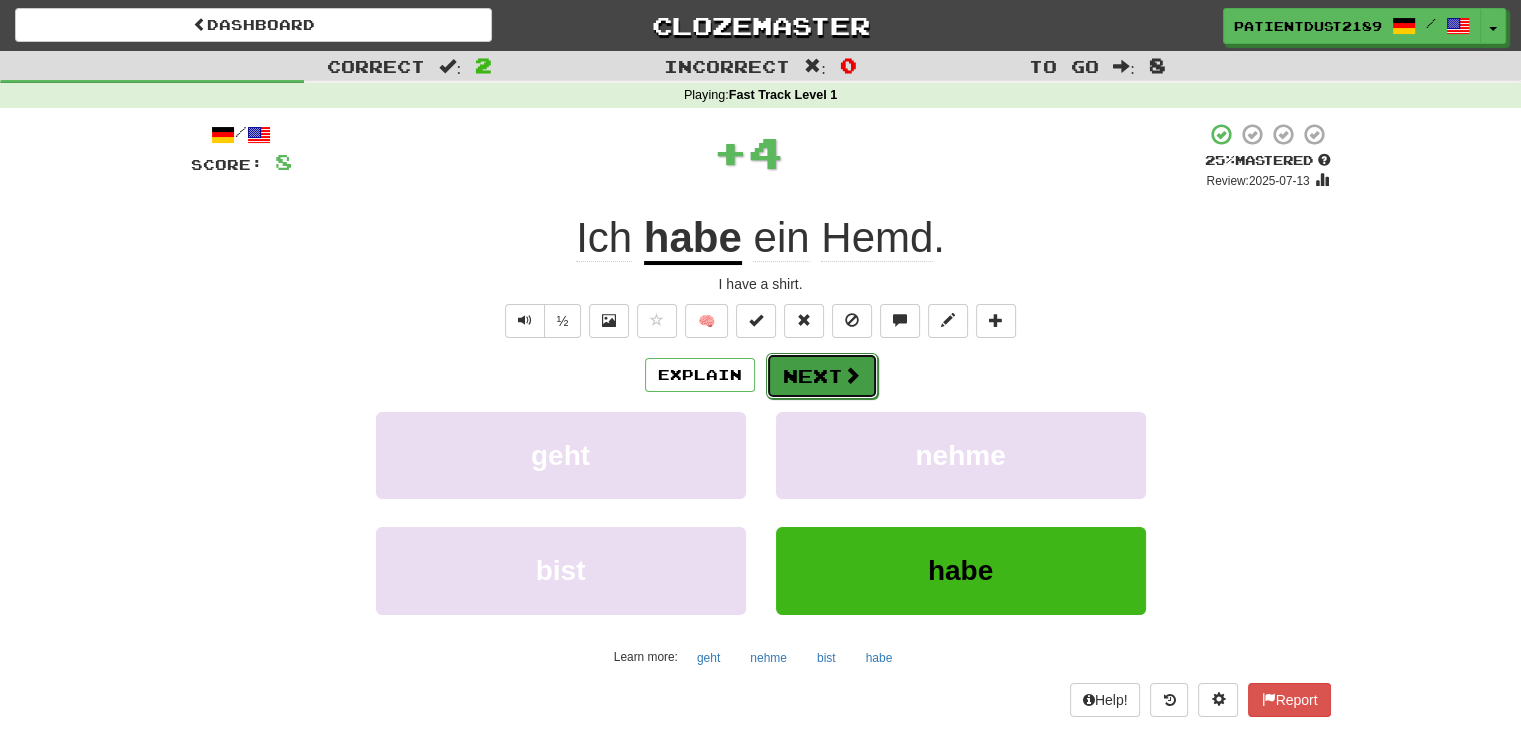 click at bounding box center [852, 375] 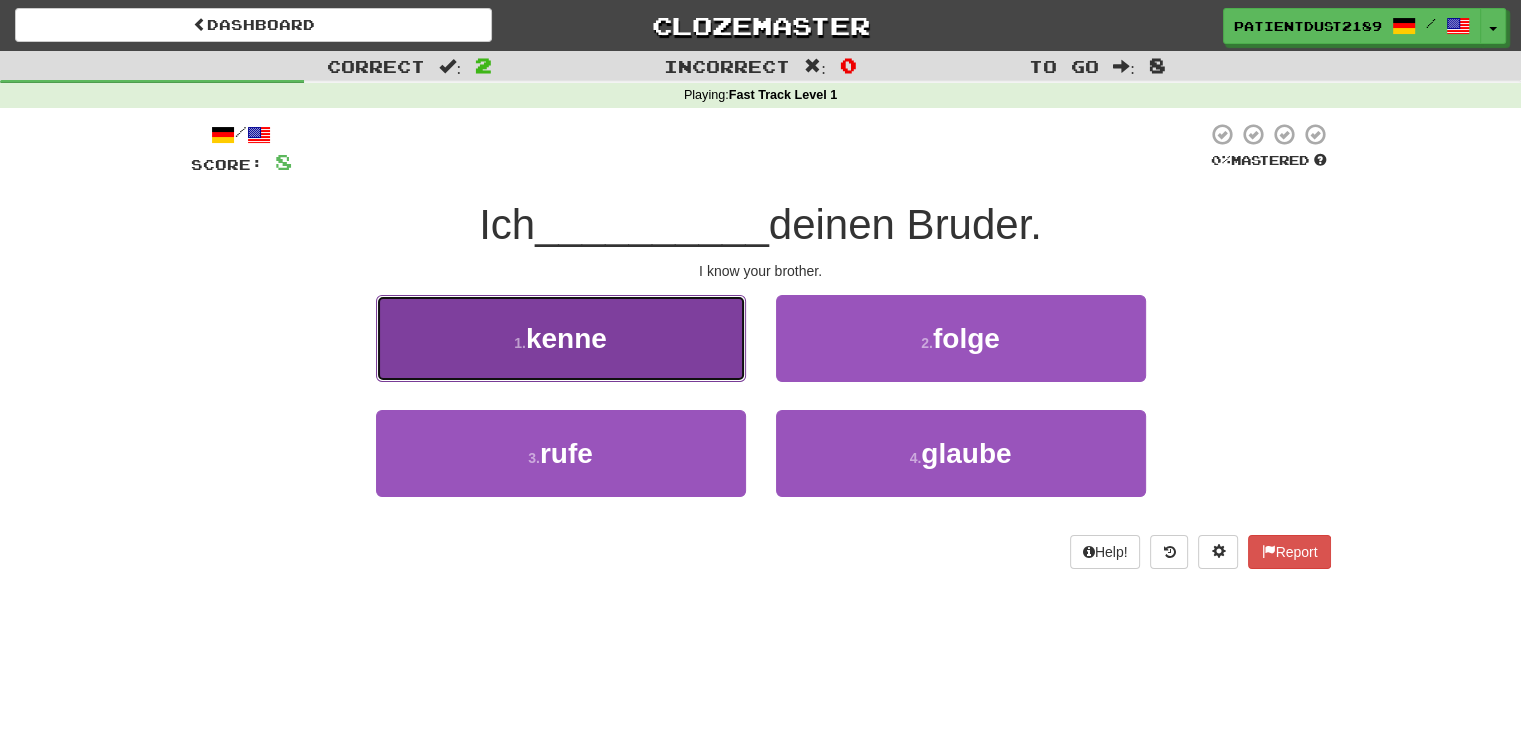 click on "1 .  kenne" at bounding box center (561, 338) 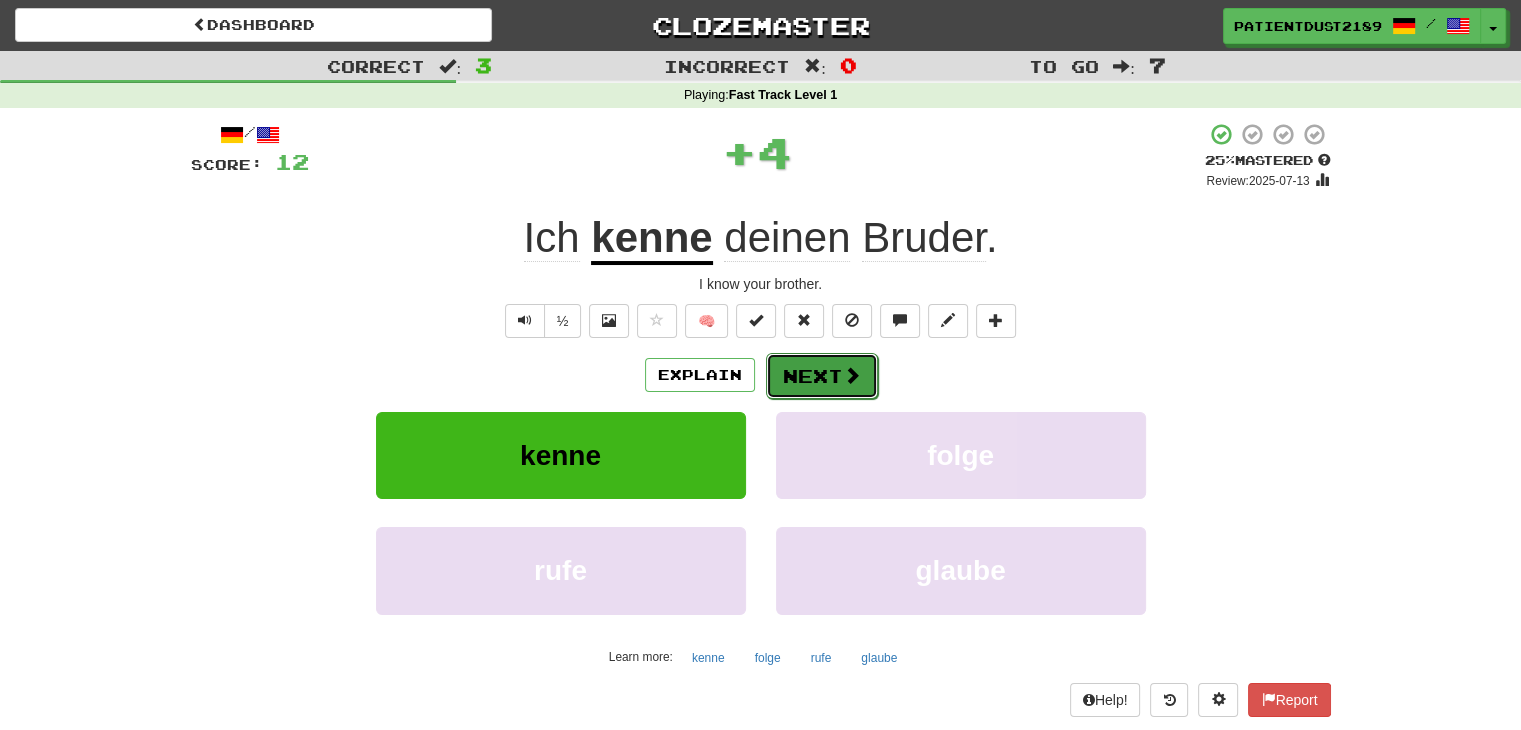 click on "Next" at bounding box center (822, 376) 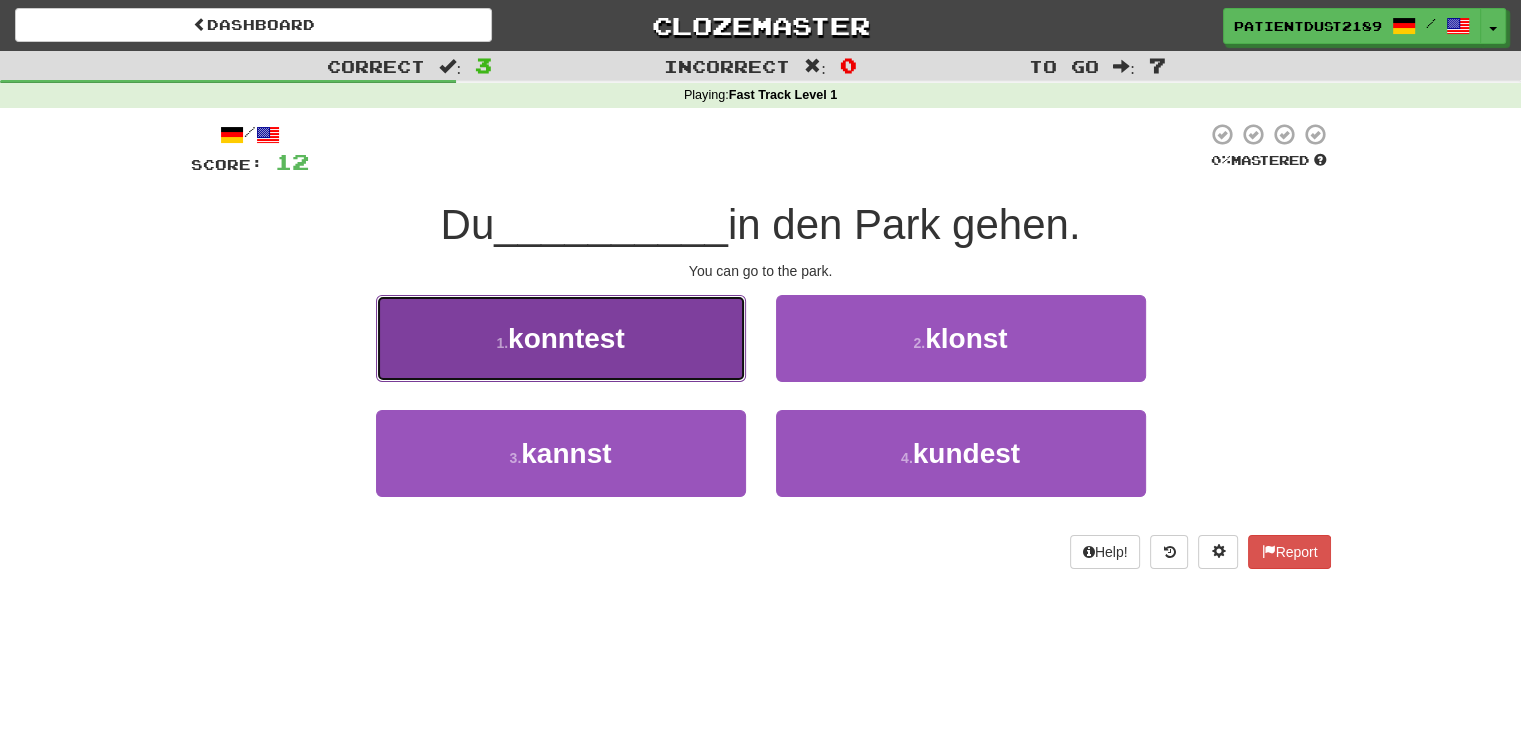 click on "1 .  konntest" at bounding box center (561, 338) 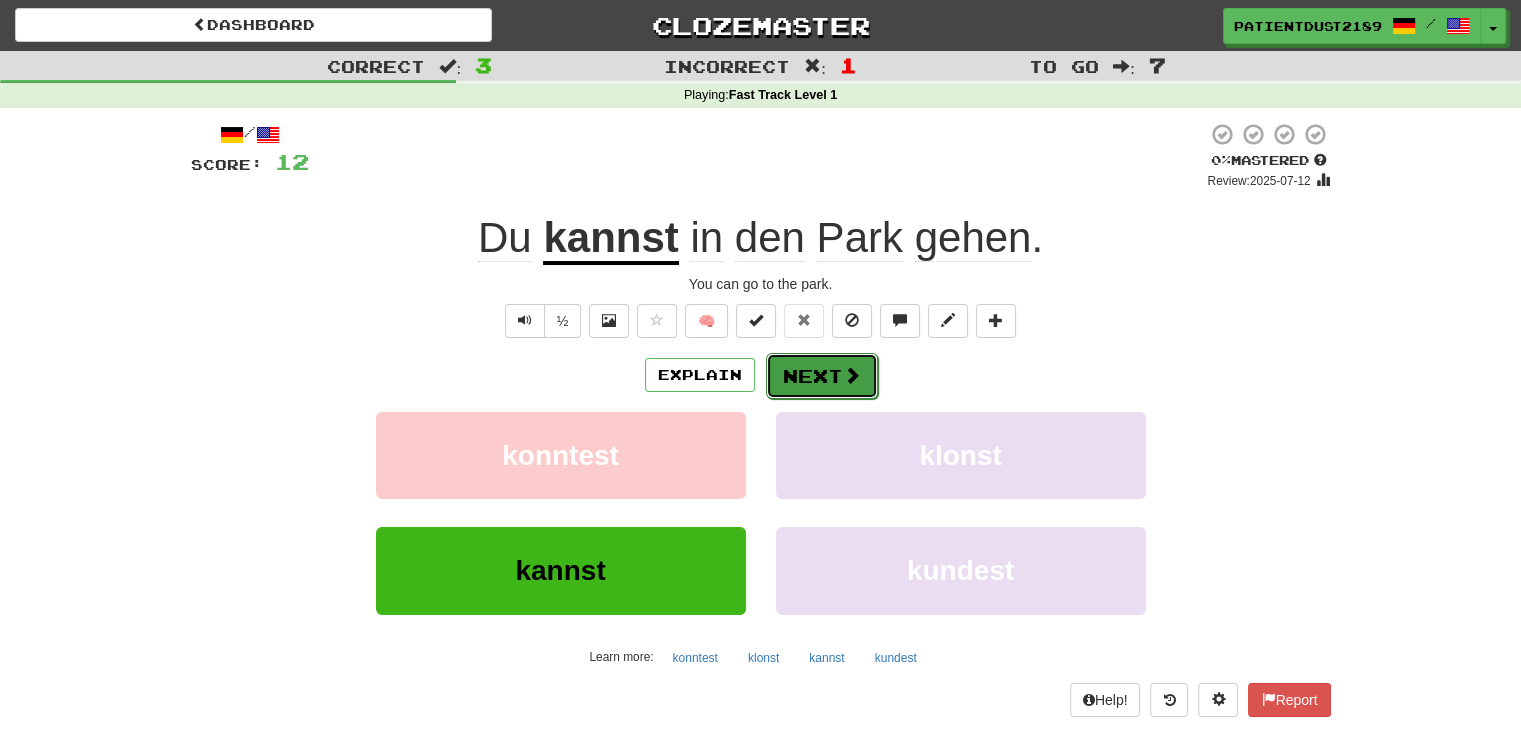 click on "Next" at bounding box center (822, 376) 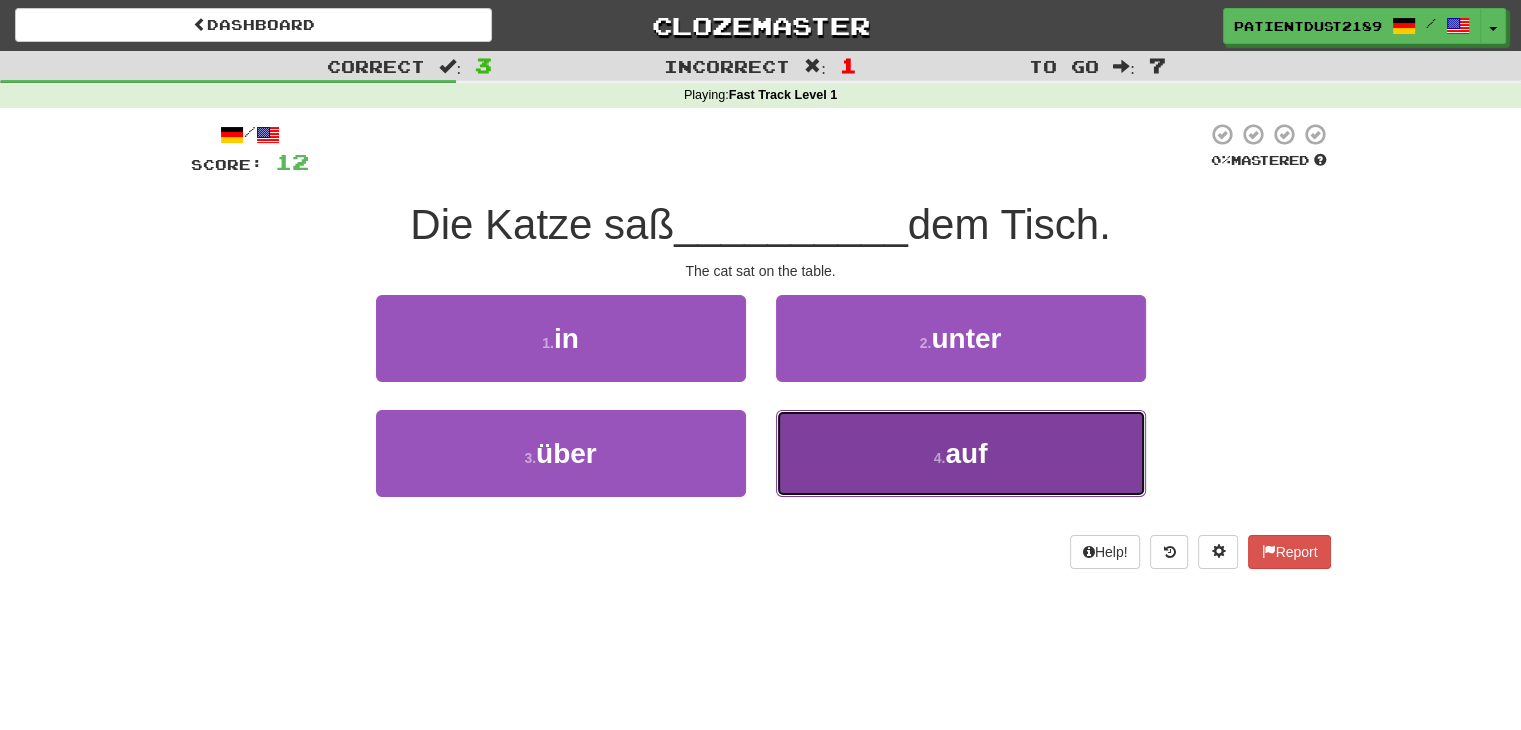 click on "4 .  auf" at bounding box center [961, 453] 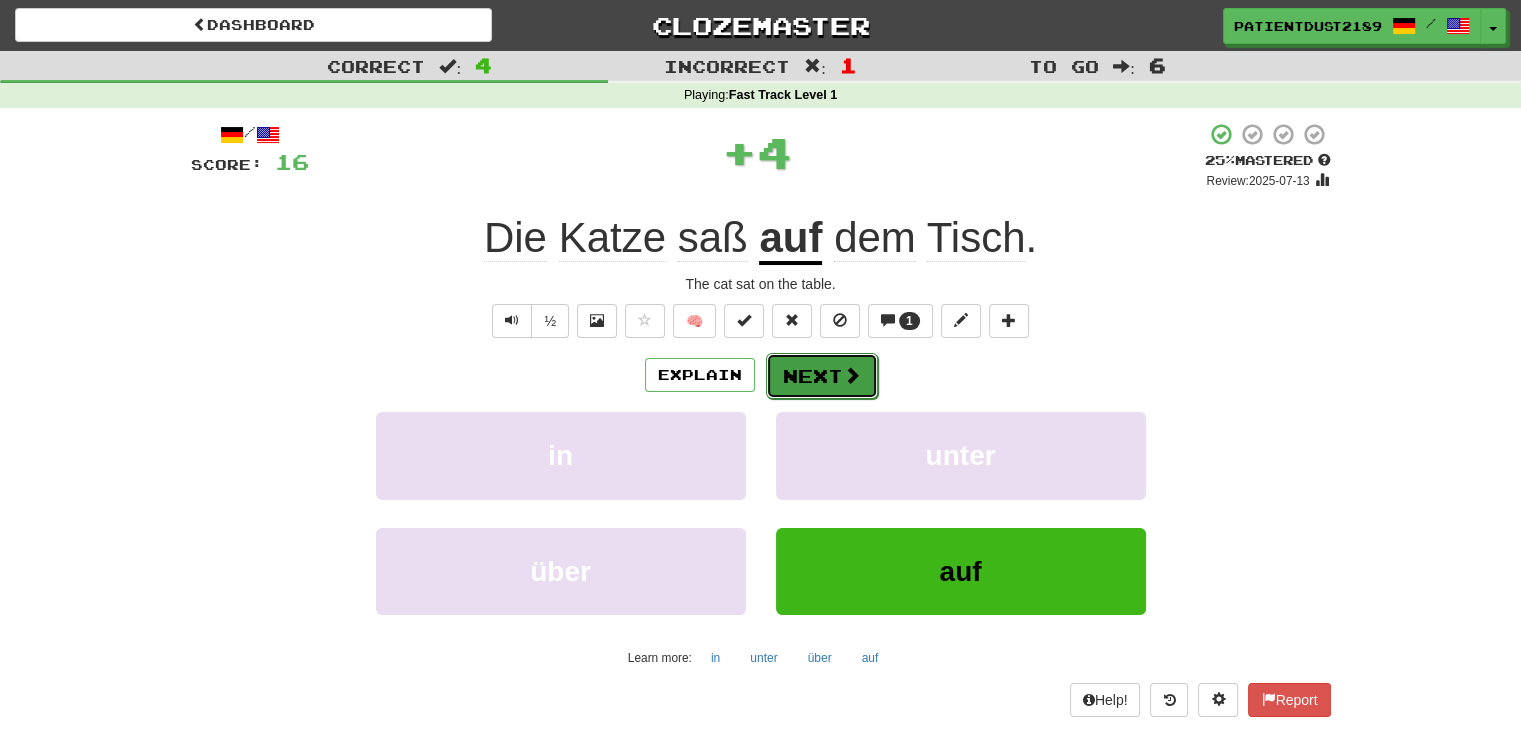 click on "Next" at bounding box center [822, 376] 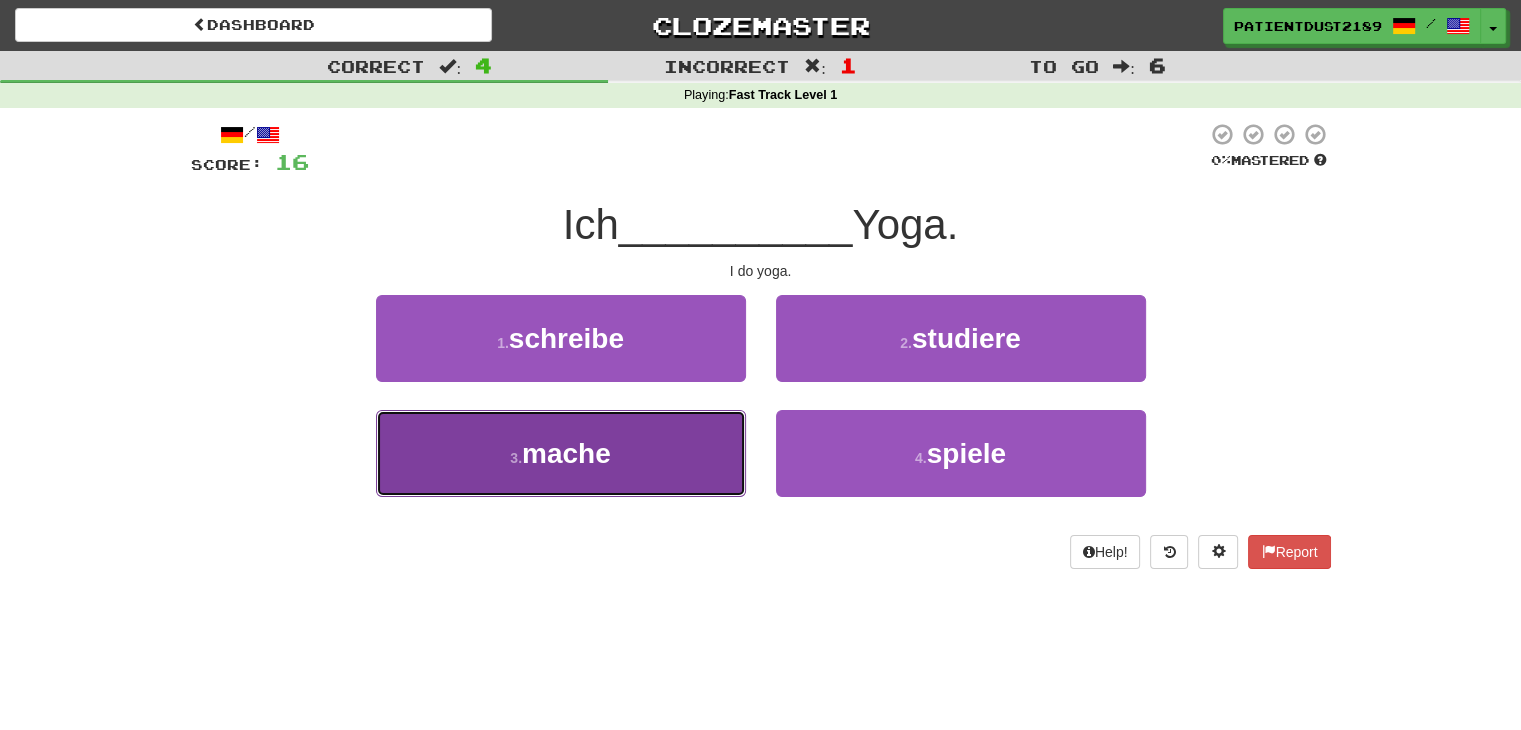 click on "3 .  mache" at bounding box center [561, 453] 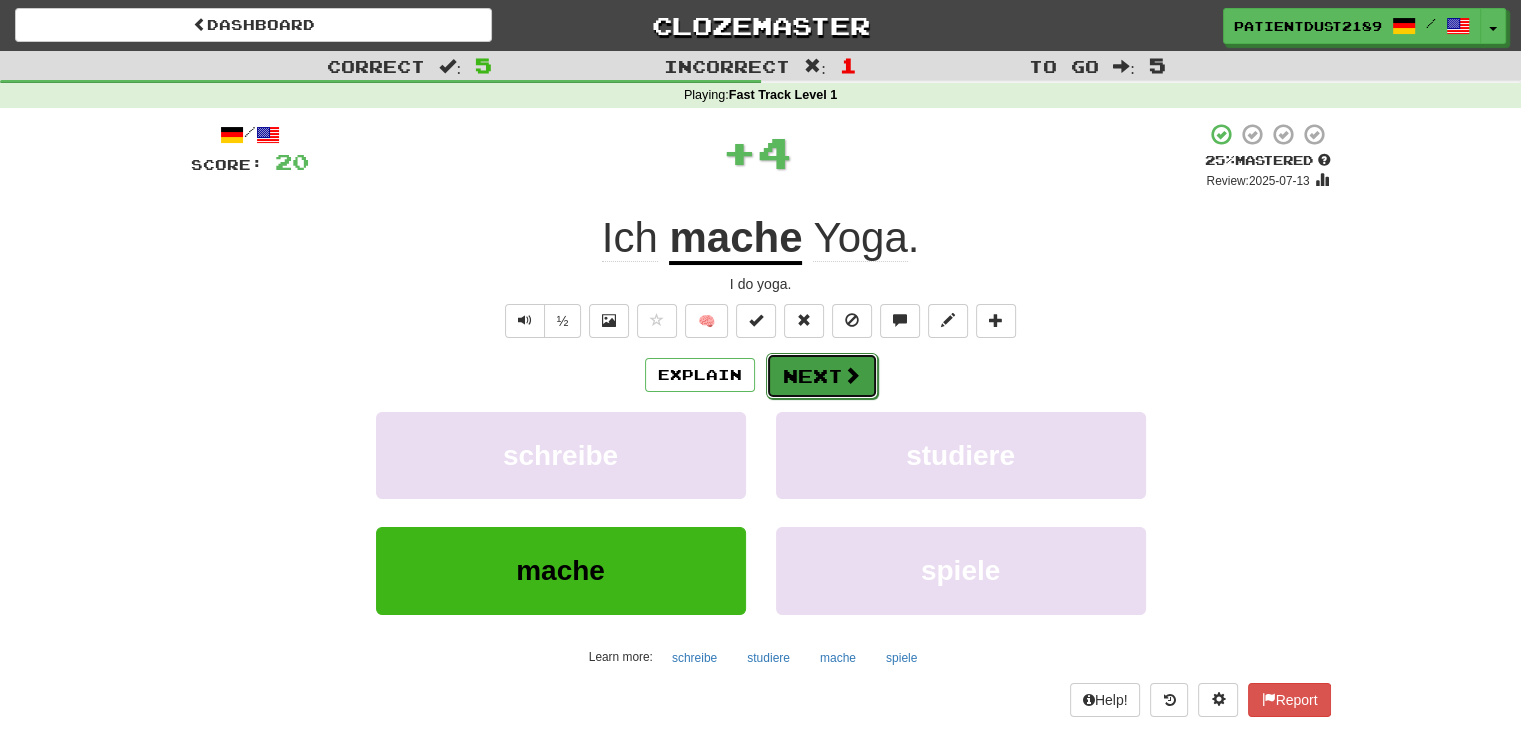 click on "Next" at bounding box center (822, 376) 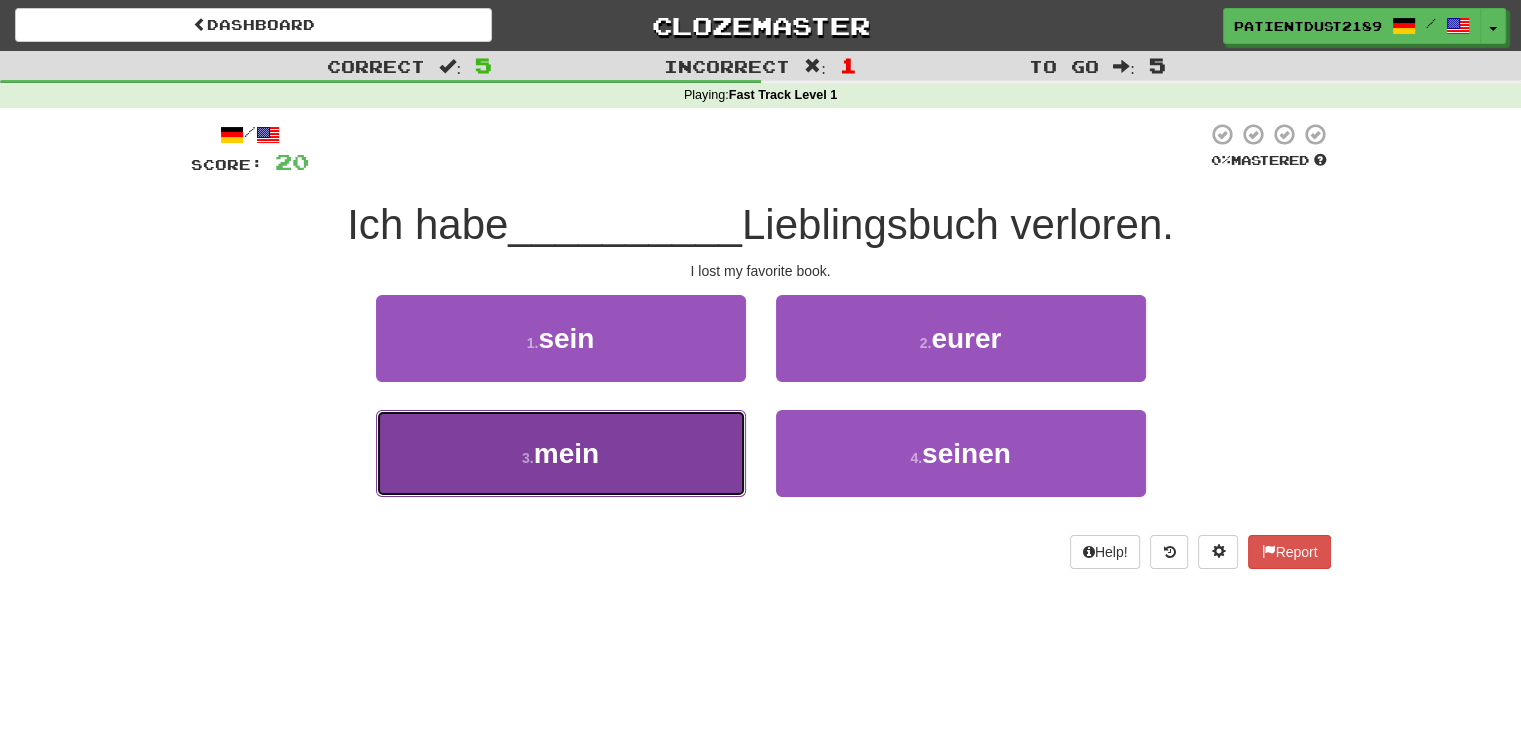 click on "3 .  mein" at bounding box center (561, 453) 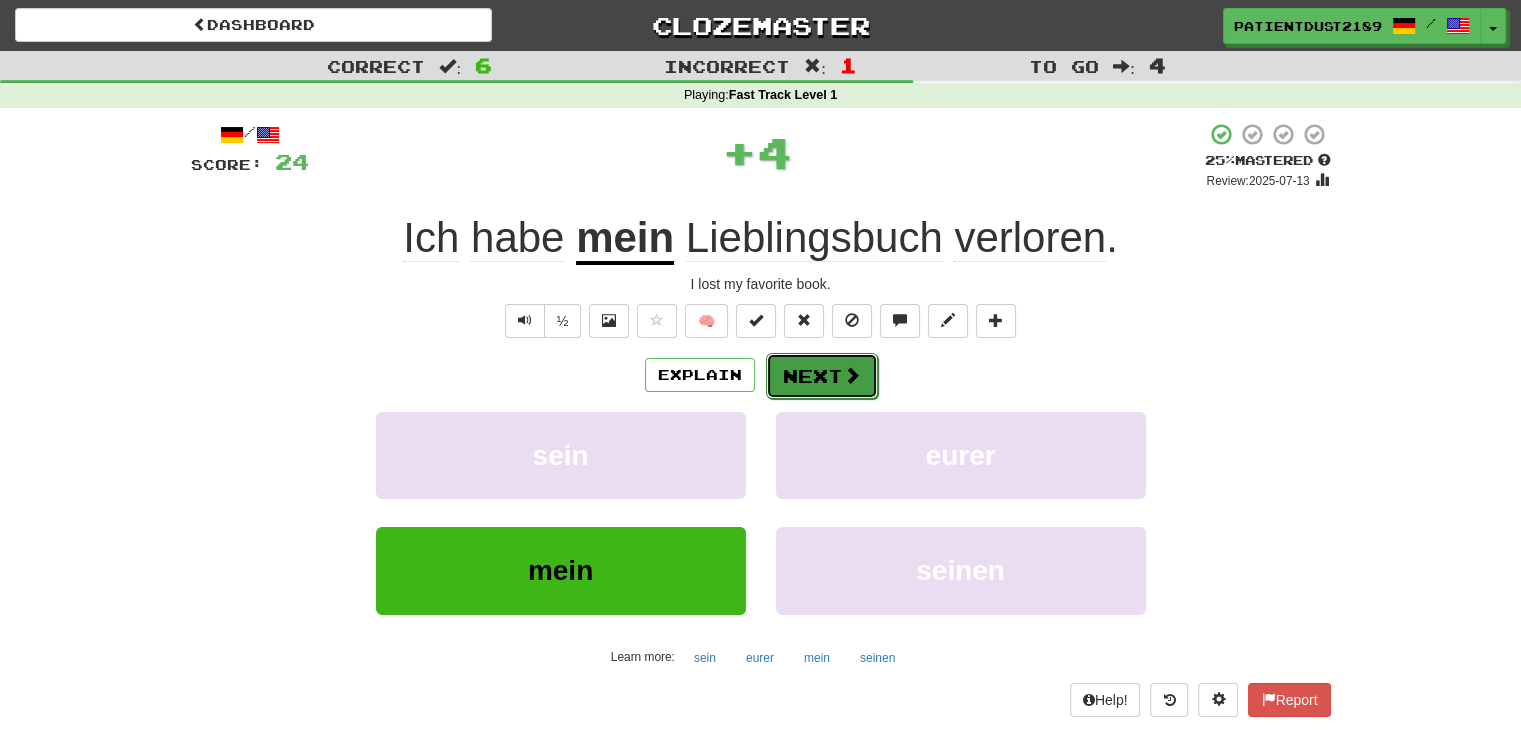 click on "Next" at bounding box center (822, 376) 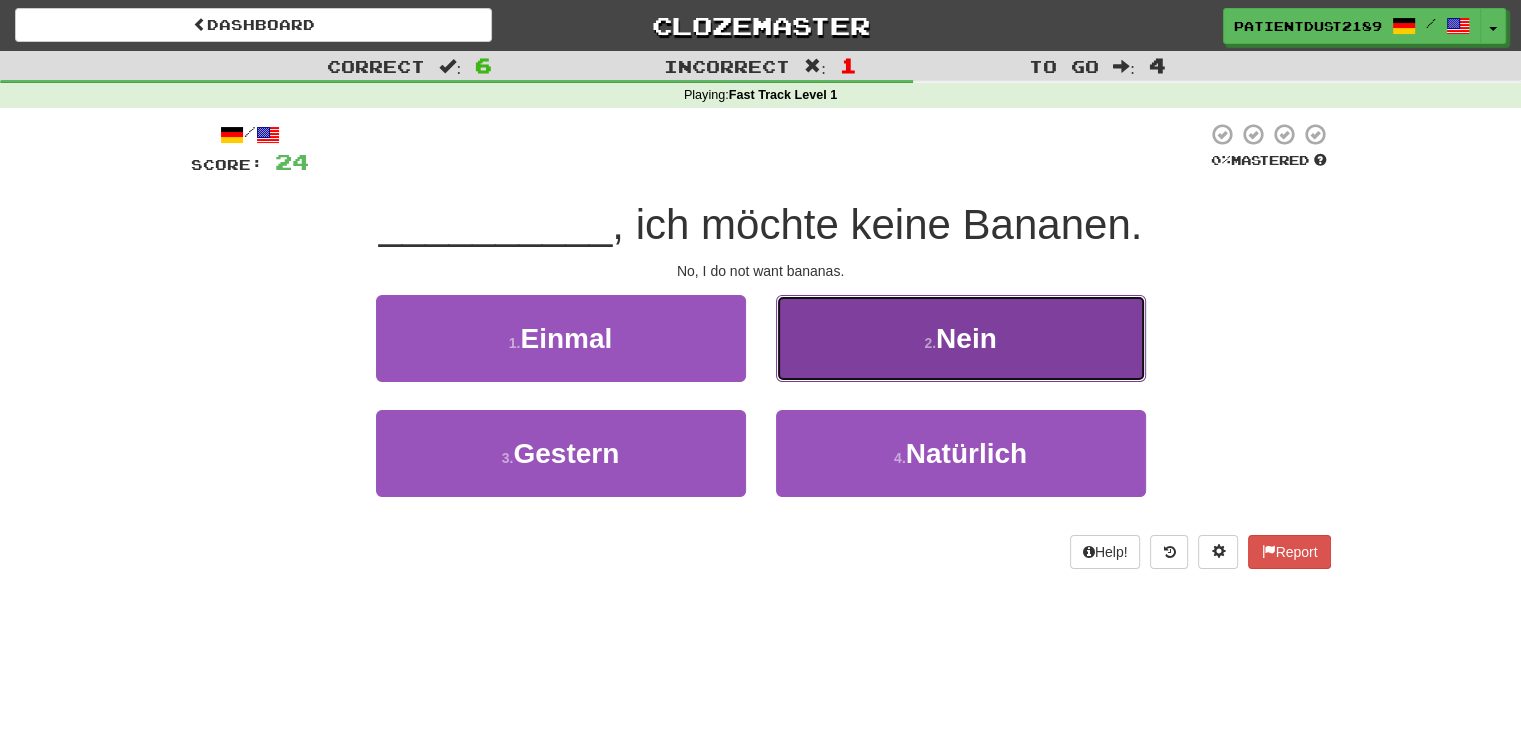 click on "2 .  Nein" at bounding box center [961, 338] 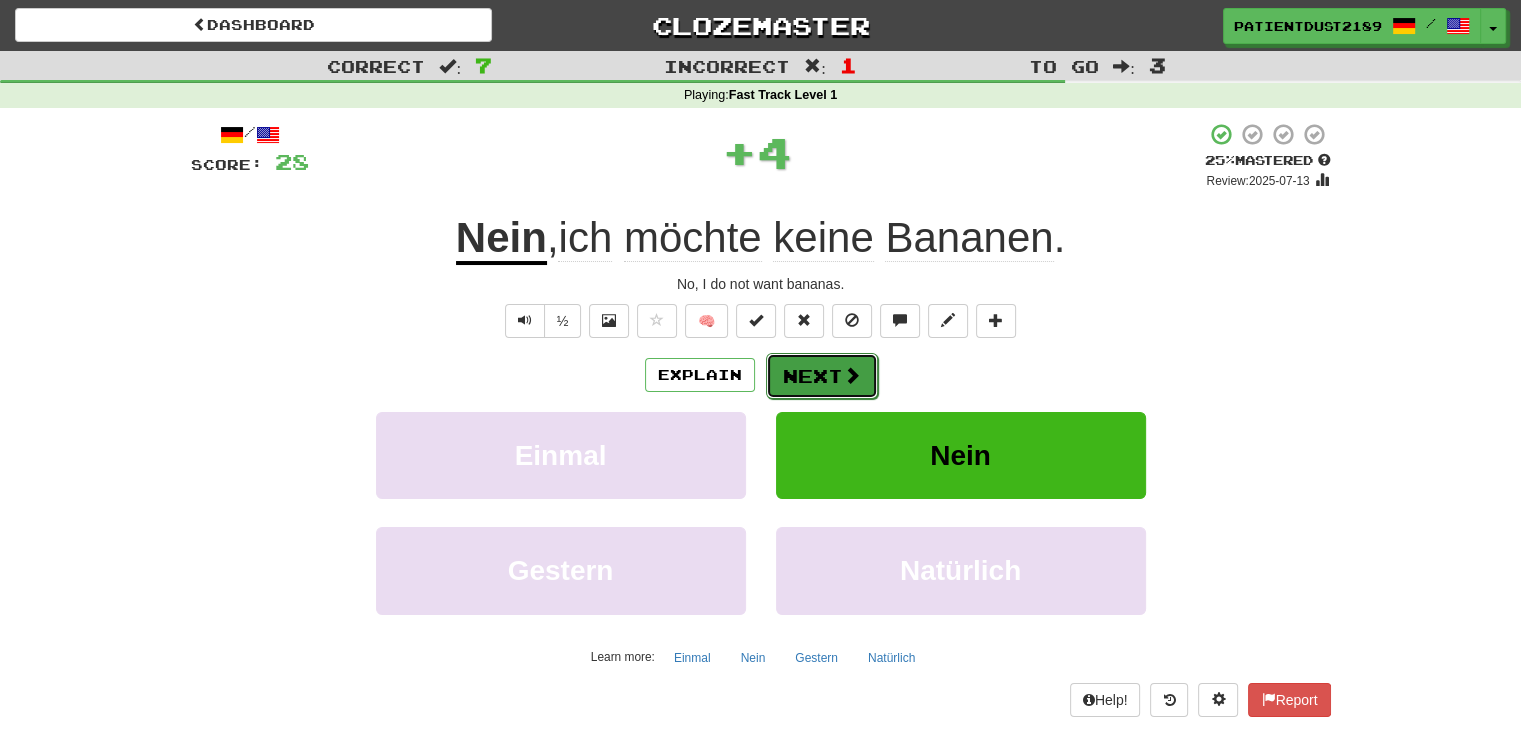 click at bounding box center [852, 375] 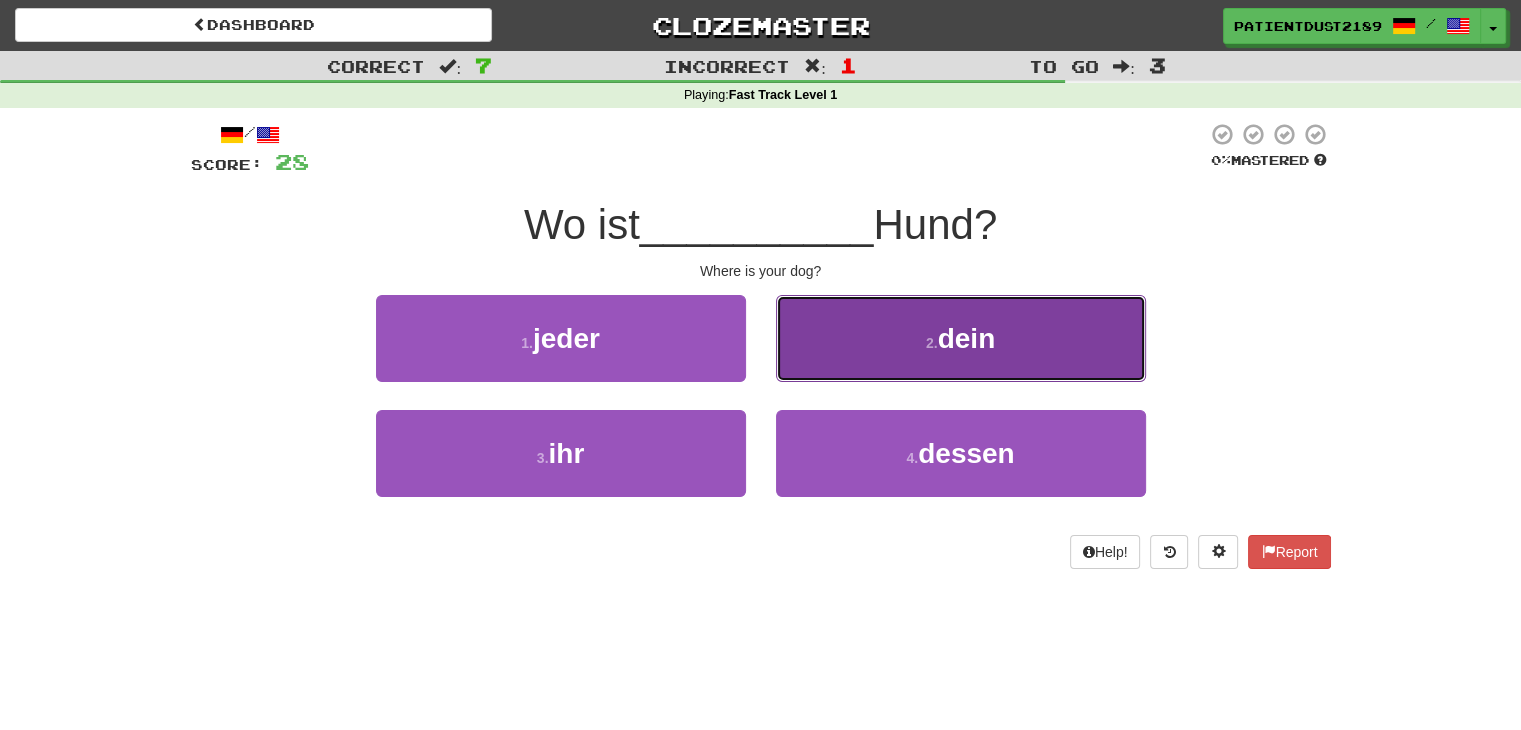 click on "2 .  dein" at bounding box center [961, 338] 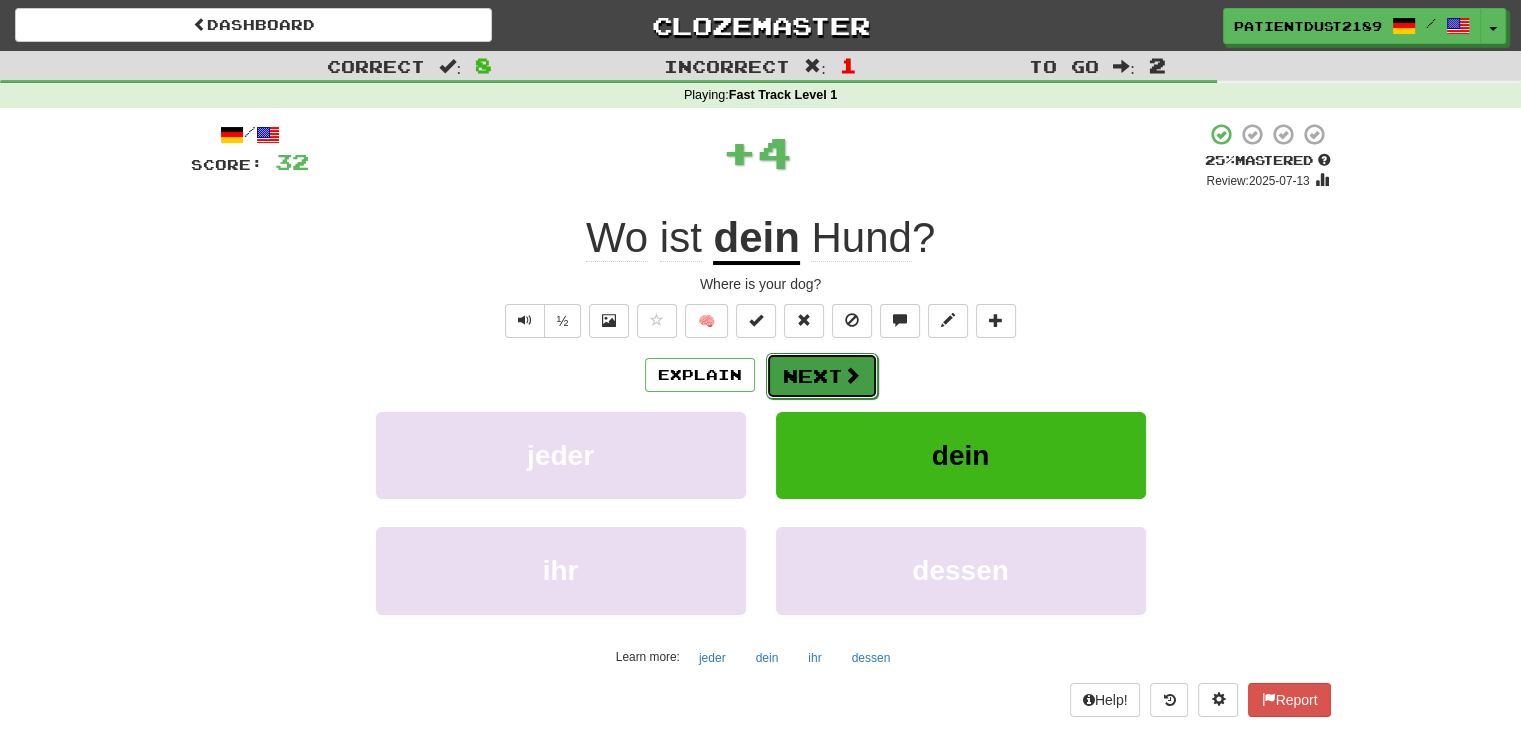 click at bounding box center (852, 375) 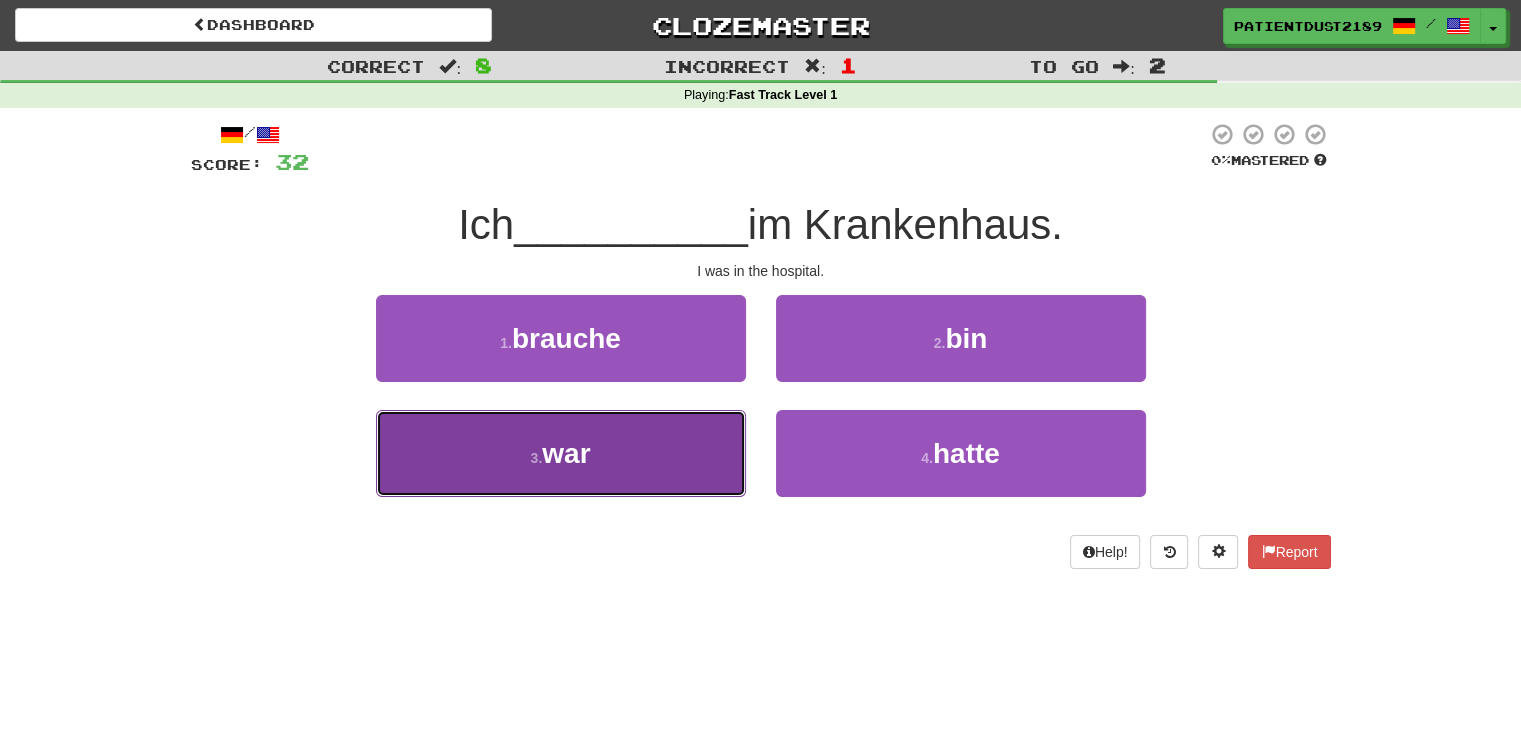 click on "3 .  war" at bounding box center (561, 453) 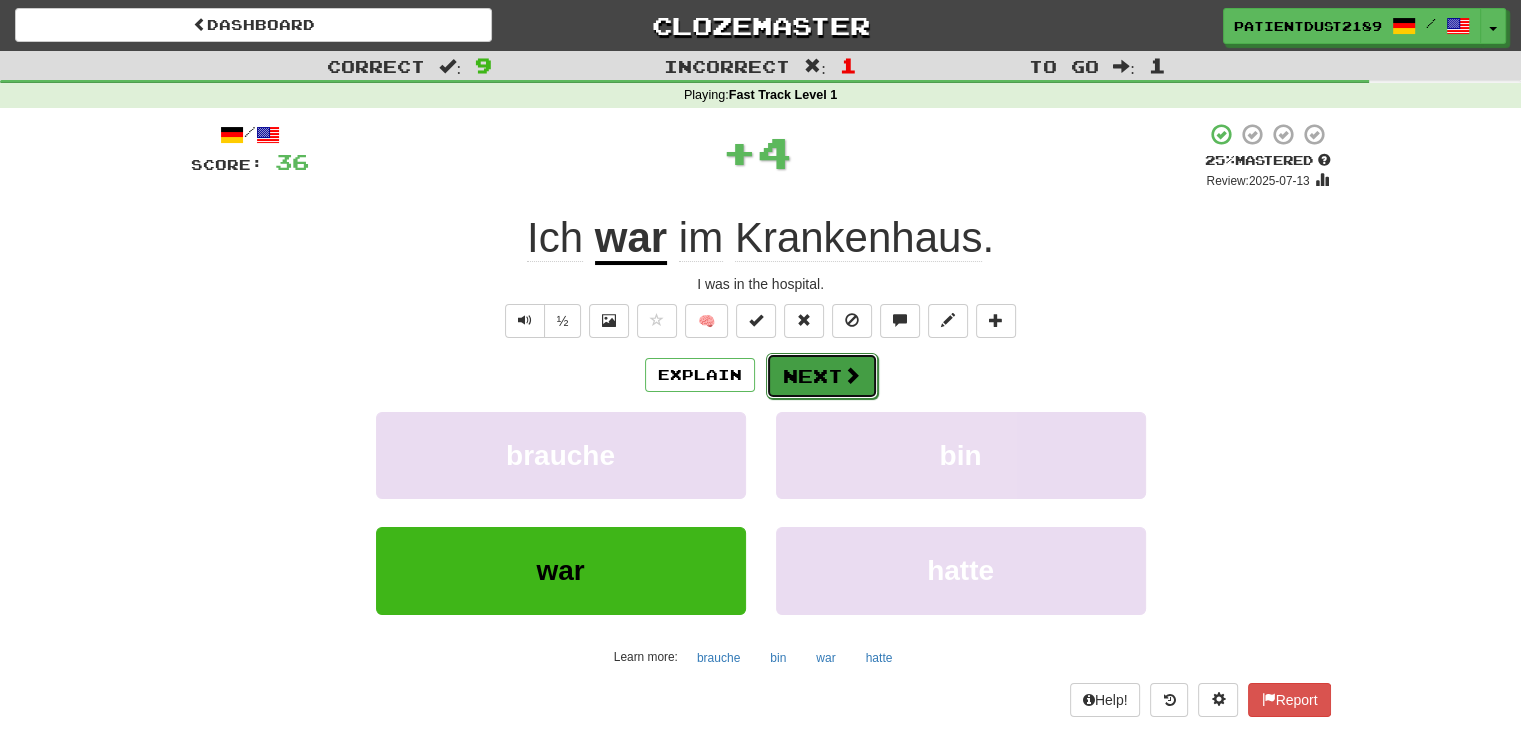 click on "Next" at bounding box center (822, 376) 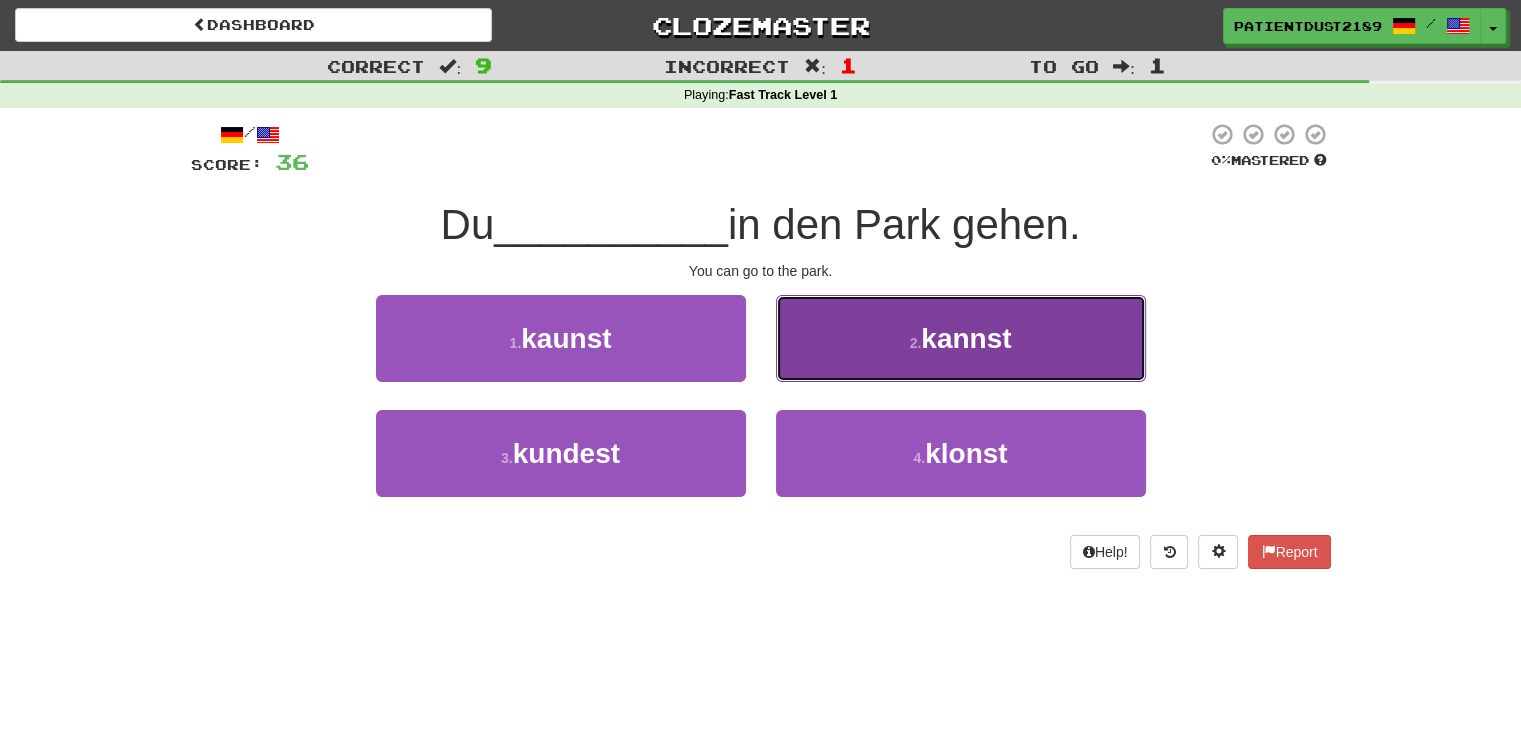 click on "2 .  kannst" at bounding box center (961, 338) 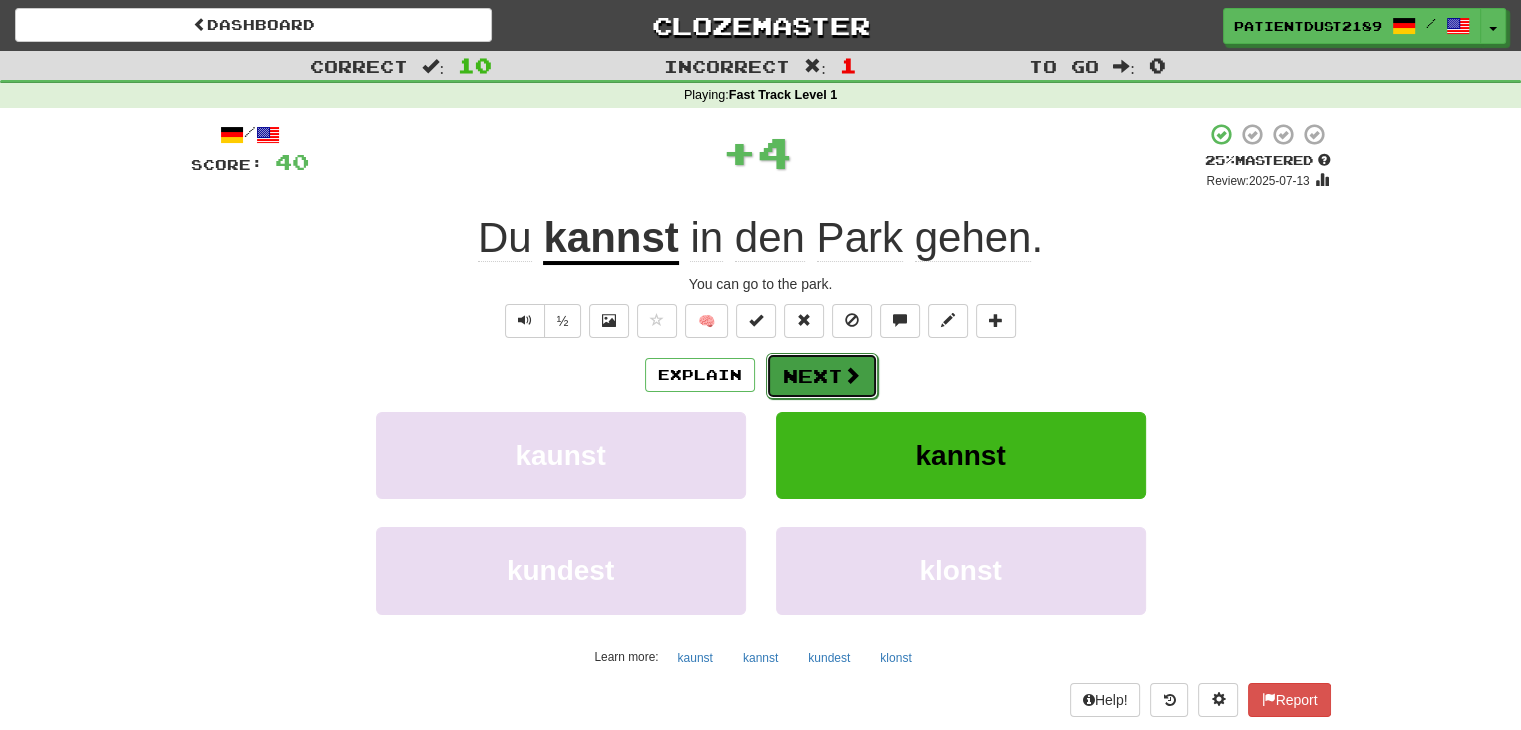 click at bounding box center [852, 375] 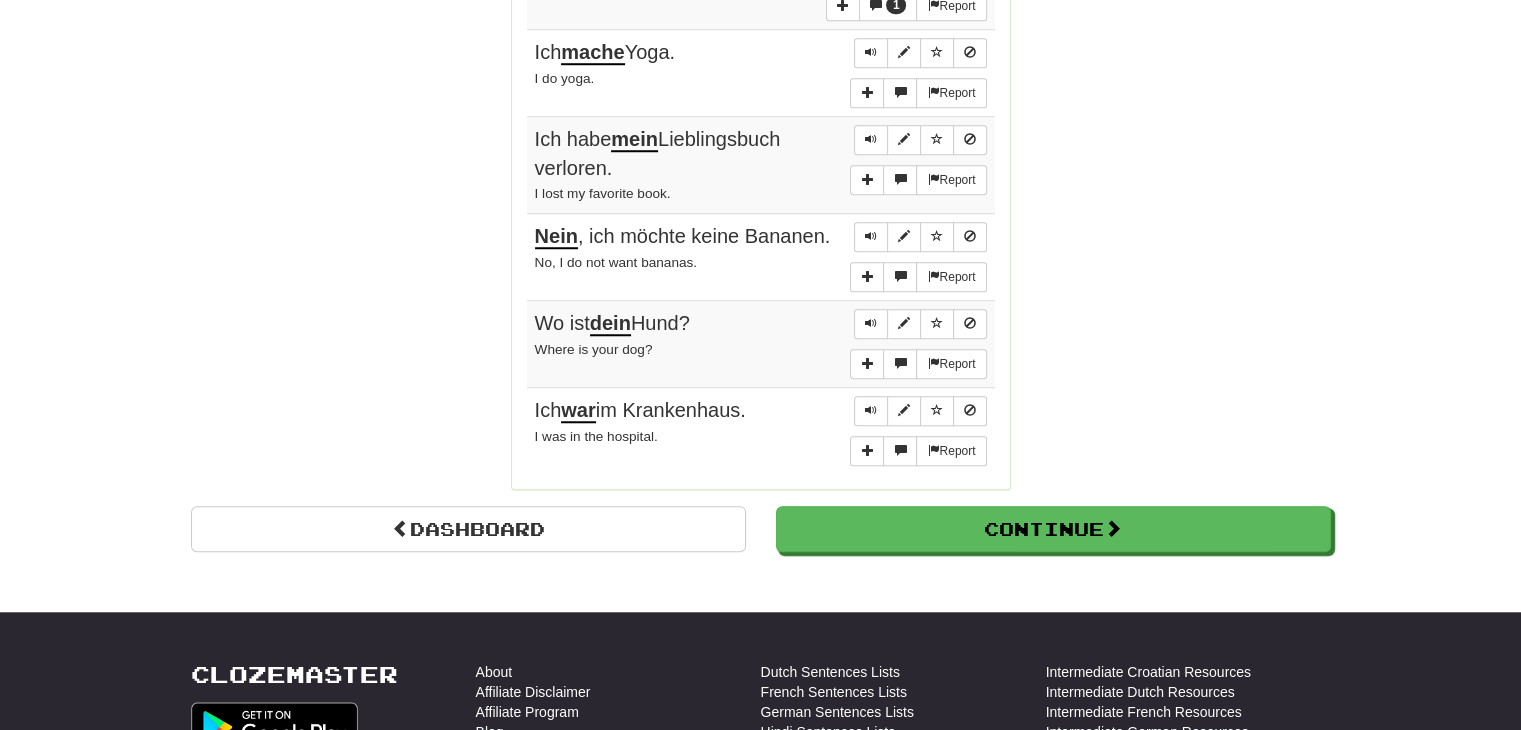 scroll, scrollTop: 1700, scrollLeft: 0, axis: vertical 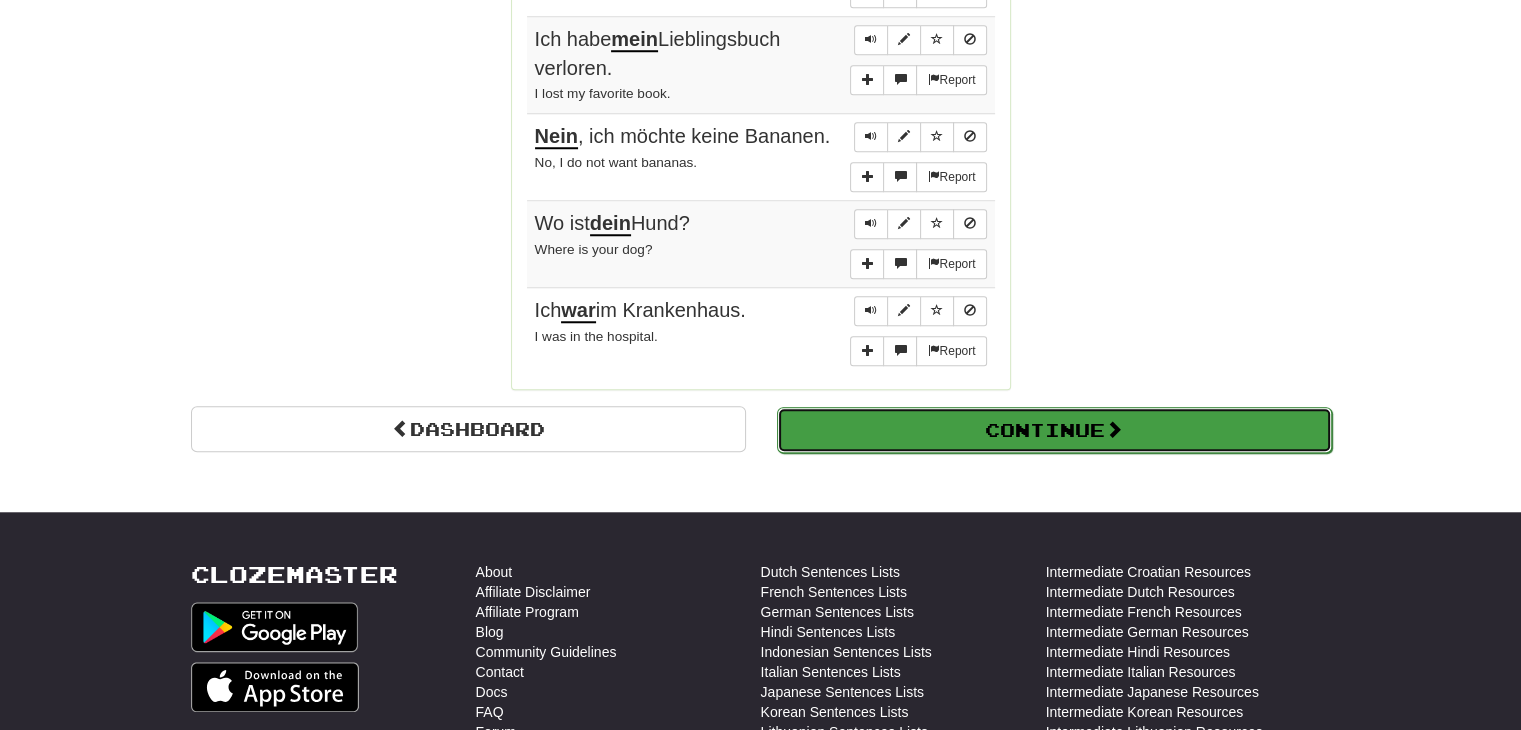 click on "Continue" at bounding box center (1054, 430) 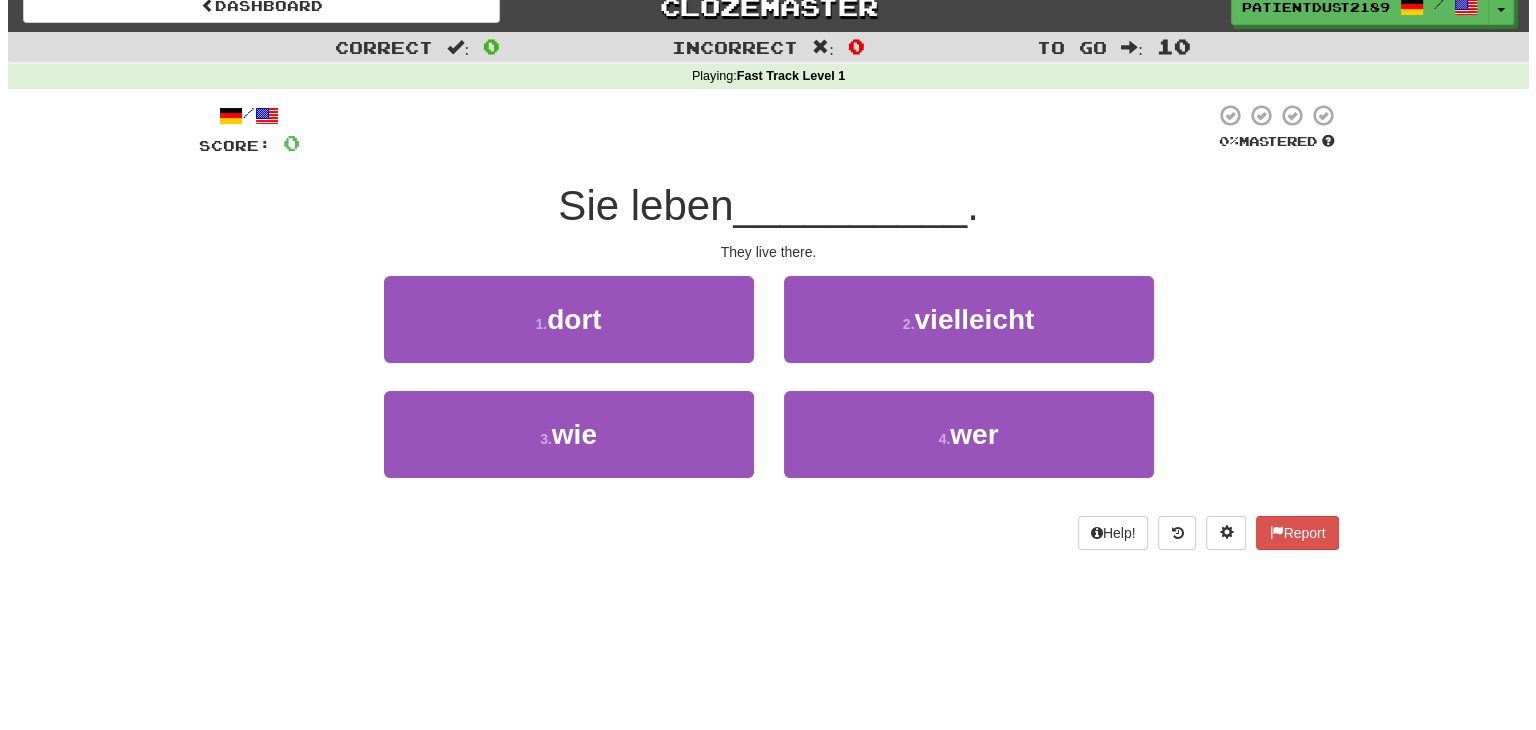 scroll, scrollTop: 0, scrollLeft: 0, axis: both 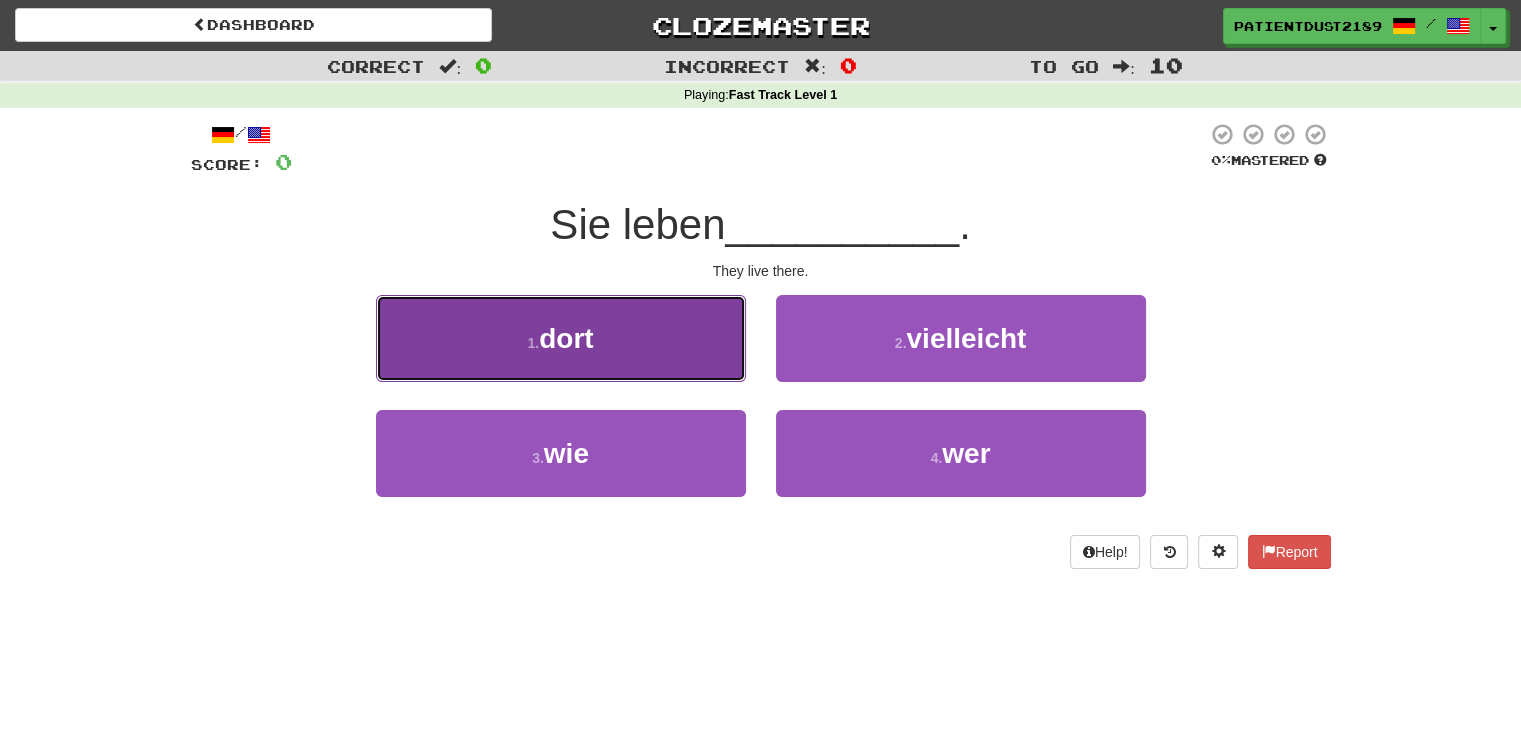 click on "1 .  dort" at bounding box center (561, 338) 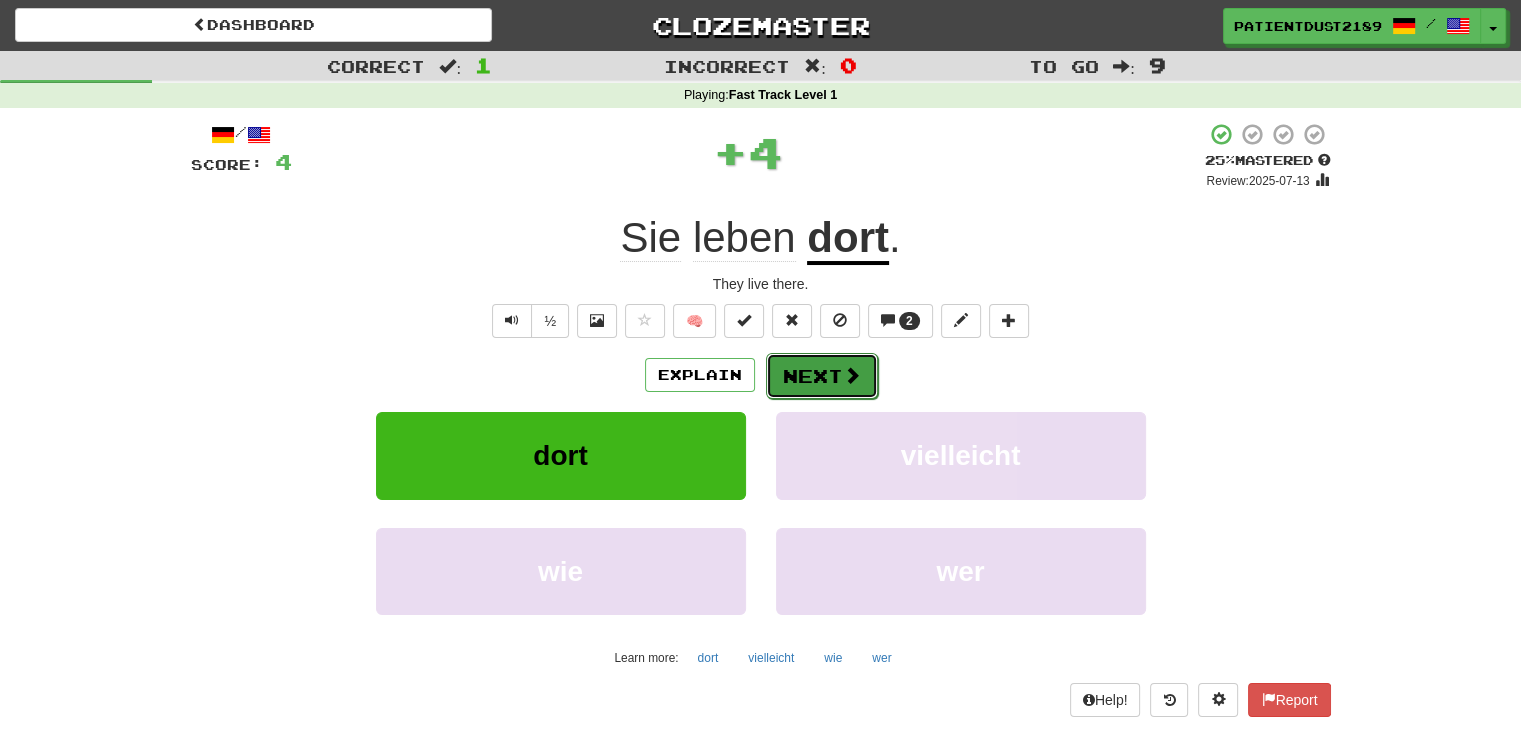 click at bounding box center (852, 375) 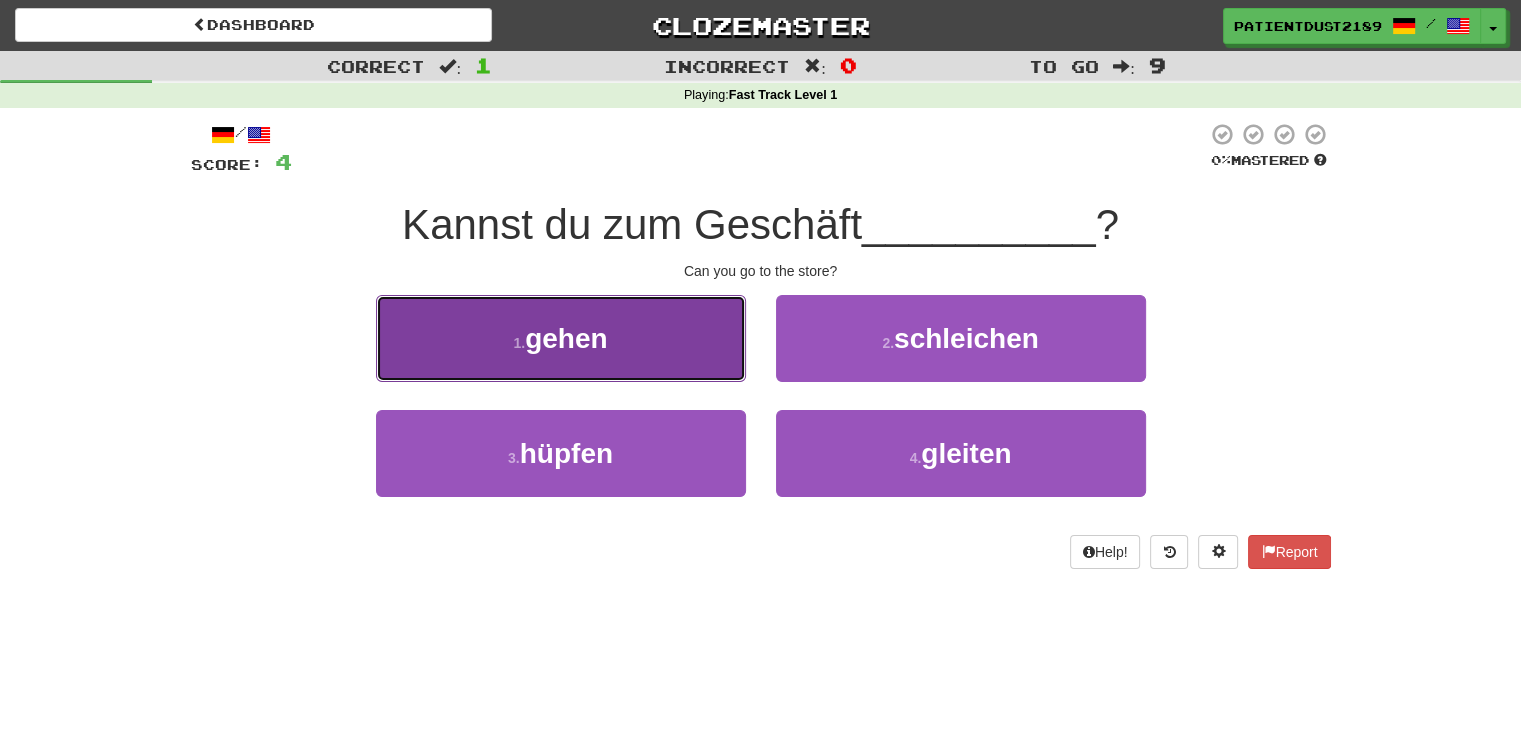 click on "1 .  gehen" at bounding box center (561, 338) 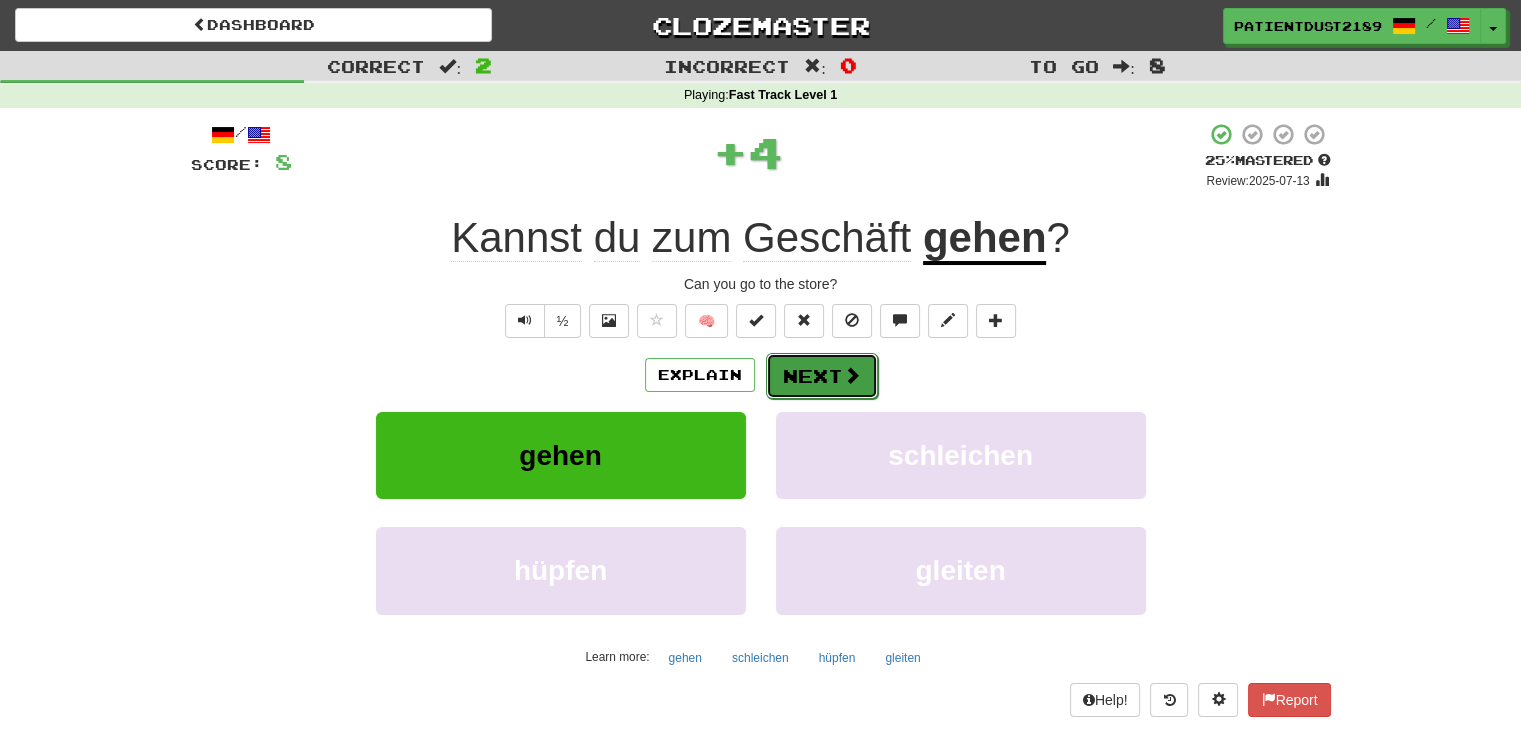click on "Next" at bounding box center [822, 376] 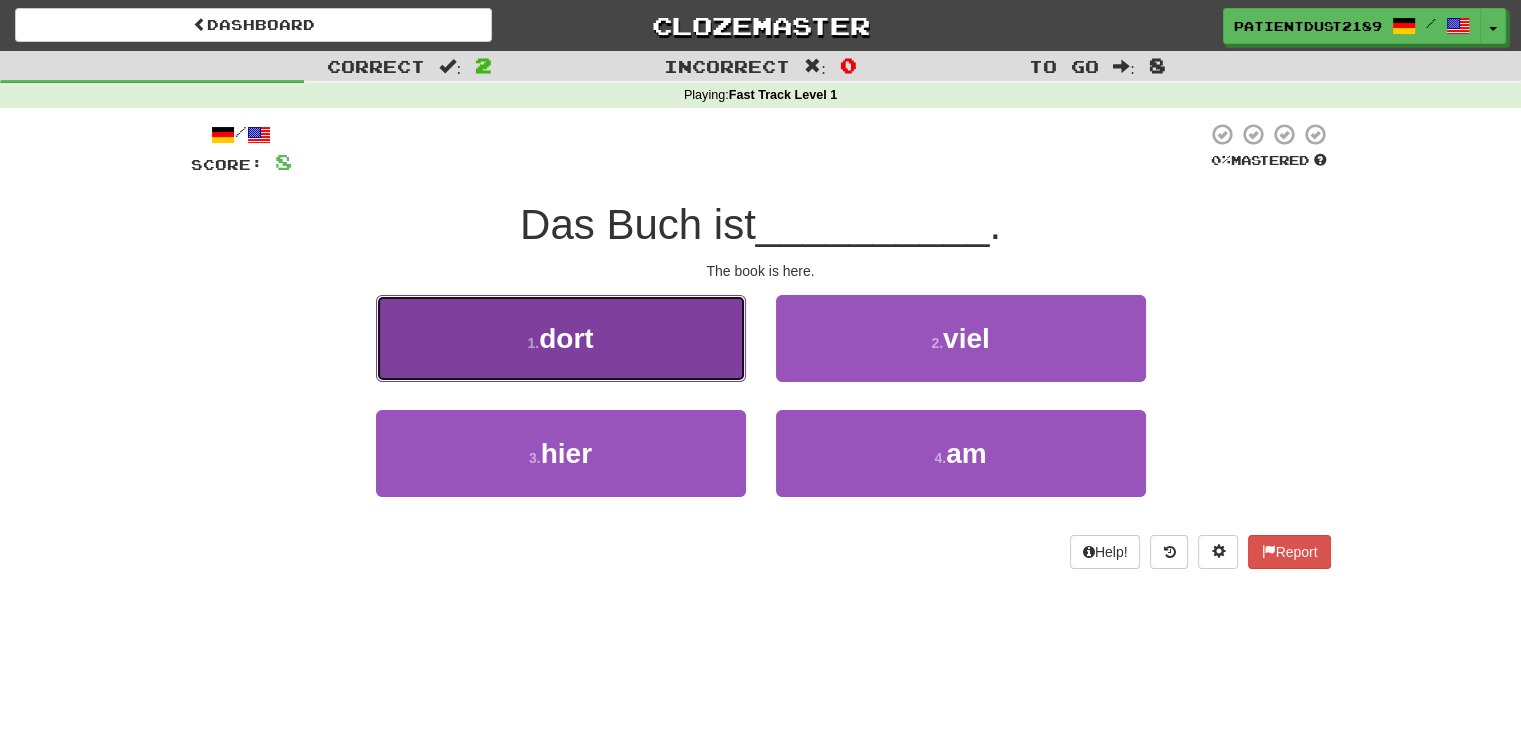 click on "1 .  dort" at bounding box center (561, 338) 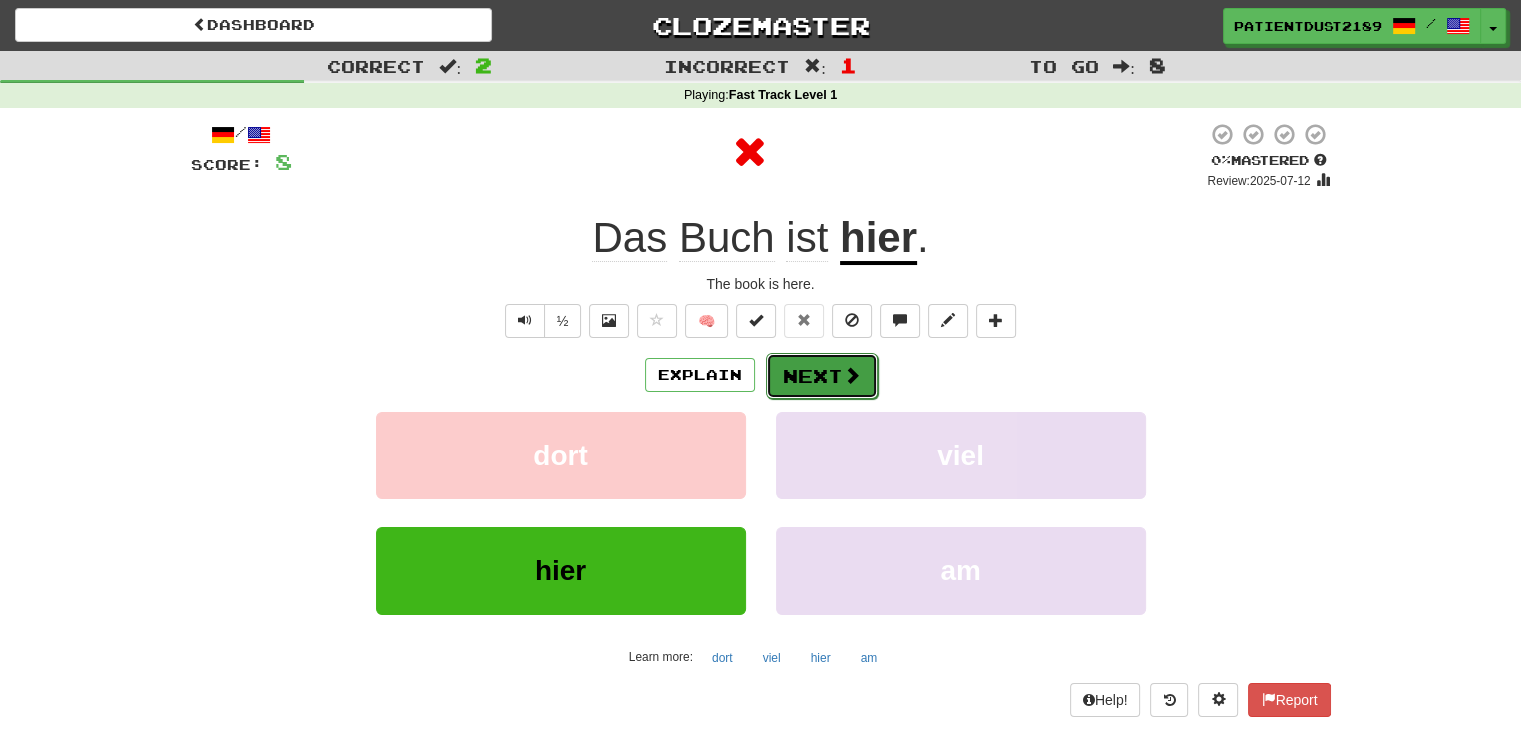 click on "Next" at bounding box center (822, 376) 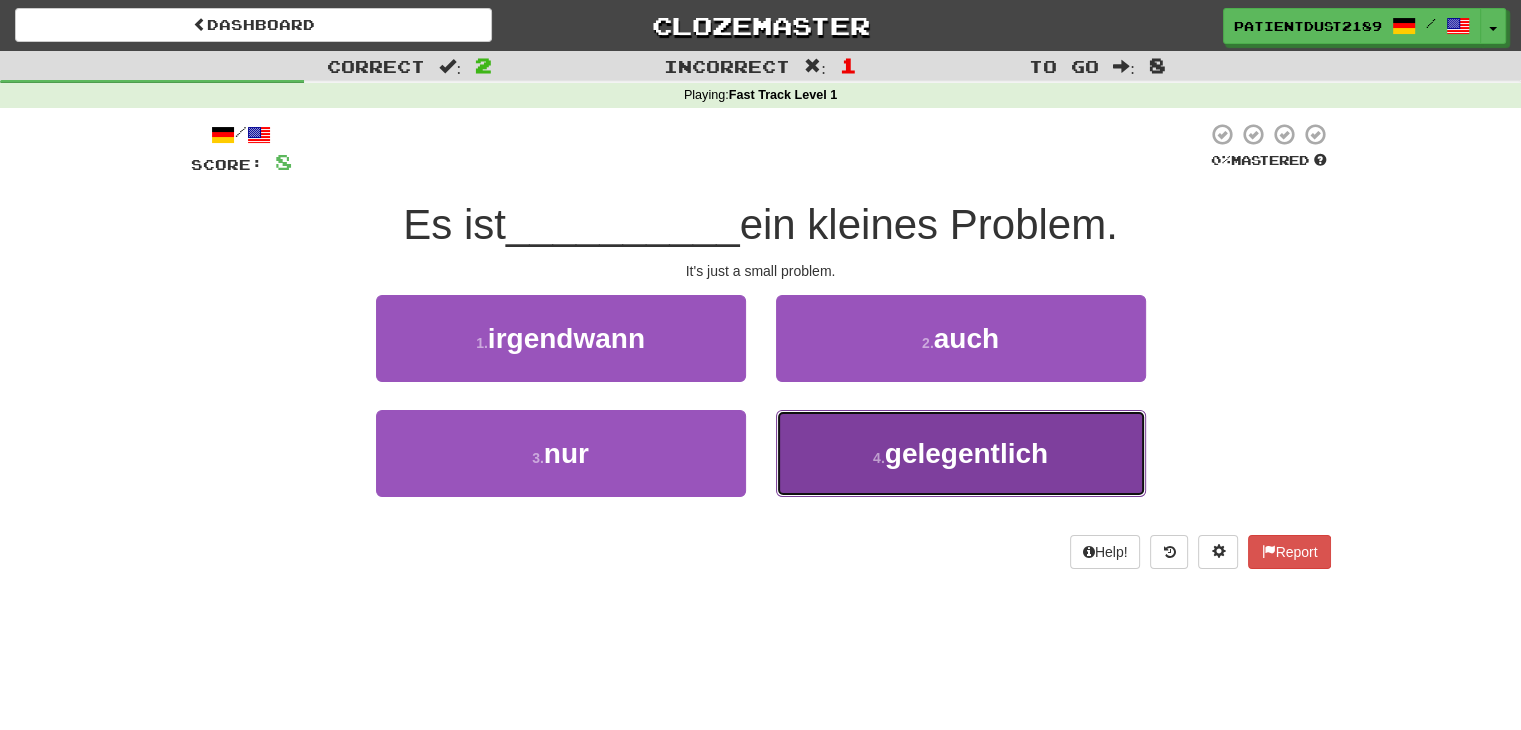 click on "4 .  gelegentlich" at bounding box center (961, 453) 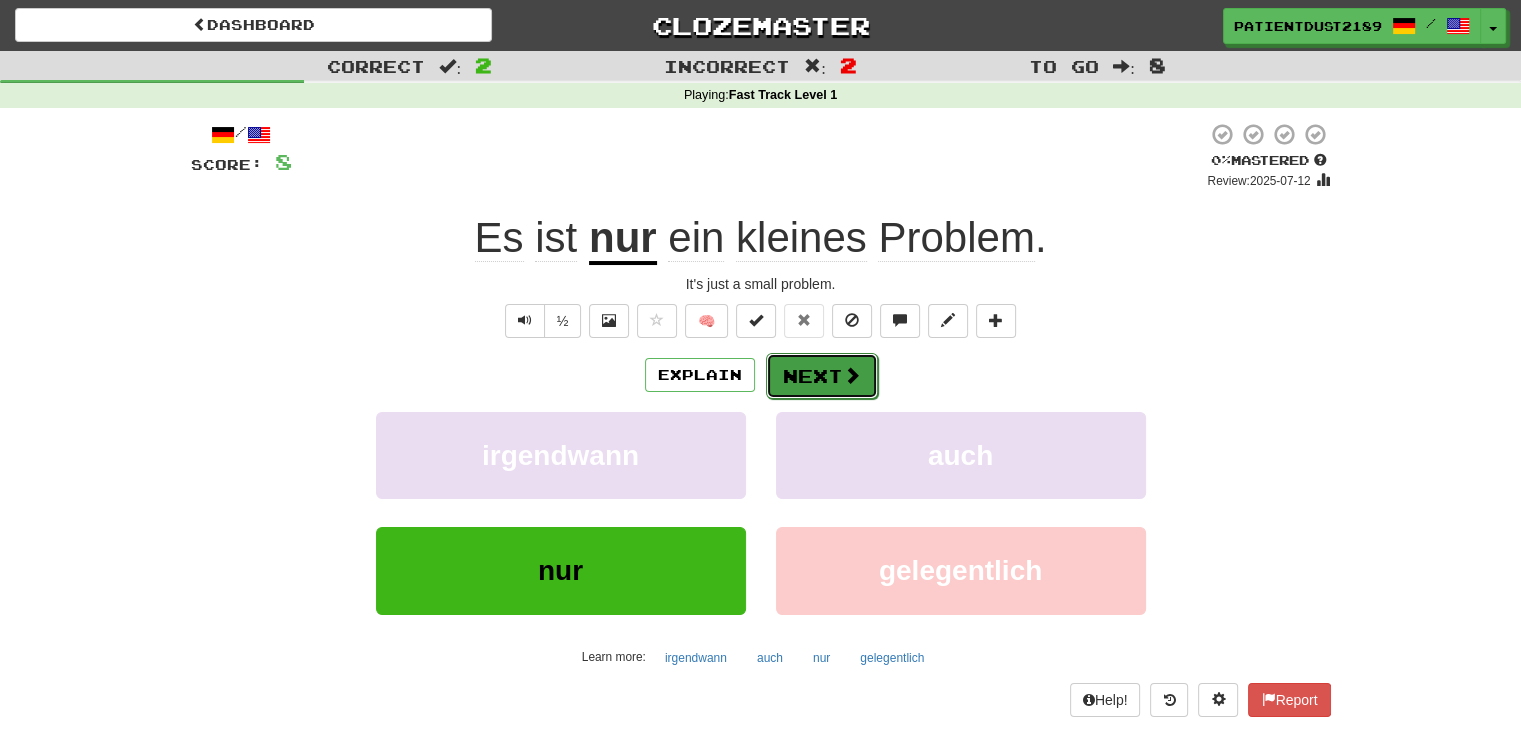 click on "Next" at bounding box center (822, 376) 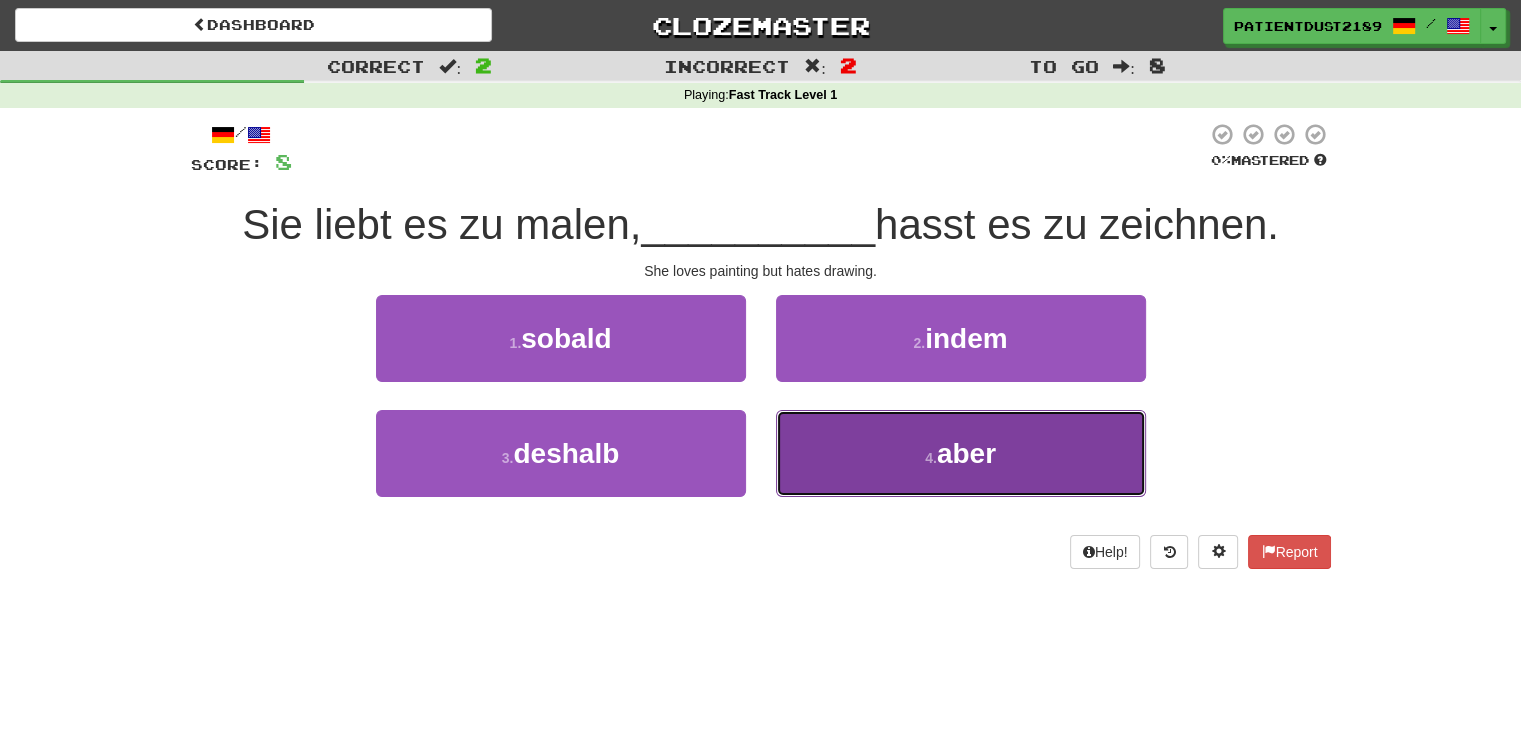 click on "4 .  aber" at bounding box center [961, 453] 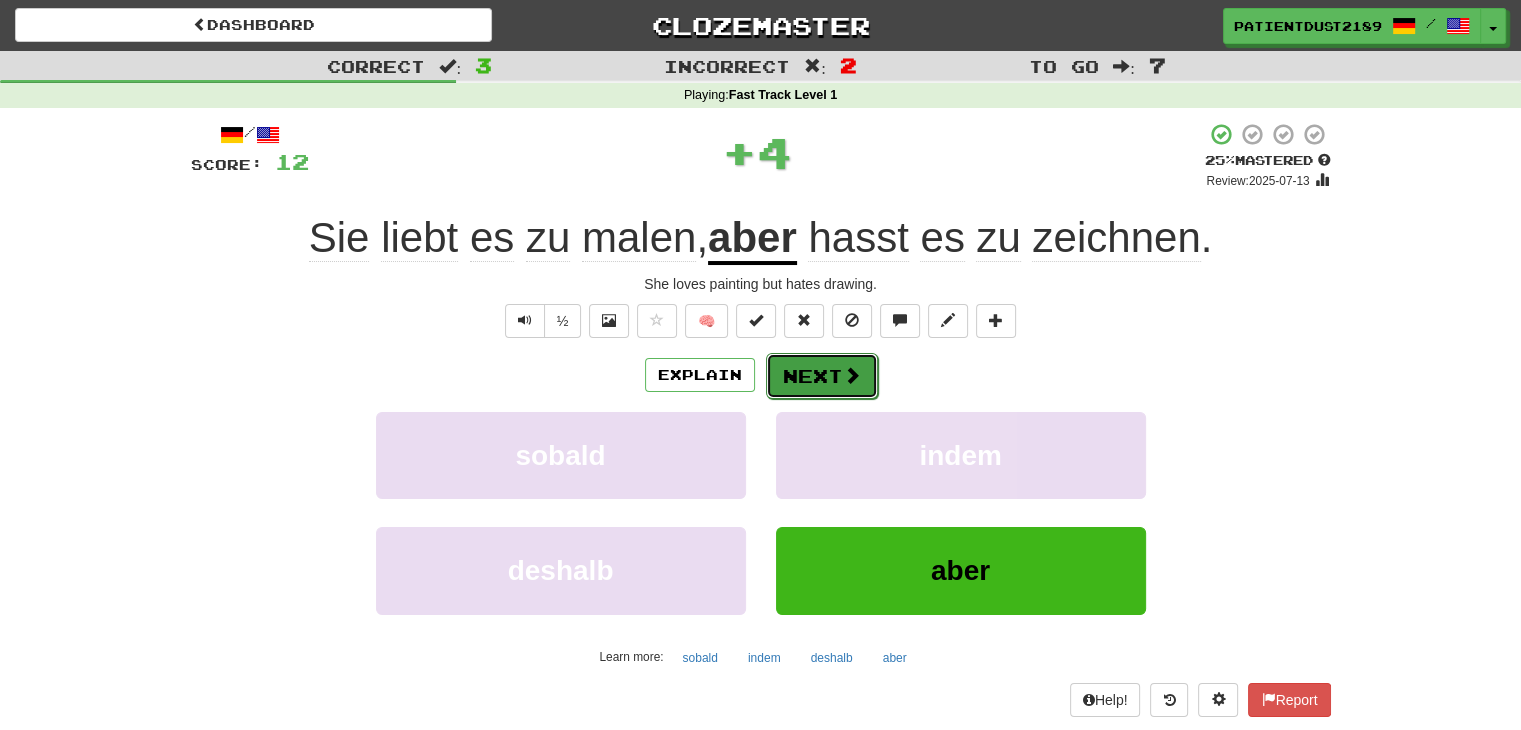 click on "Next" at bounding box center (822, 376) 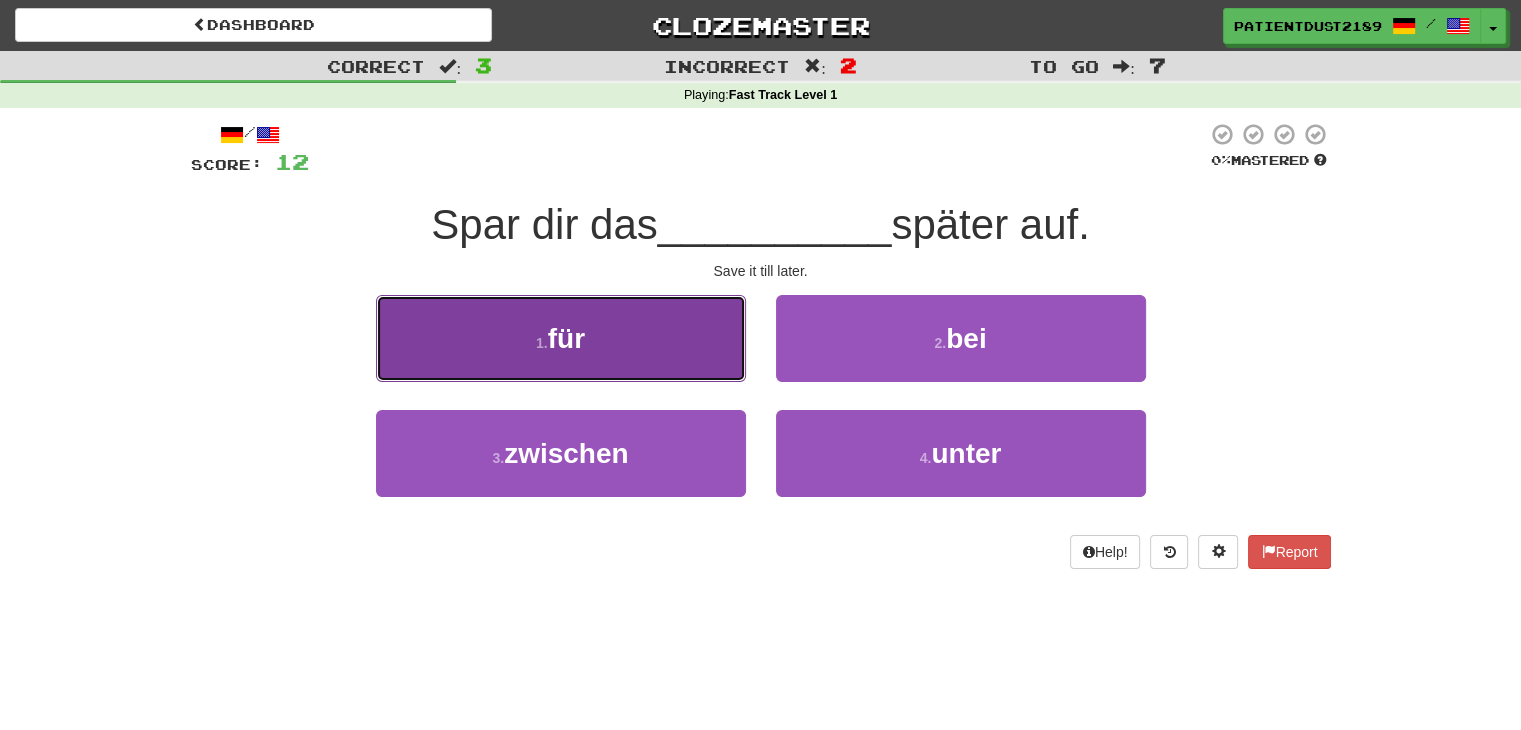 click on "1 .  für" at bounding box center (561, 338) 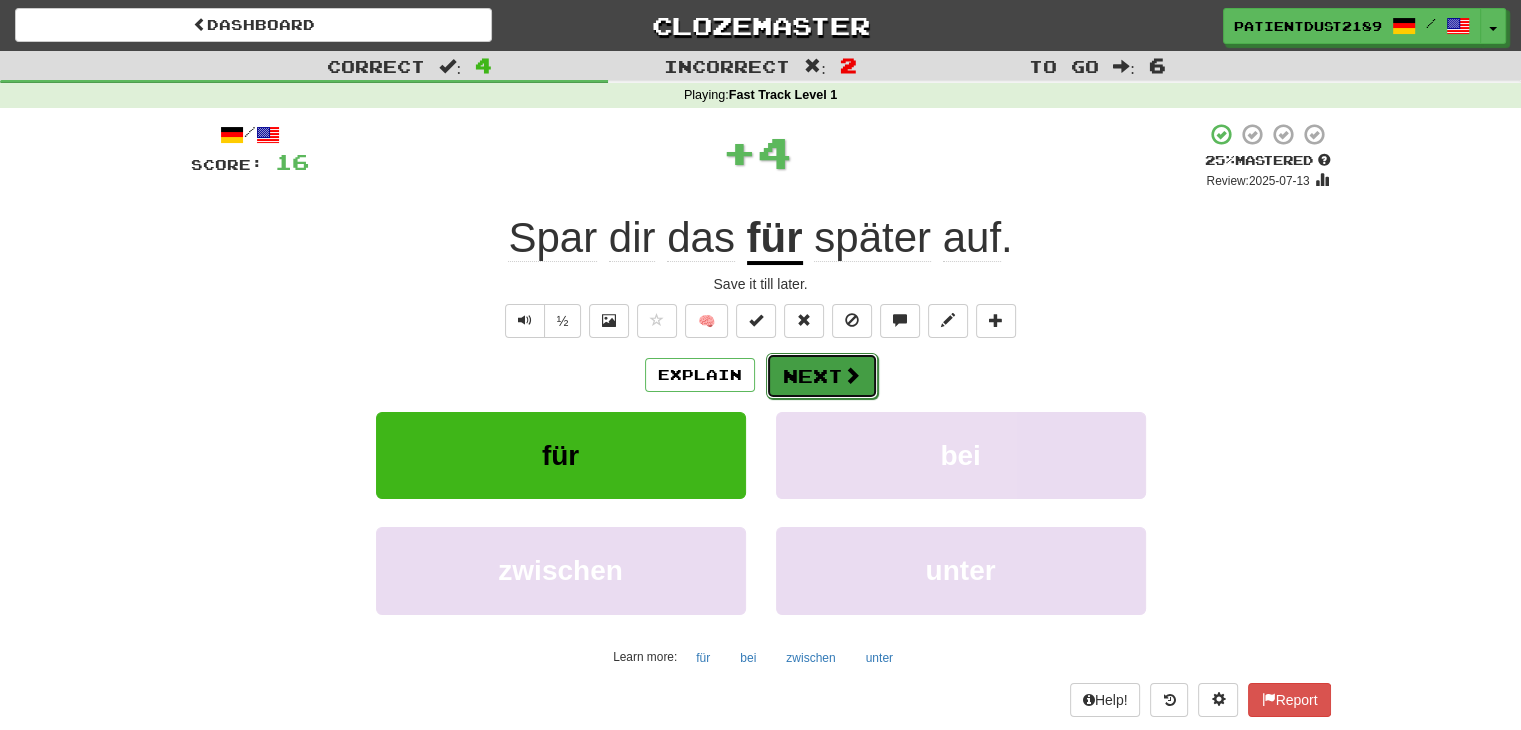 click on "Next" at bounding box center (822, 376) 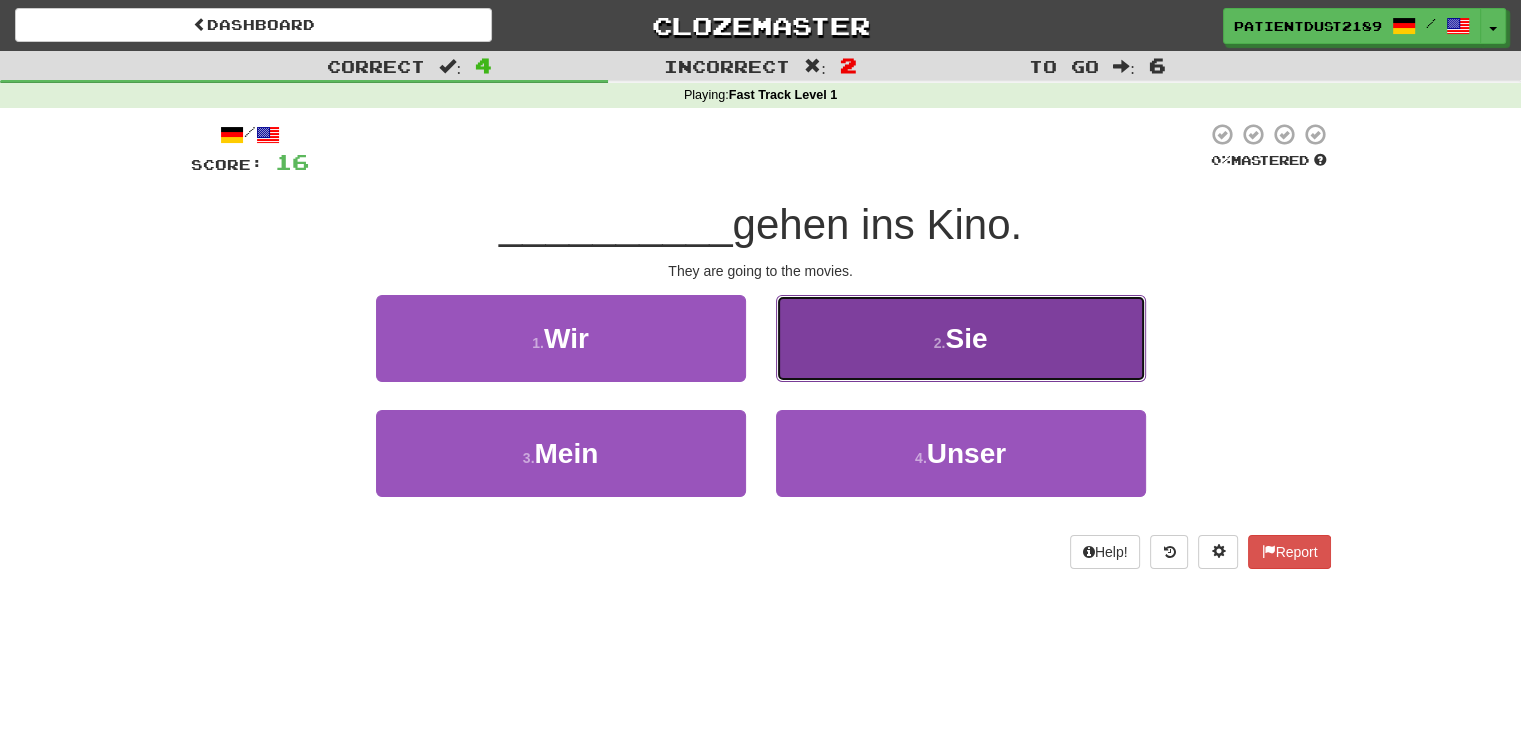 click on "Sie" at bounding box center (966, 338) 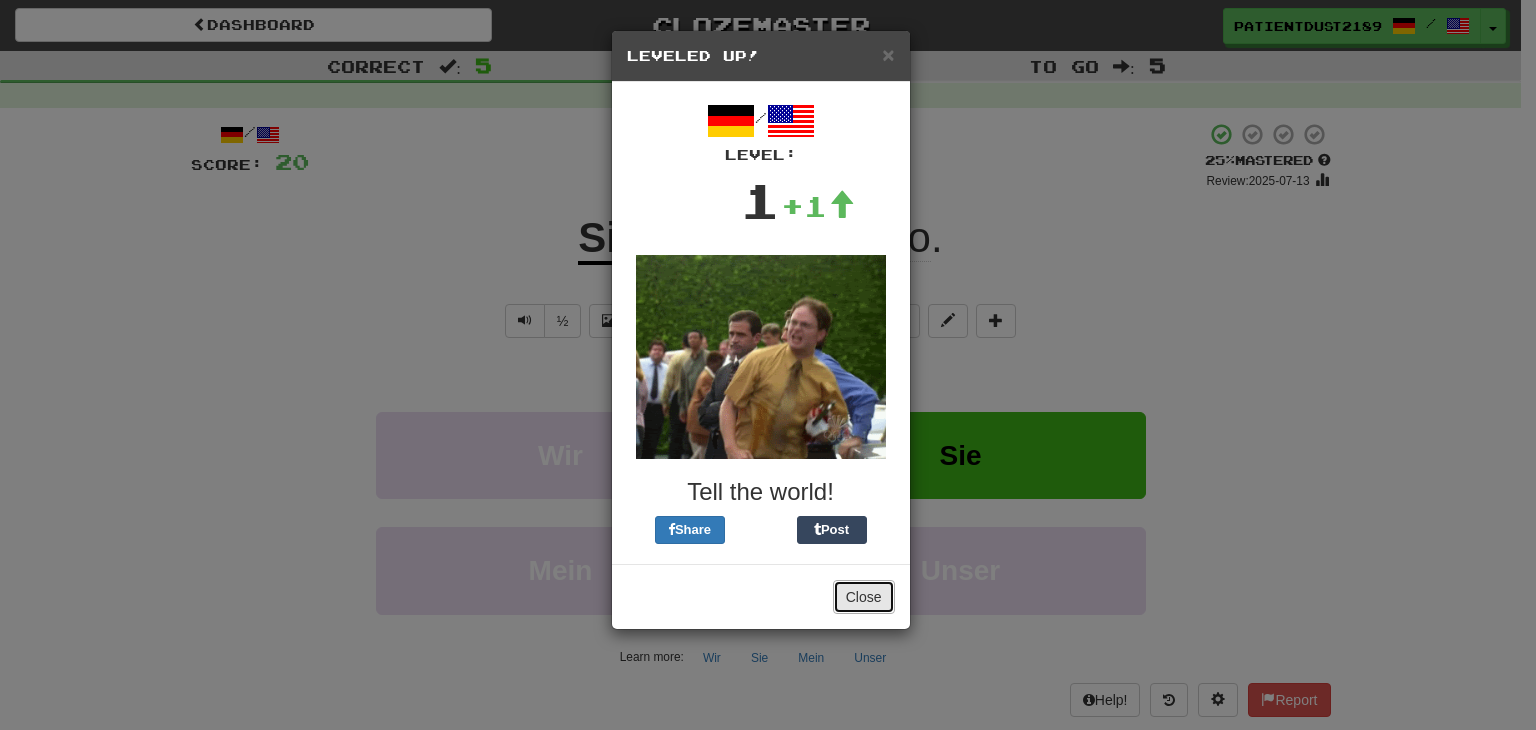 click on "Close" at bounding box center (864, 597) 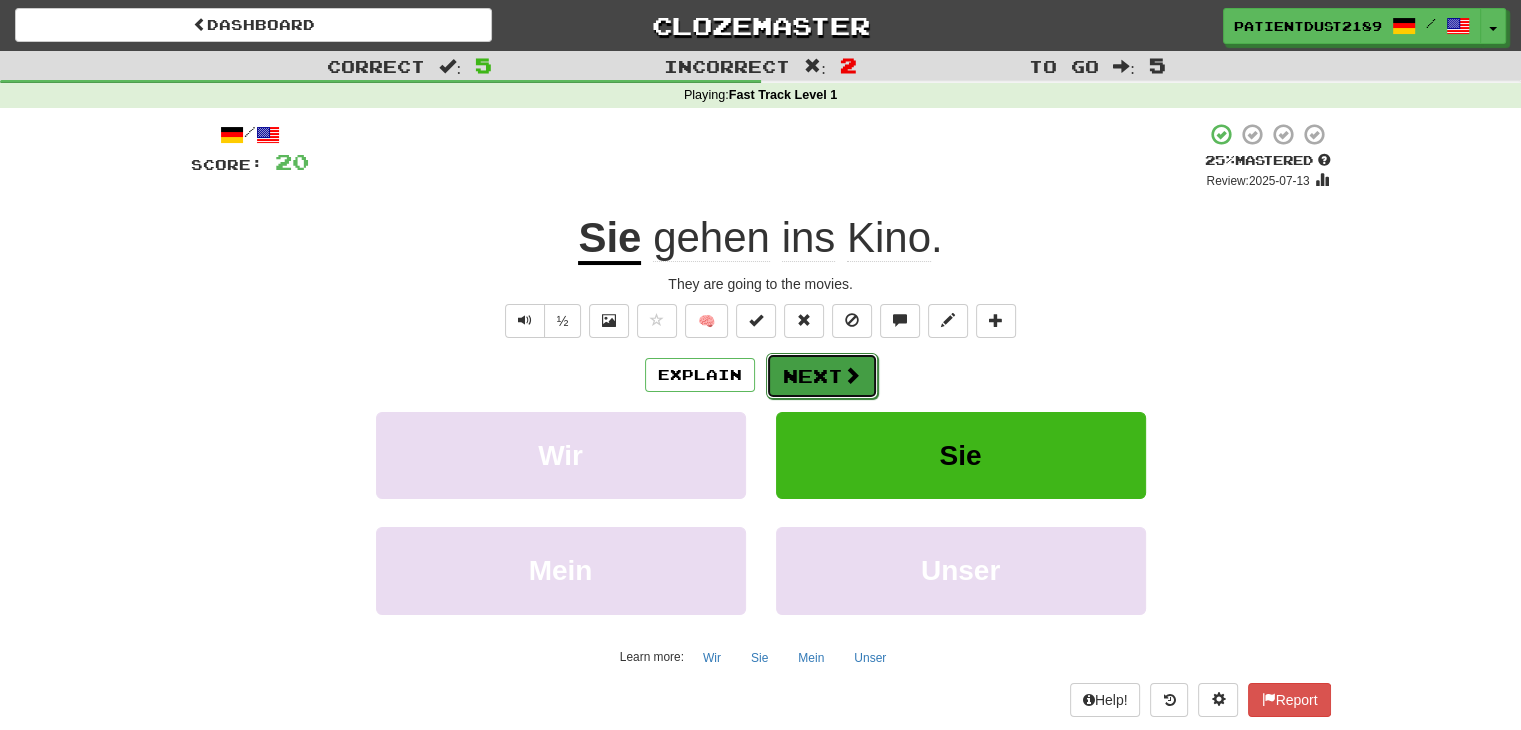 click at bounding box center (852, 375) 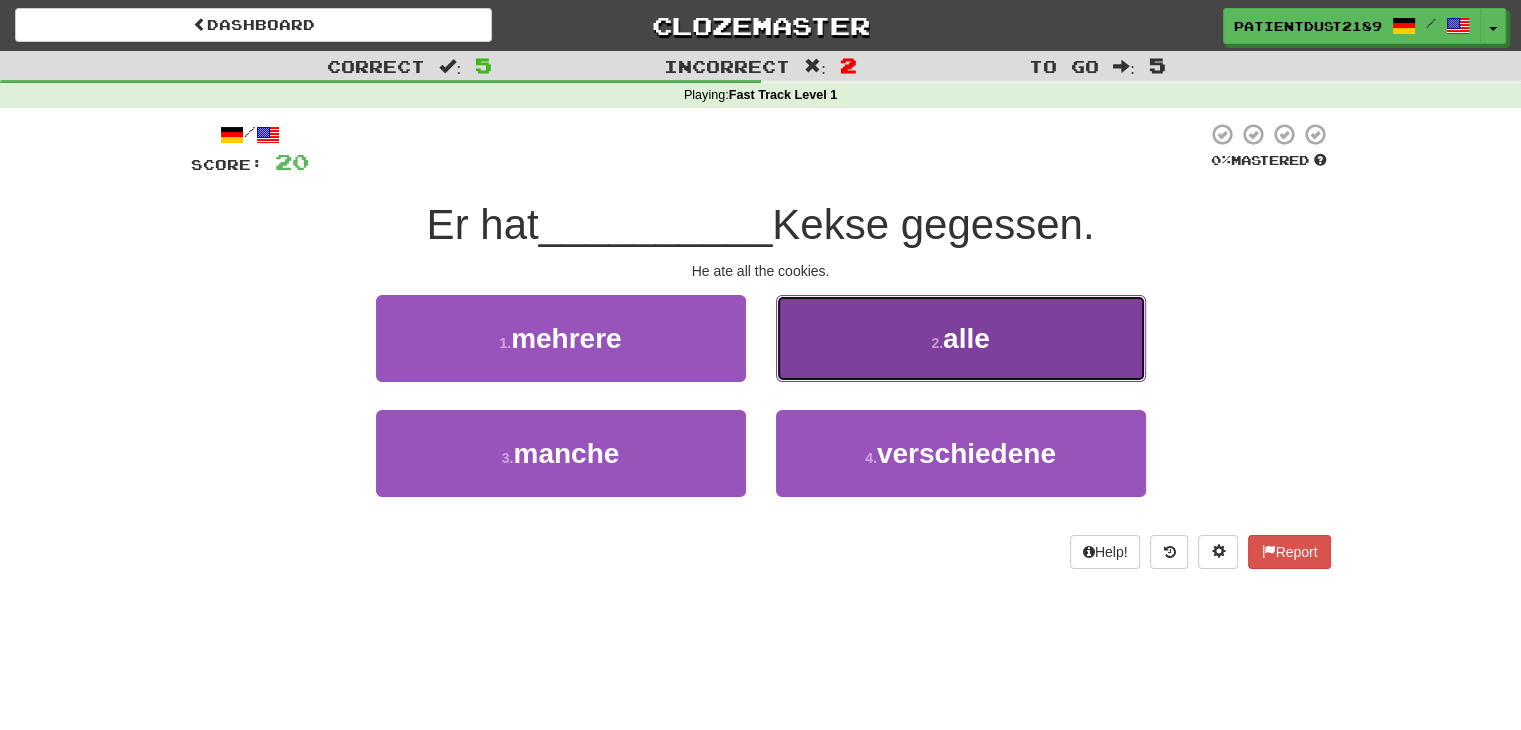 click on "2 .  alle" at bounding box center (961, 338) 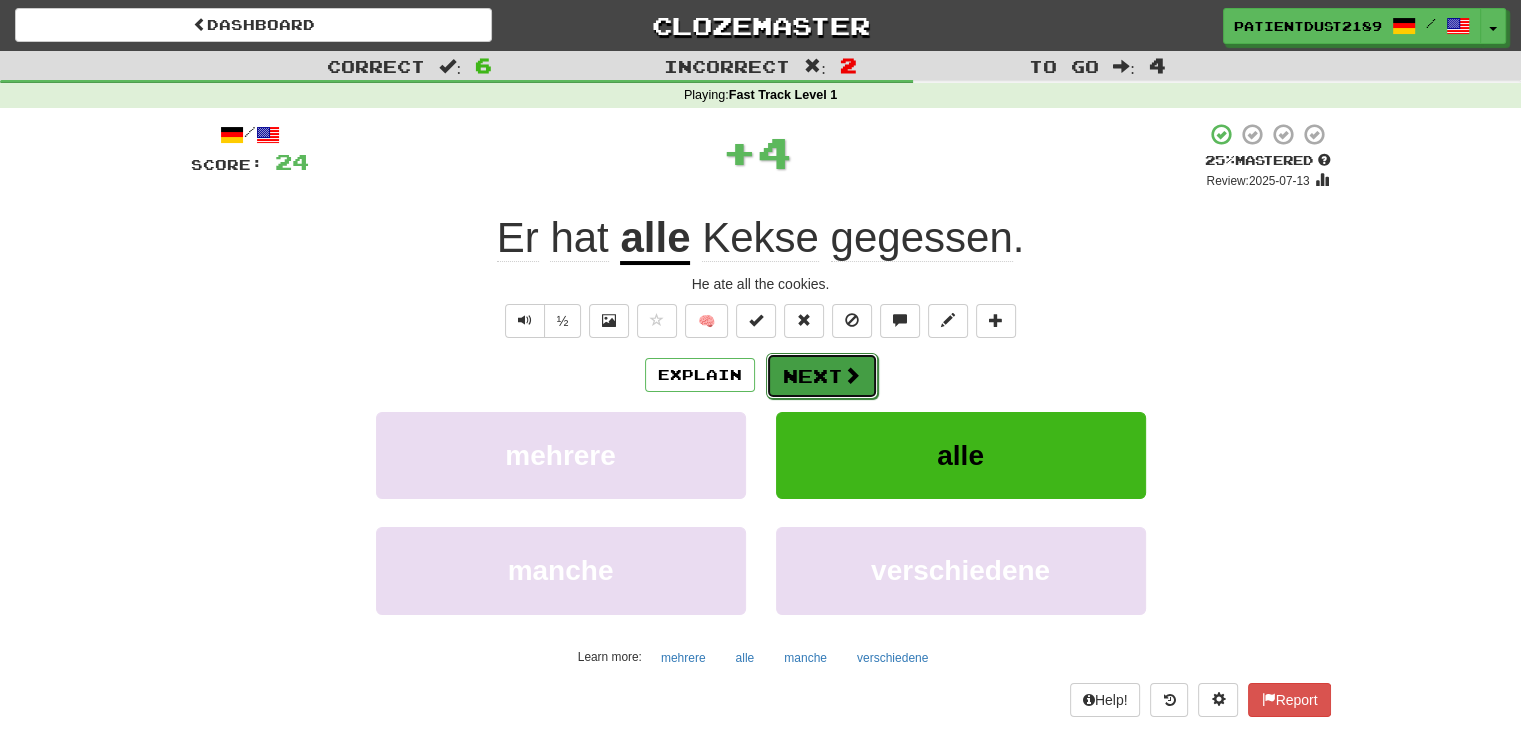 click on "Next" at bounding box center (822, 376) 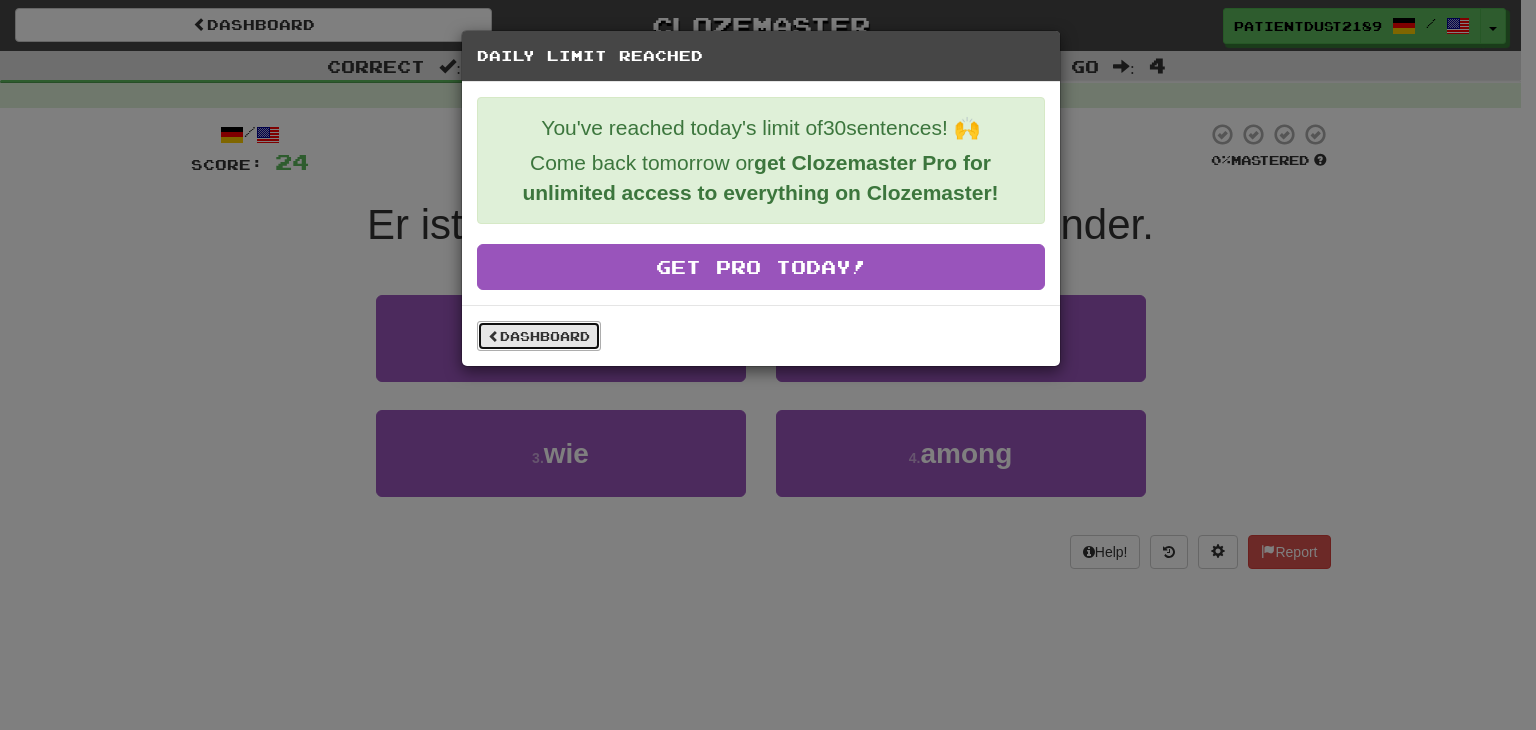click on "Dashboard" at bounding box center [539, 336] 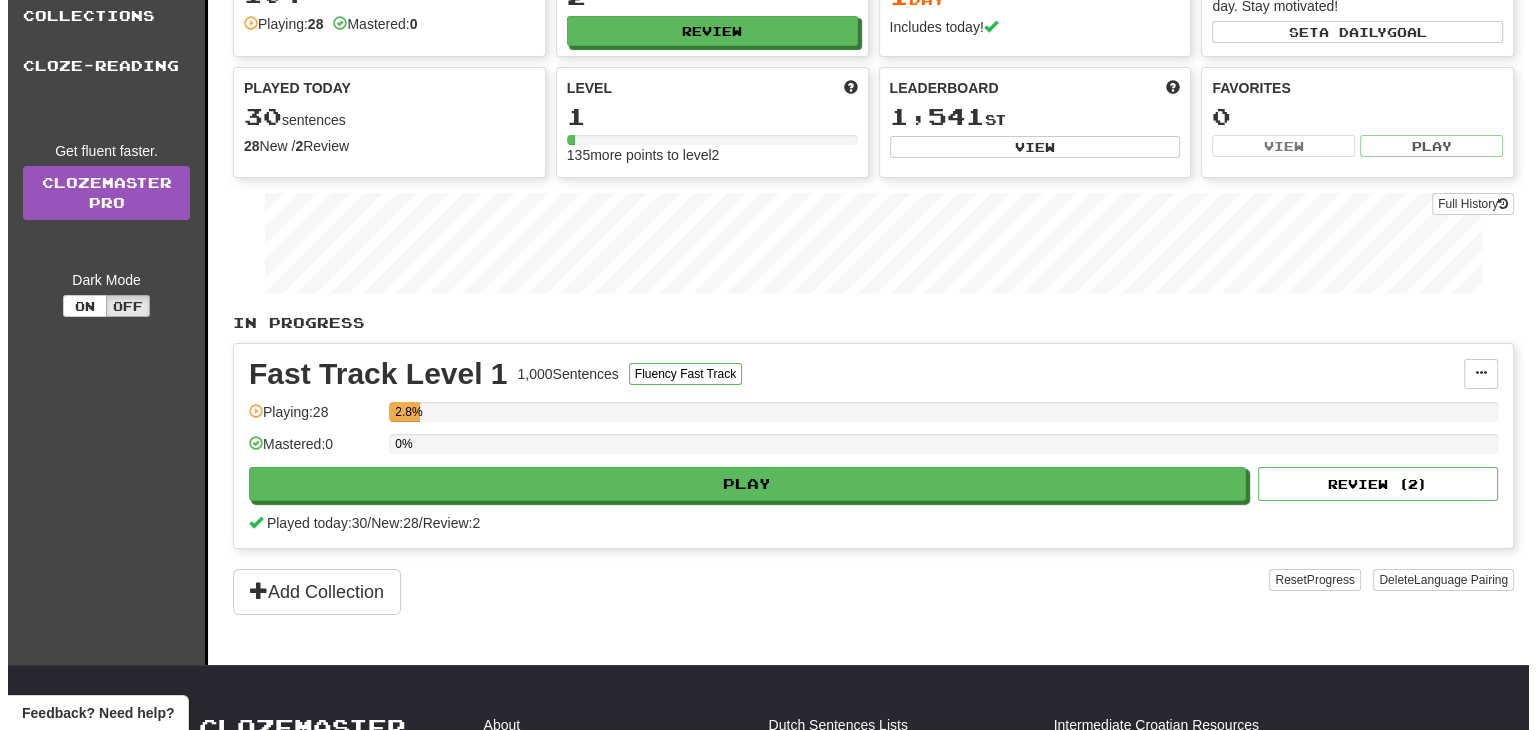 scroll, scrollTop: 0, scrollLeft: 0, axis: both 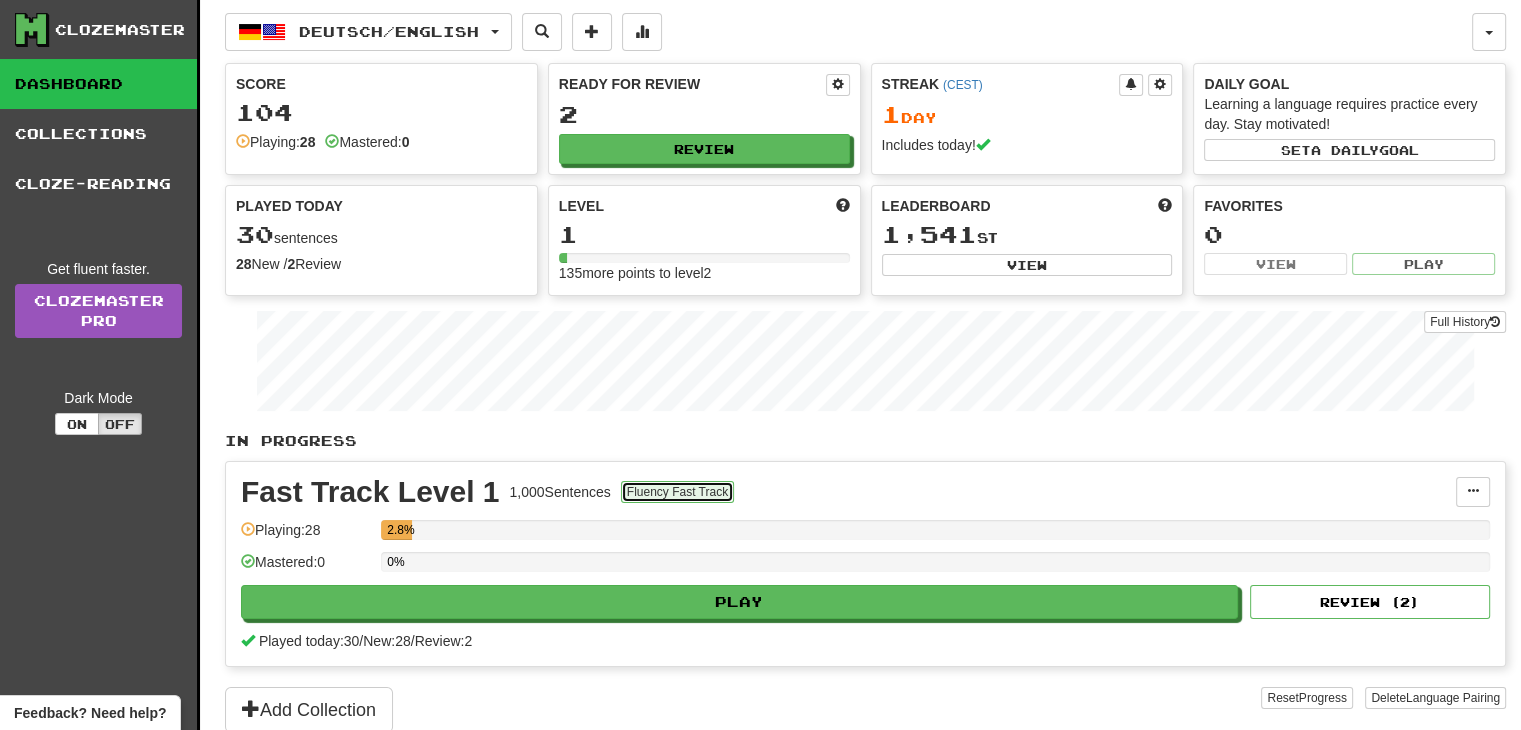click on "Fluency Fast Track" at bounding box center (677, 492) 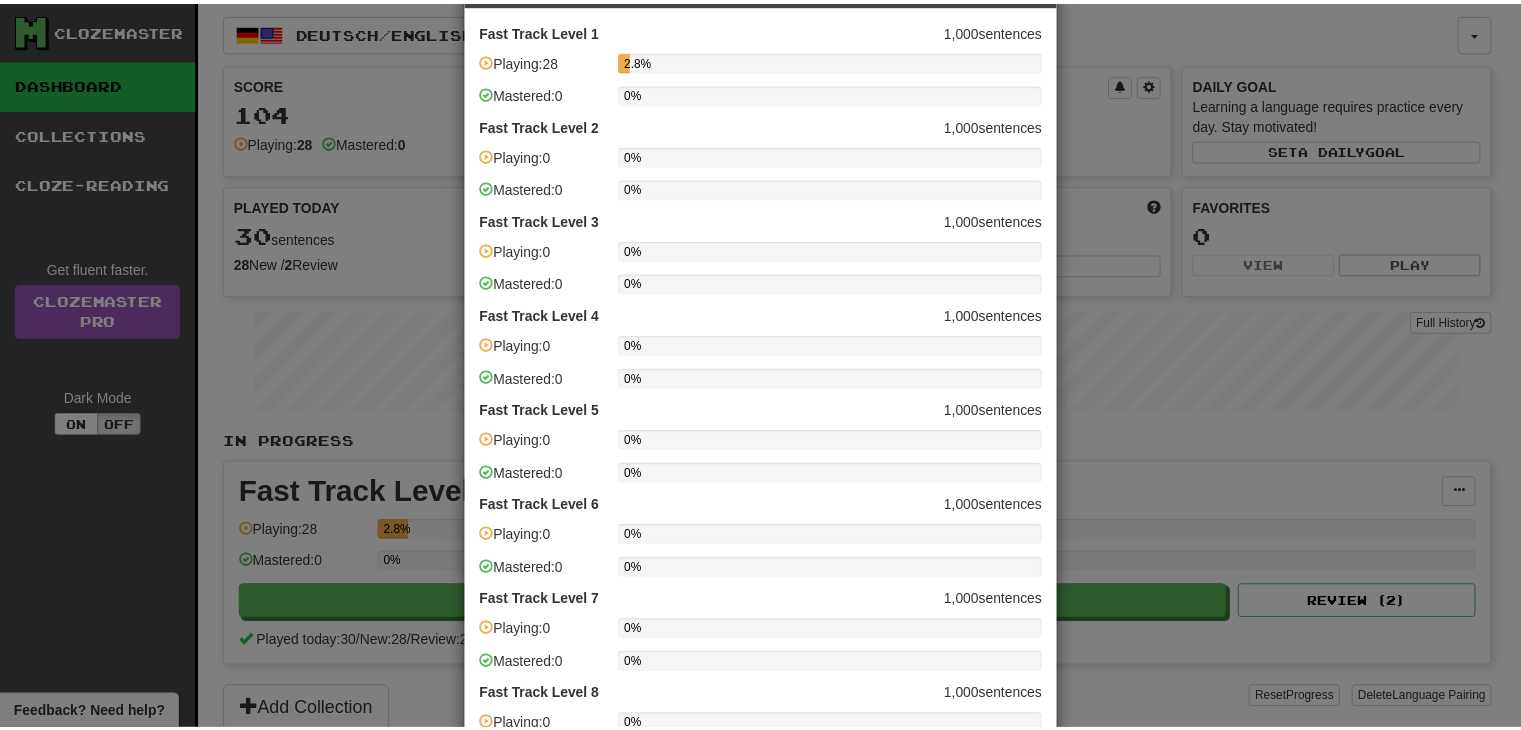 scroll, scrollTop: 0, scrollLeft: 0, axis: both 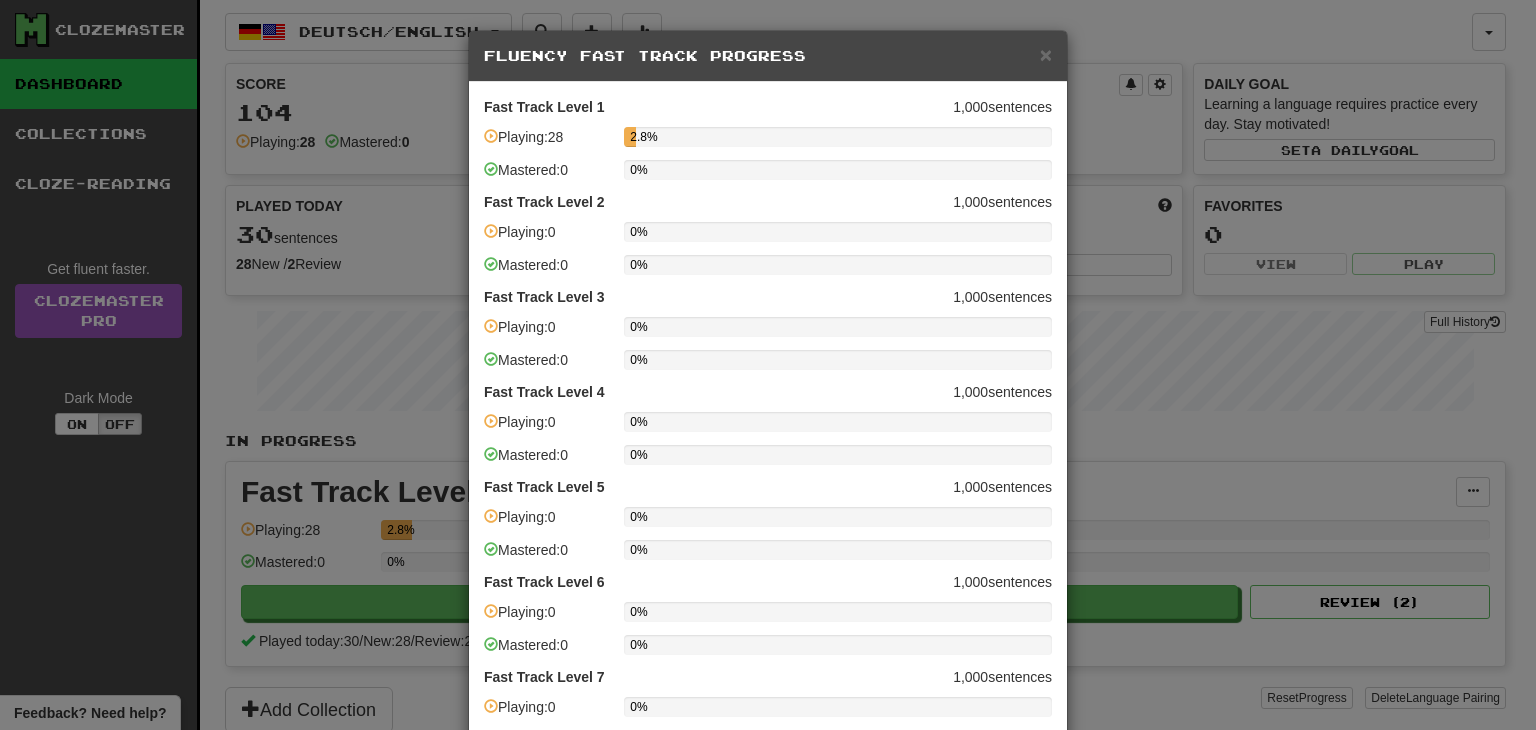 click on "× Fluency Fast Track Progress Fast Track Level 1   1,000  sentences  Playing:  2.8%  Mastered:  0% Fast Track Level 2   1,000  sentences  Playing:  0%  Mastered:  0% Fast Track Level 3   1,000  sentences  Playing:  0%  Mastered:  0% Fast Track Level 4   1,000  sentences  Playing:  0%  Mastered:  0% Fast Track Level 5   1,000  sentences  Playing:  0%  Mastered:  0% Fast Track Level 6   1,000  sentences  Playing:  0%  Mastered:  0% Fast Track Level 7   1,000  sentences  Playing:  0%  Mastered:  0% Fast Track Level 8   1,000  sentences  Playing:  0%  Mastered:  0% Fast Track Level 9   1,000  sentences  Playing:  0%  Mastered:  0% Fast Track Level 10   1,000  sentences  Playing:  0%  Mastered:  0% Go to  Fluency Fast Track   Collections Close" at bounding box center [768, 365] 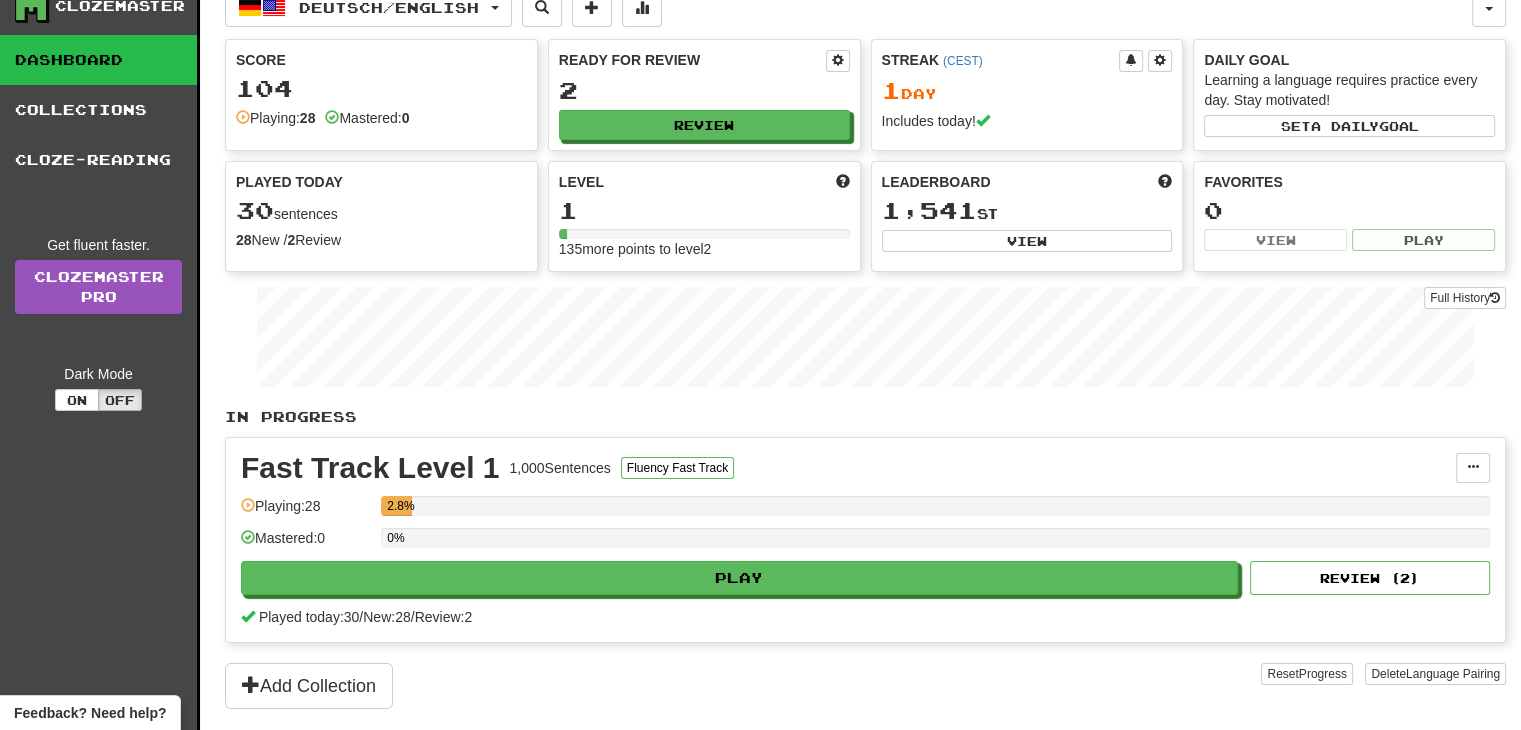 scroll, scrollTop: 0, scrollLeft: 0, axis: both 